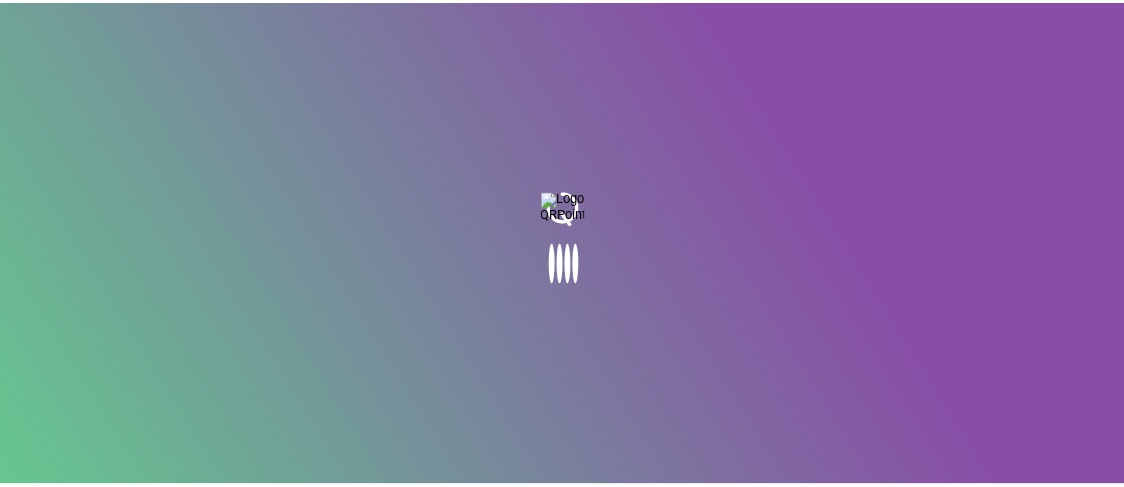 scroll, scrollTop: 0, scrollLeft: 0, axis: both 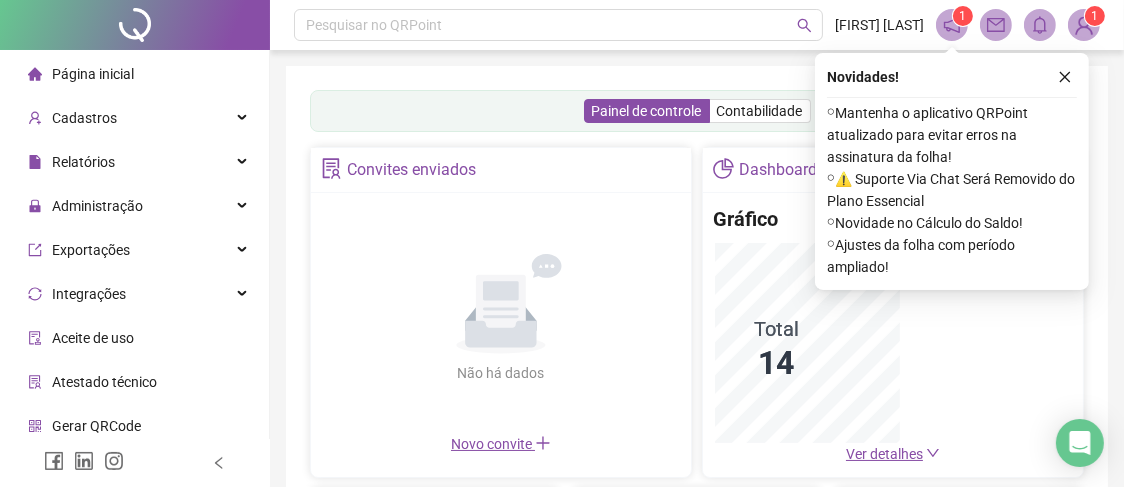 click 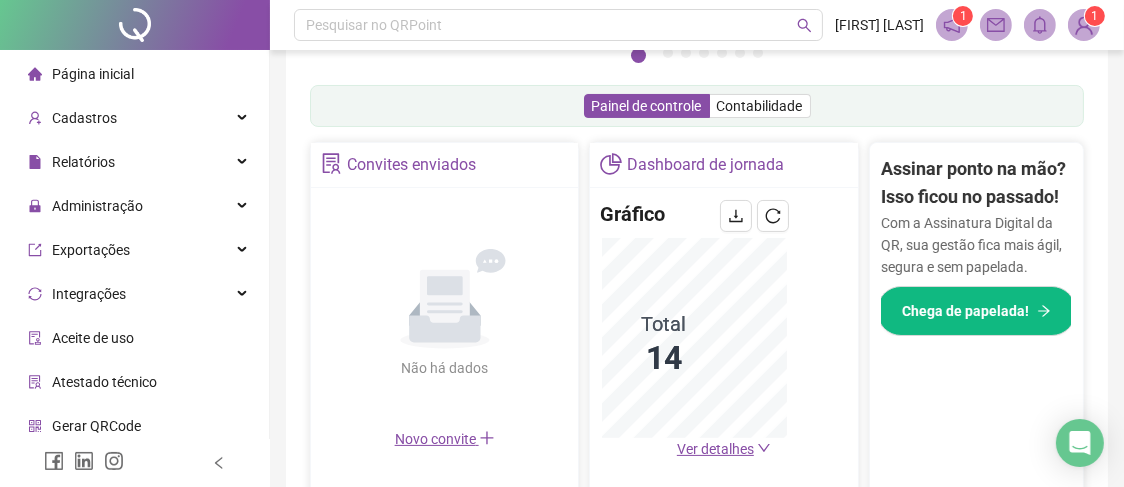 scroll, scrollTop: 595, scrollLeft: 0, axis: vertical 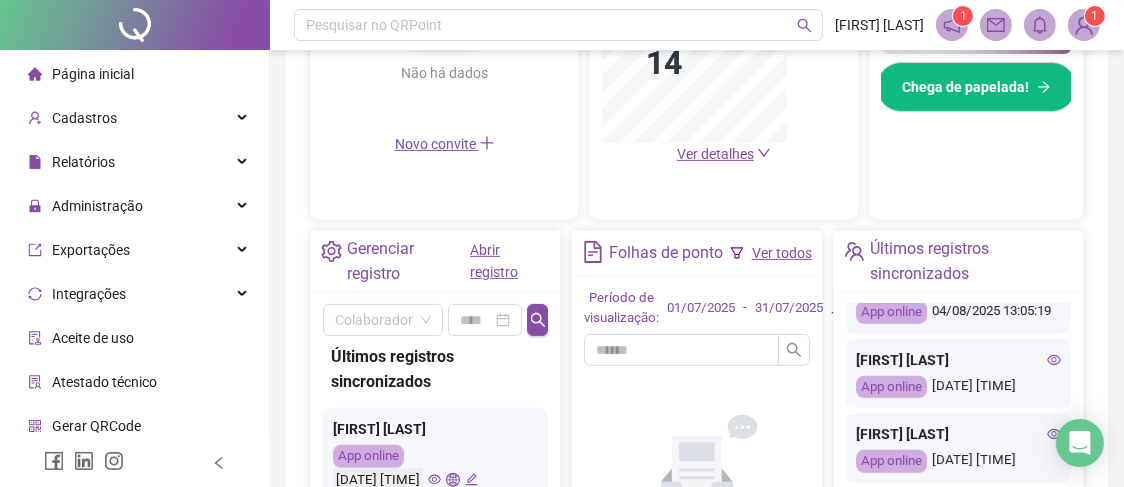click on "01/07/2025" at bounding box center [701, 308] 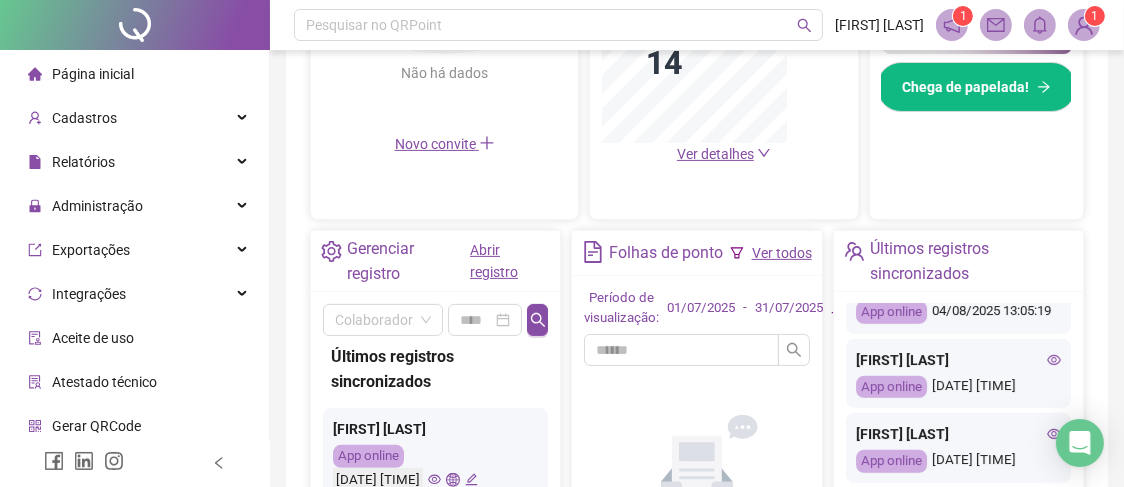 click on "01/07/2025" at bounding box center [701, 308] 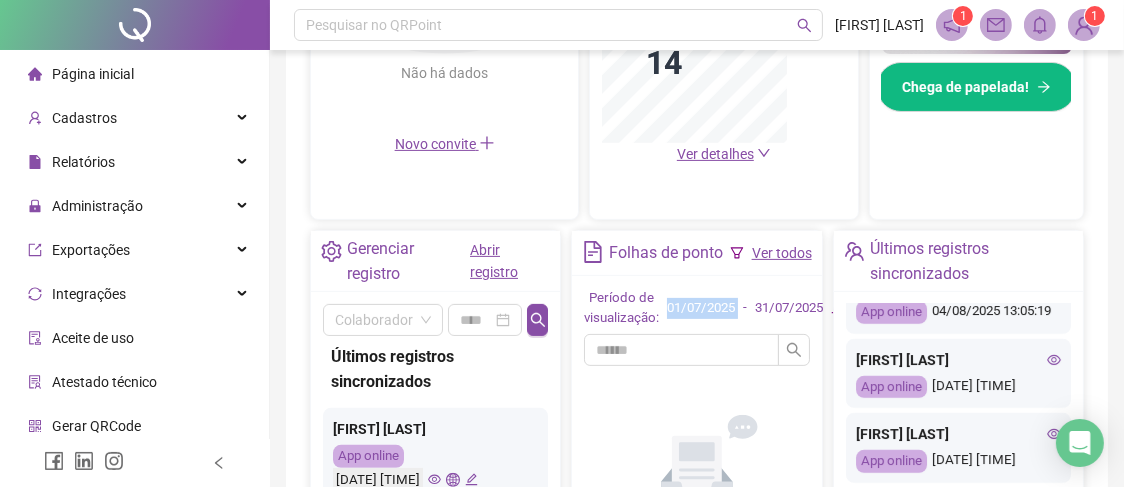drag, startPoint x: 666, startPoint y: 304, endPoint x: 738, endPoint y: 306, distance: 72.02777 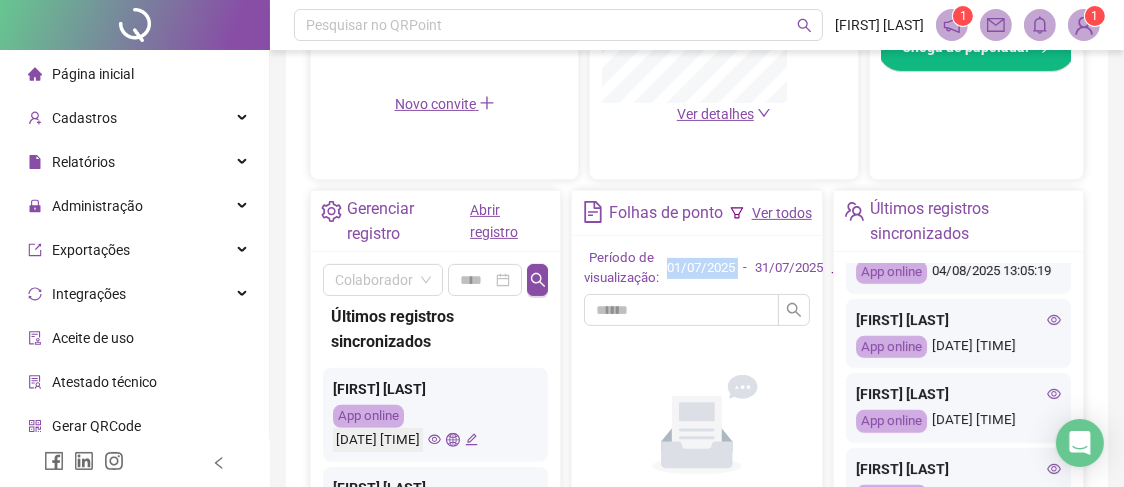 scroll, scrollTop: 630, scrollLeft: 0, axis: vertical 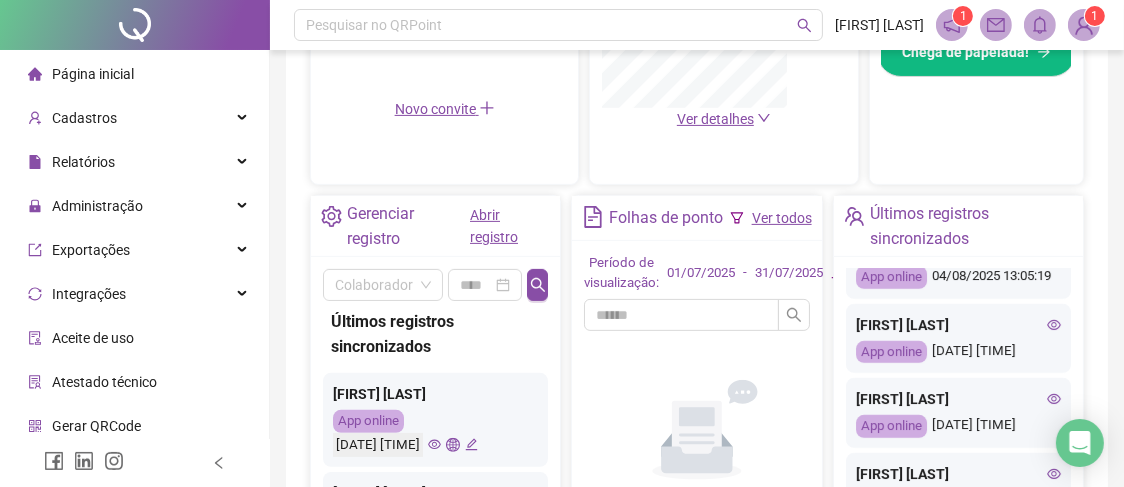 click 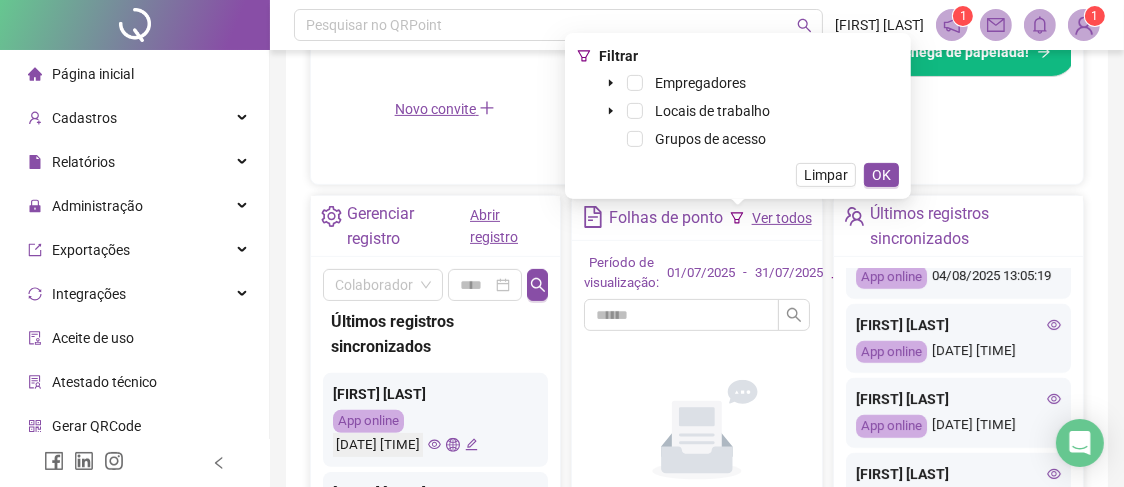 click 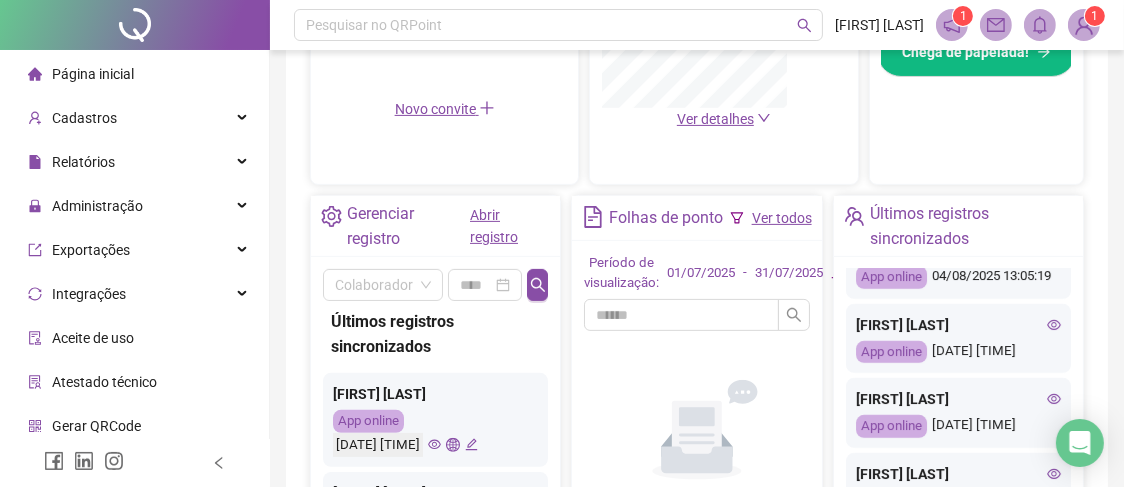 click 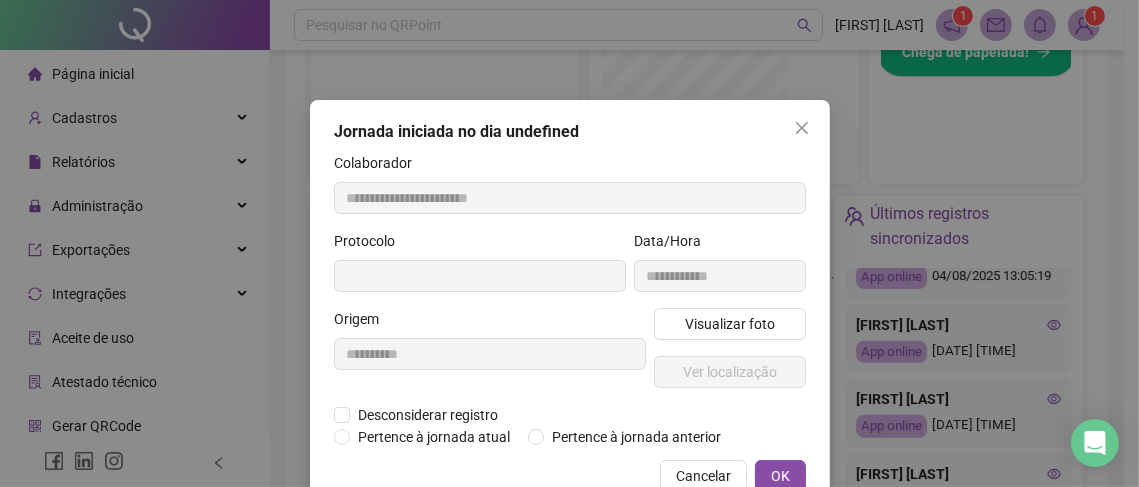 type on "**********" 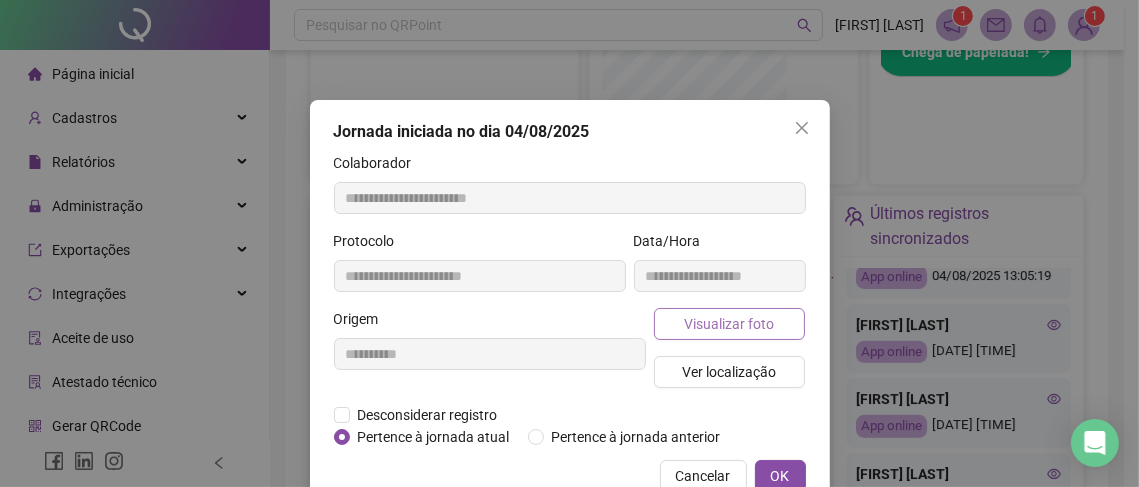 click on "Visualizar foto" at bounding box center [729, 324] 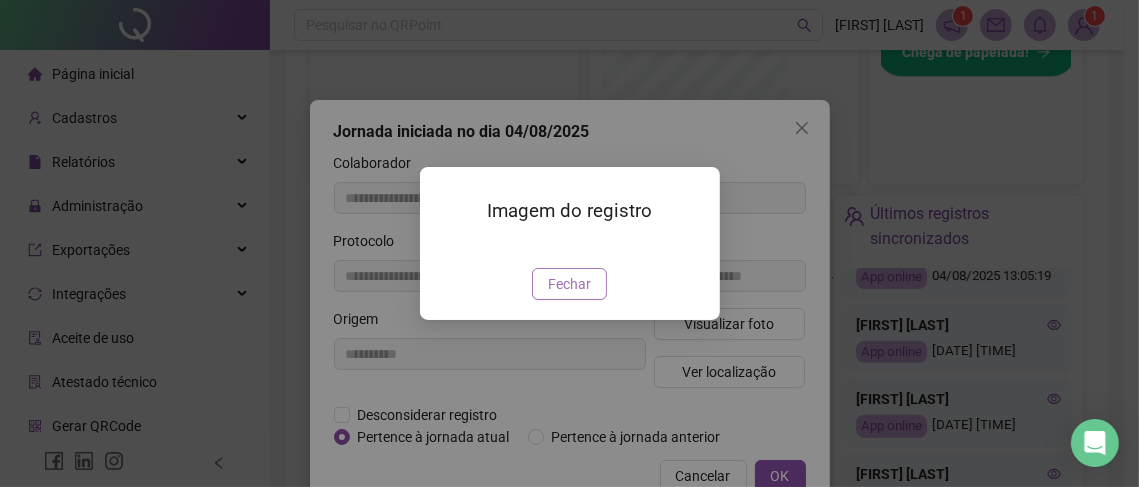 click on "Fechar" at bounding box center (569, 284) 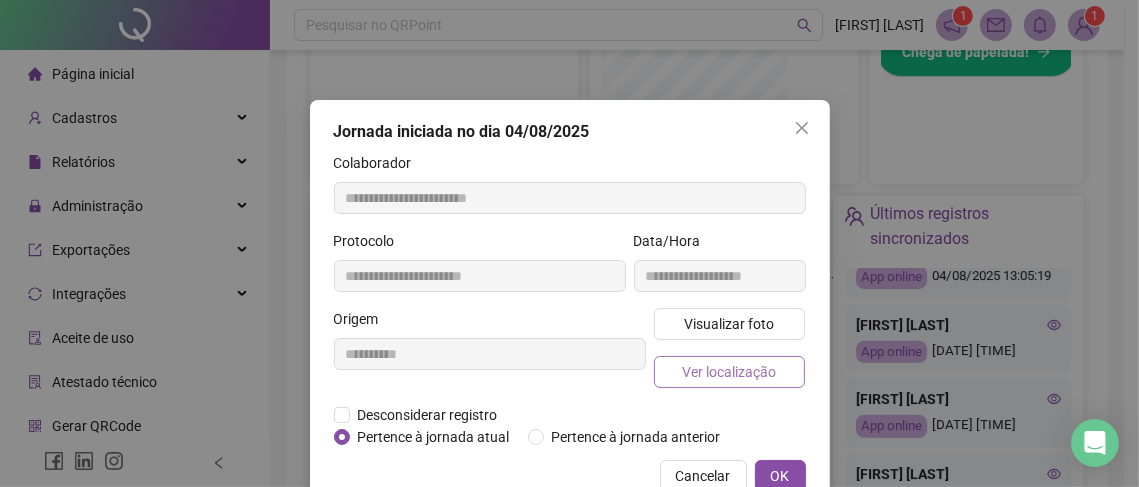 click on "Ver localização" at bounding box center (729, 372) 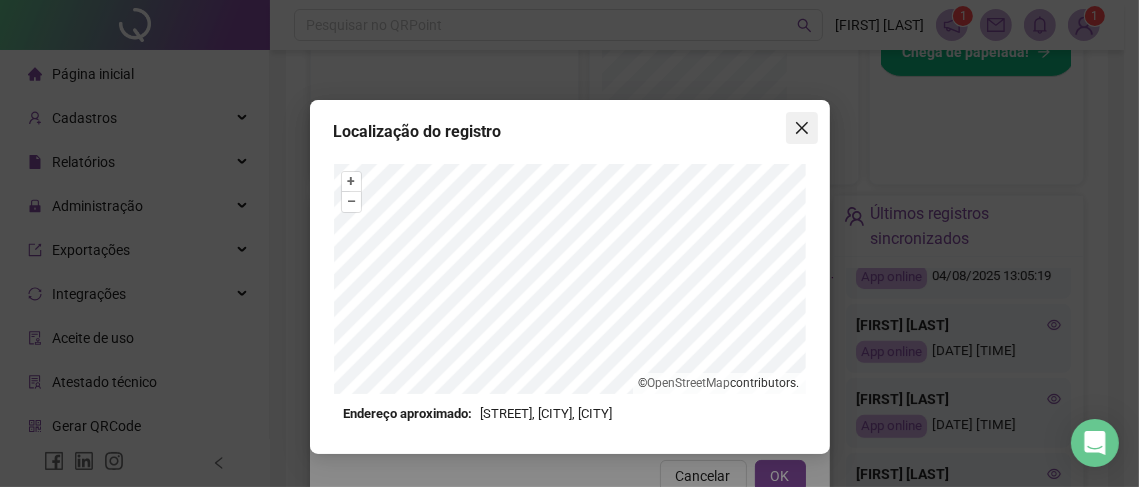 click 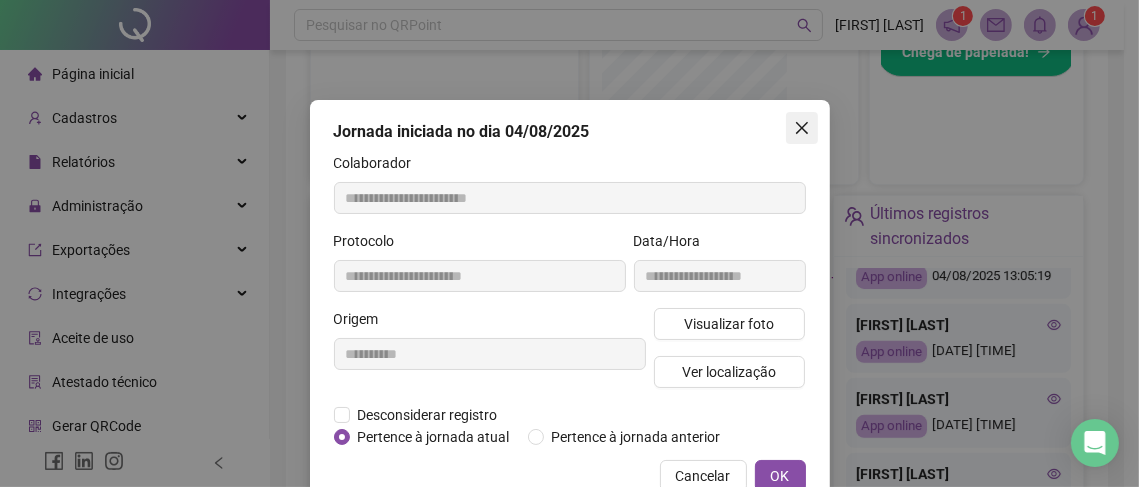 click 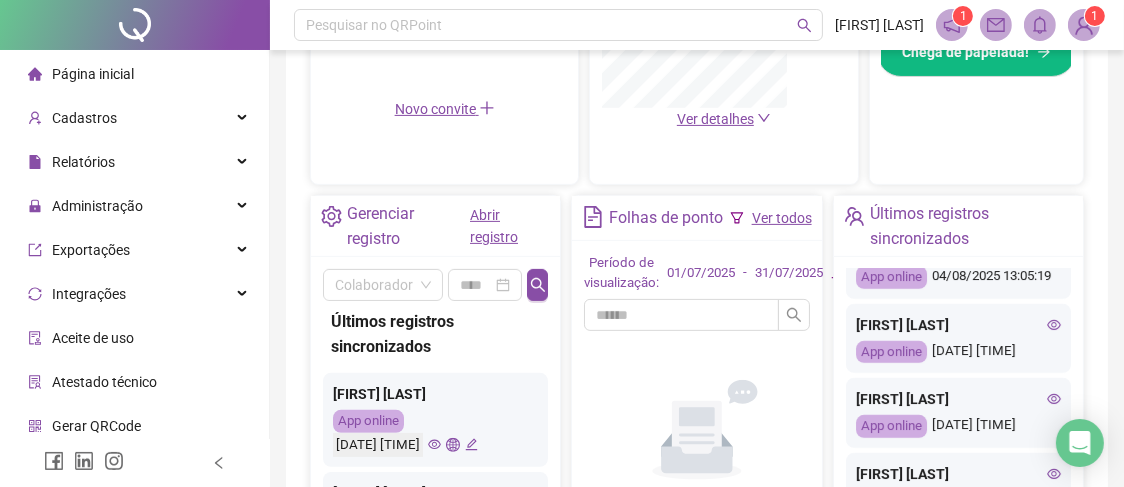 scroll, scrollTop: 1200, scrollLeft: 0, axis: vertical 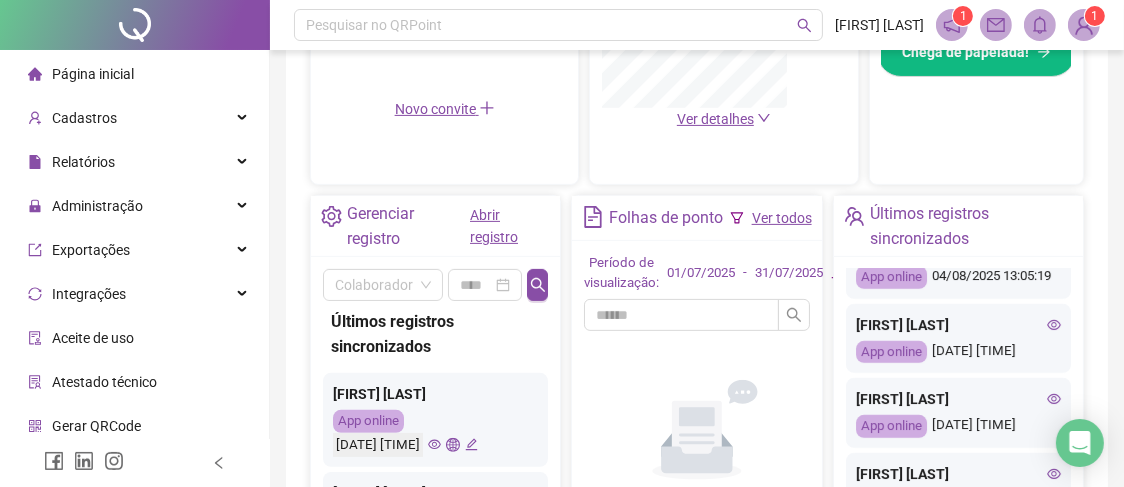 click 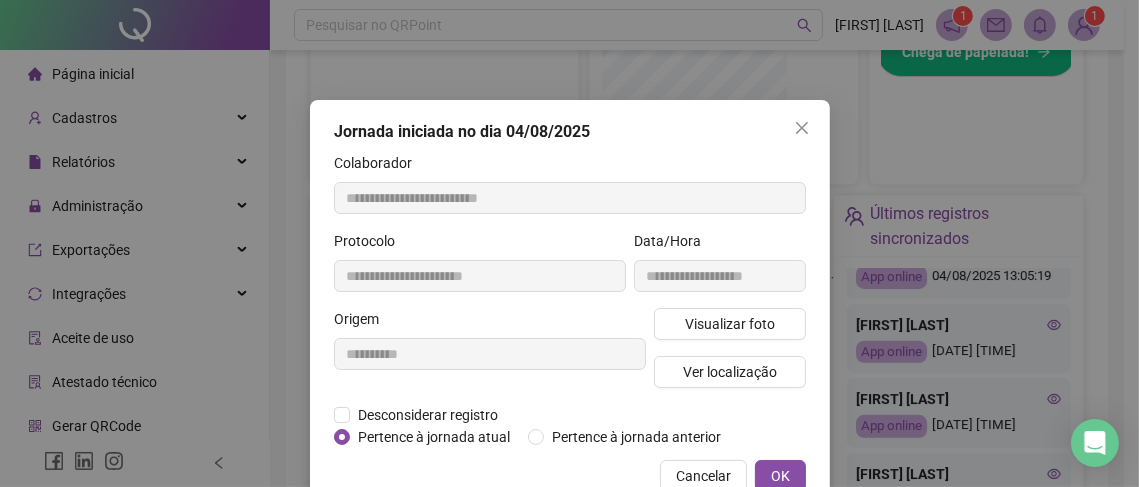 type on "**********" 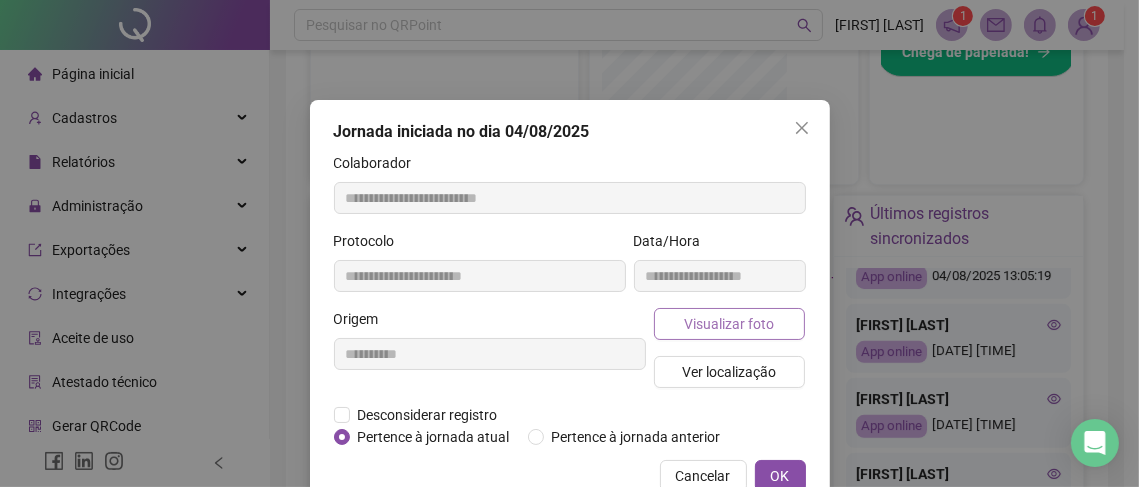 click on "Visualizar foto" at bounding box center (729, 324) 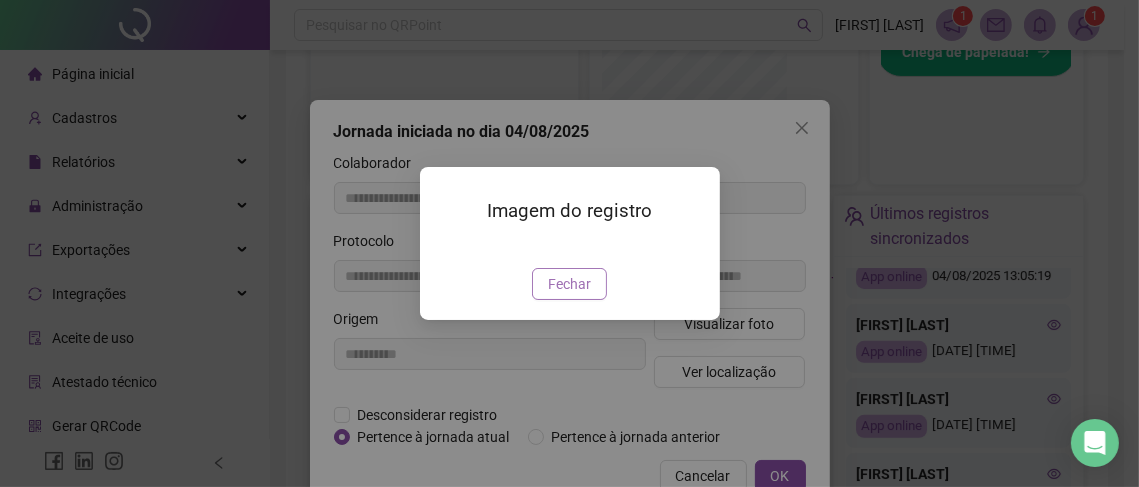 click on "Fechar" at bounding box center (569, 284) 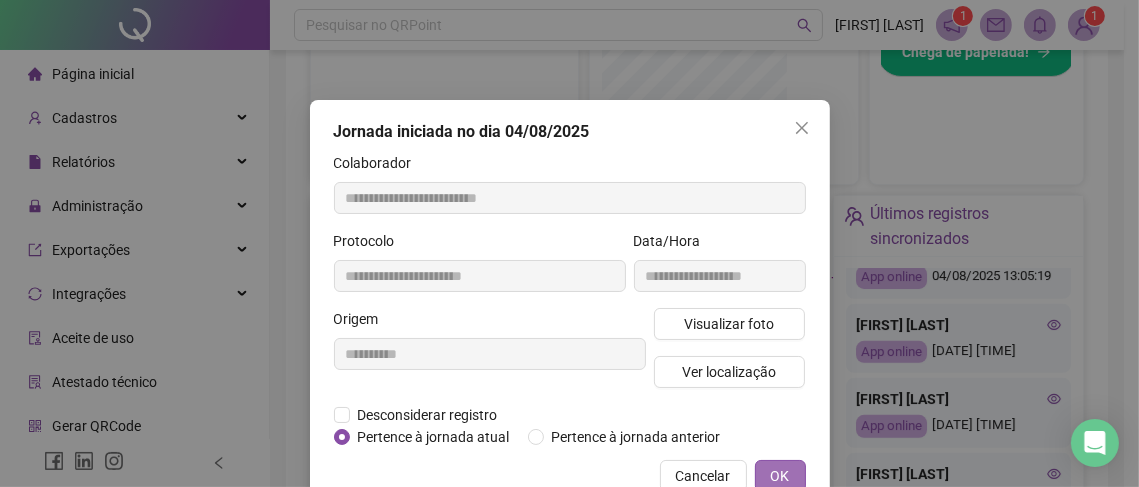 click on "OK" at bounding box center [780, 476] 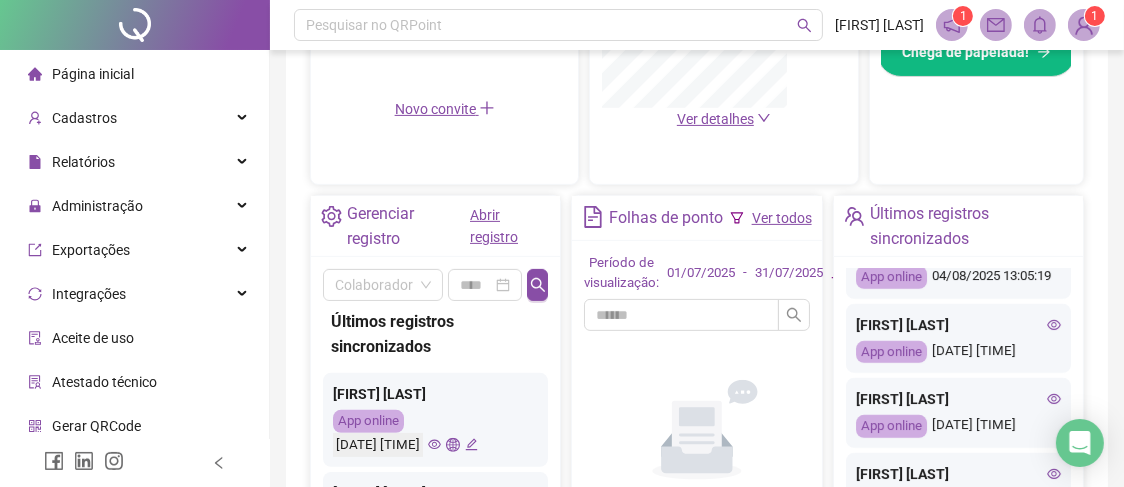 scroll, scrollTop: 1300, scrollLeft: 0, axis: vertical 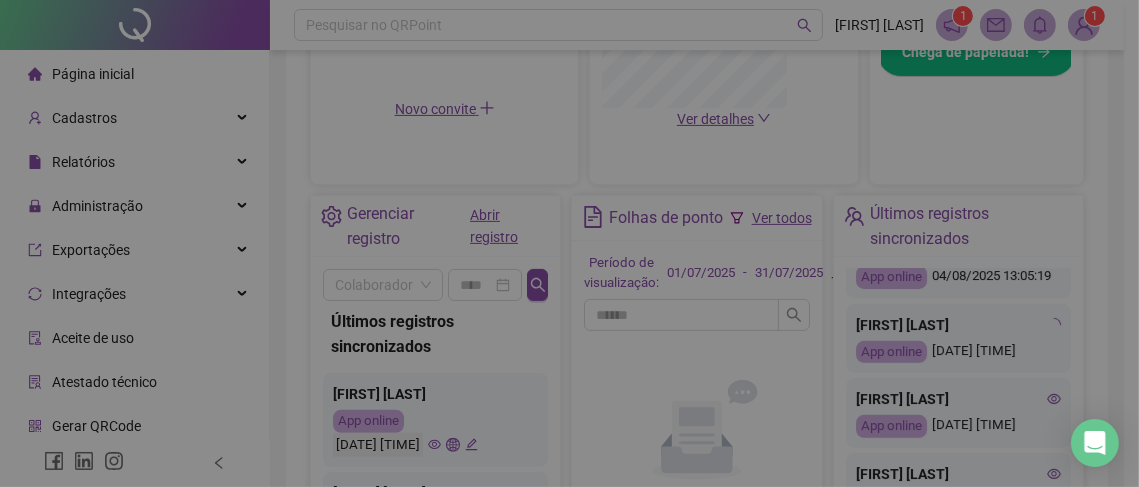 type on "**********" 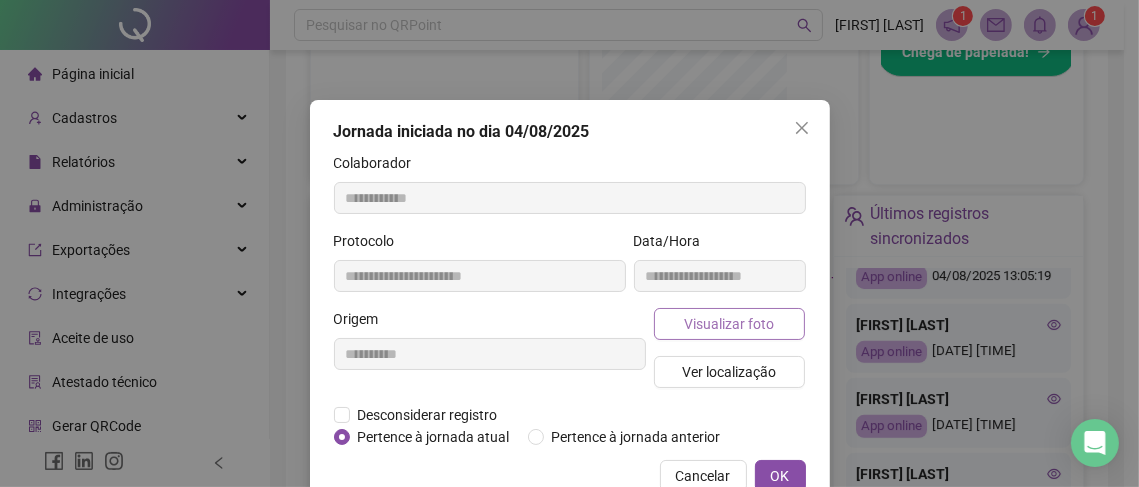 click on "Visualizar foto" at bounding box center (729, 324) 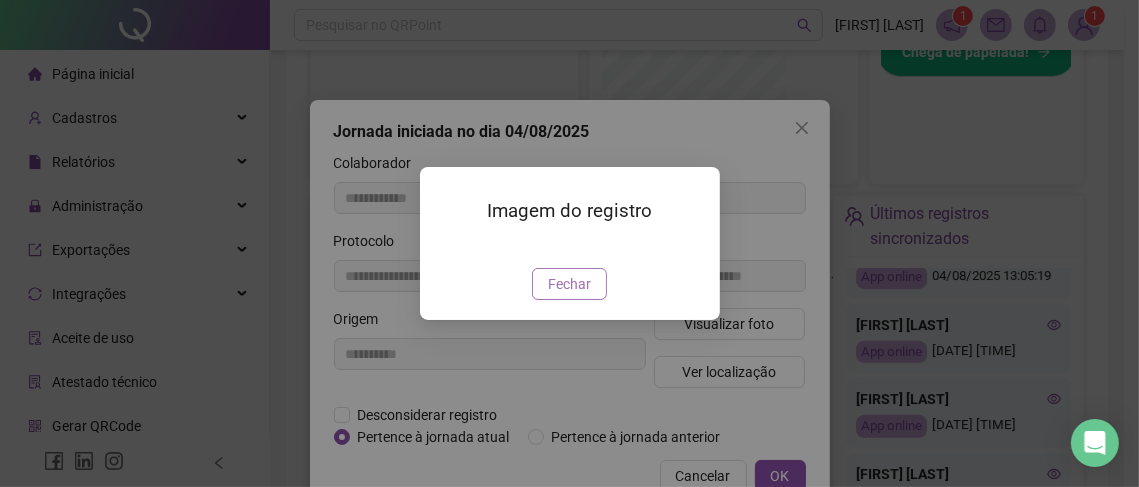 click on "Fechar" at bounding box center (569, 284) 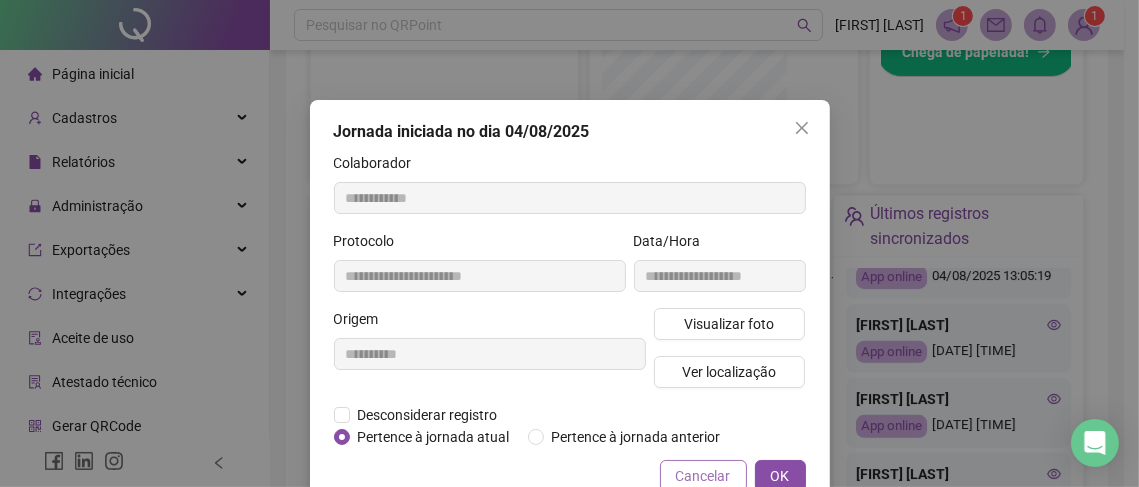 click on "Cancelar" at bounding box center [703, 476] 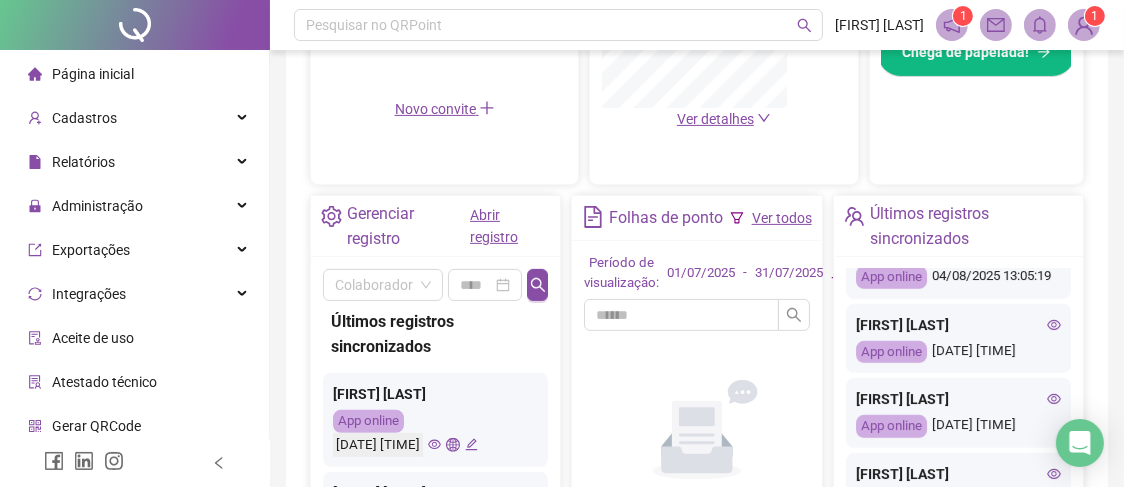 scroll, scrollTop: 1399, scrollLeft: 0, axis: vertical 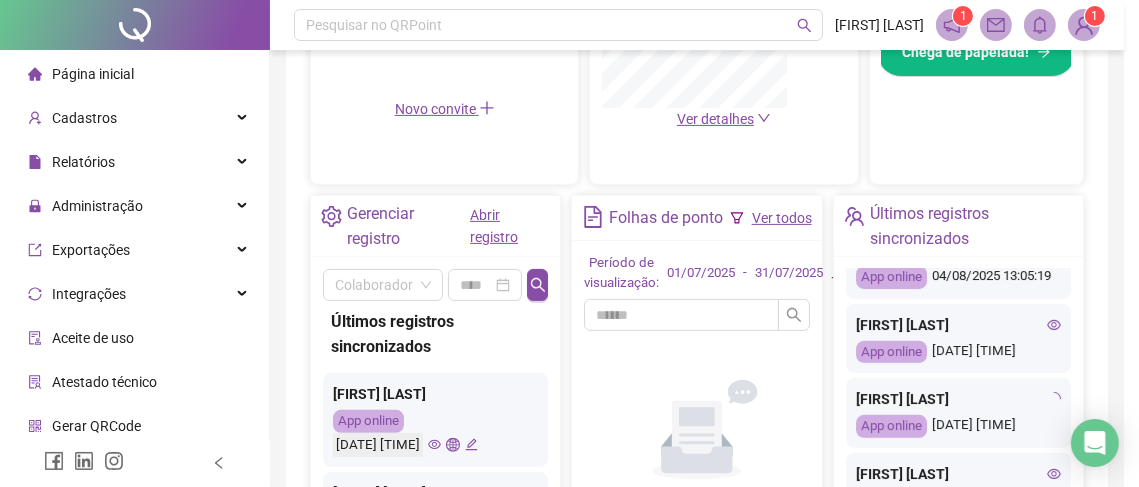 type on "**********" 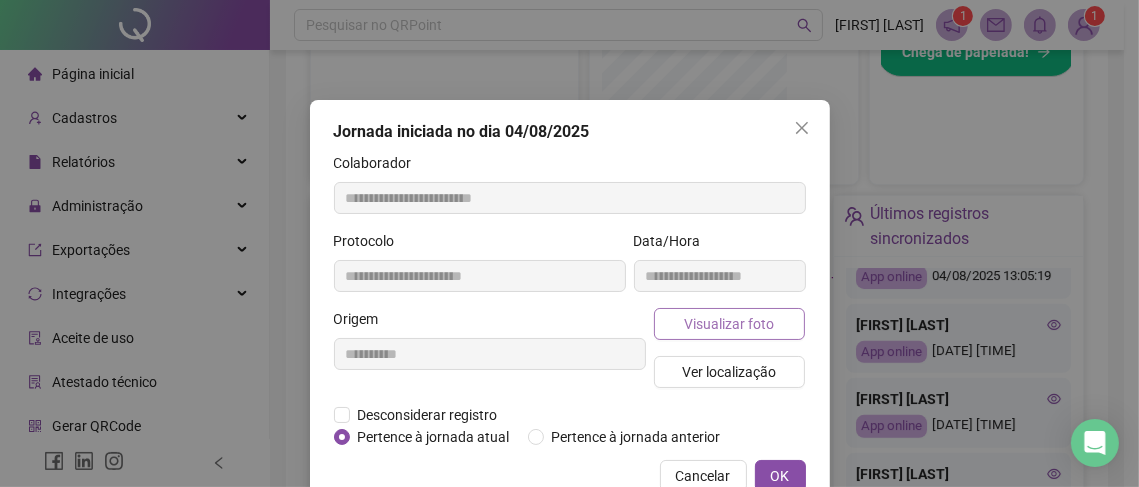 click on "Visualizar foto" at bounding box center [730, 324] 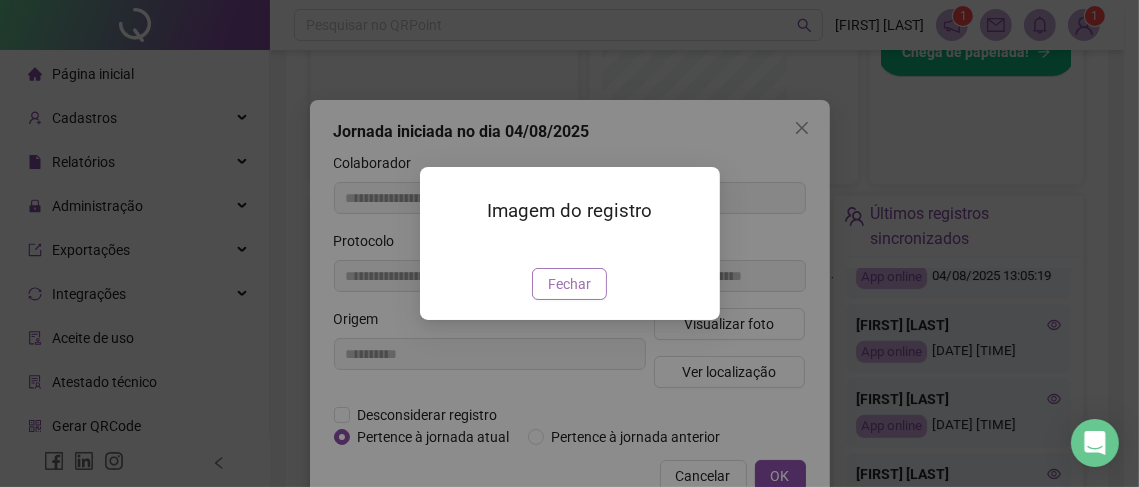 click on "Fechar" at bounding box center [569, 284] 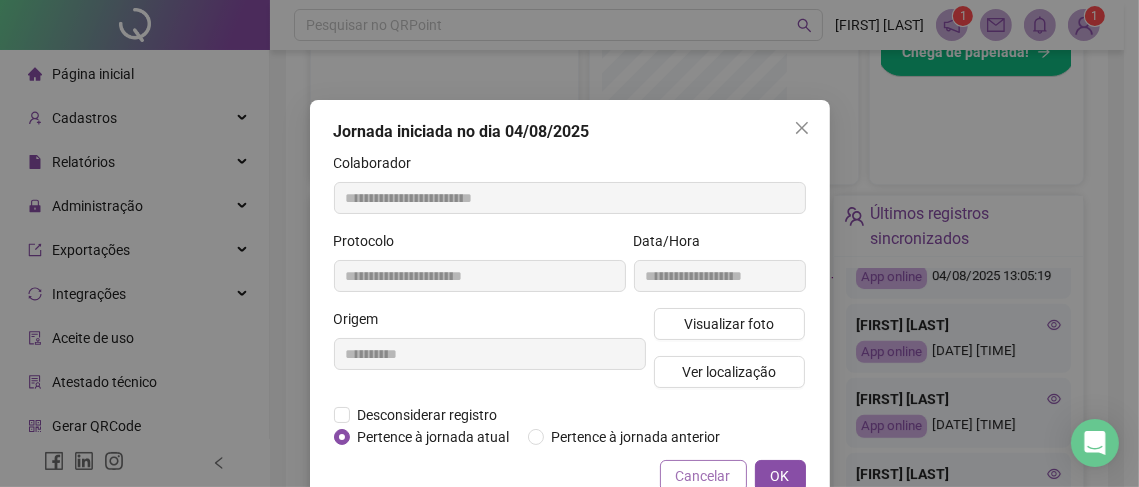 click on "Cancelar" at bounding box center (703, 476) 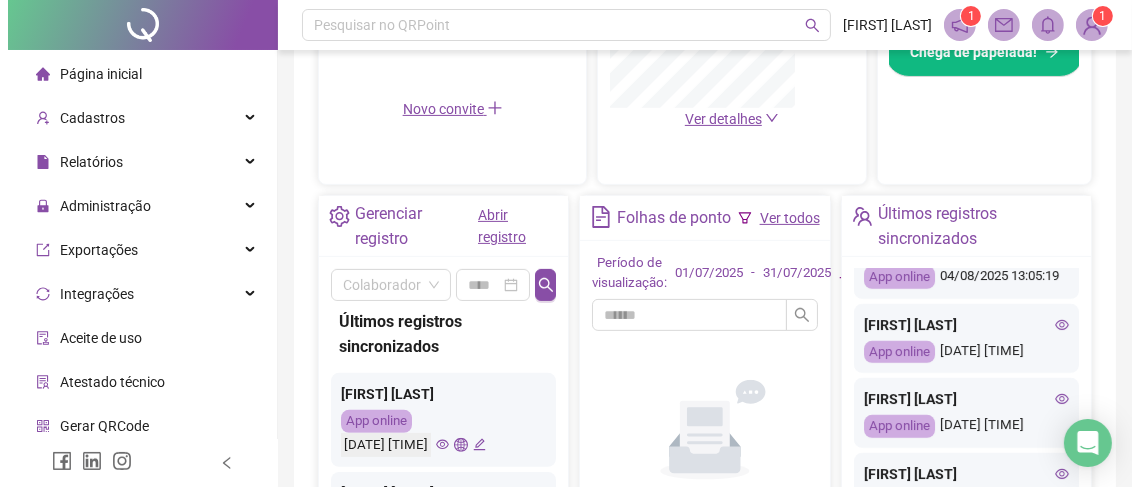 scroll, scrollTop: 730, scrollLeft: 0, axis: vertical 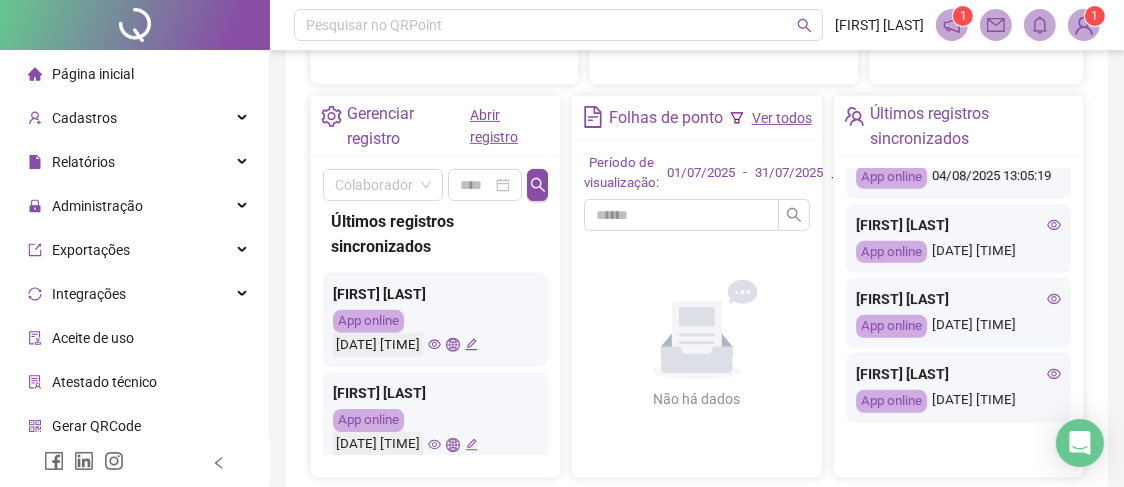 click 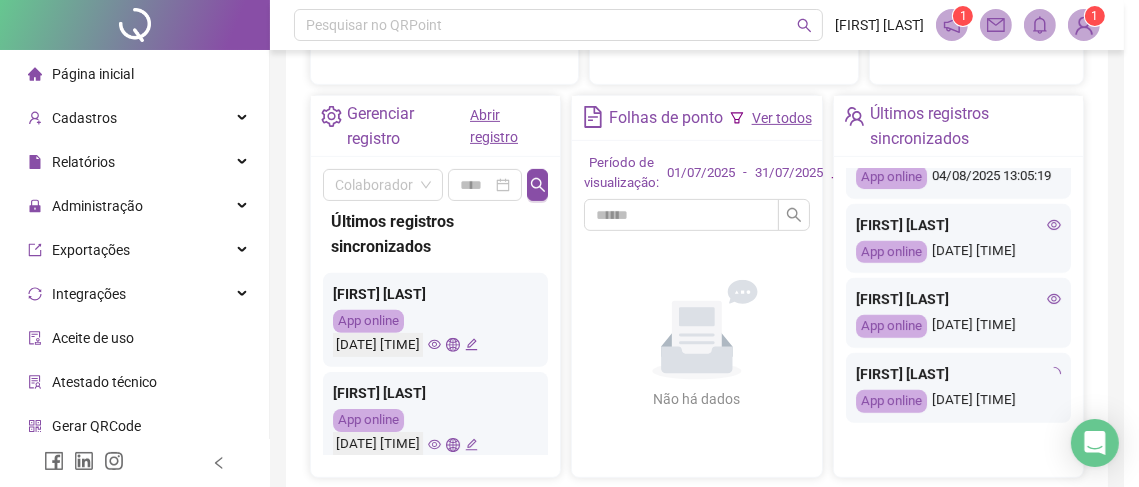 type on "**********" 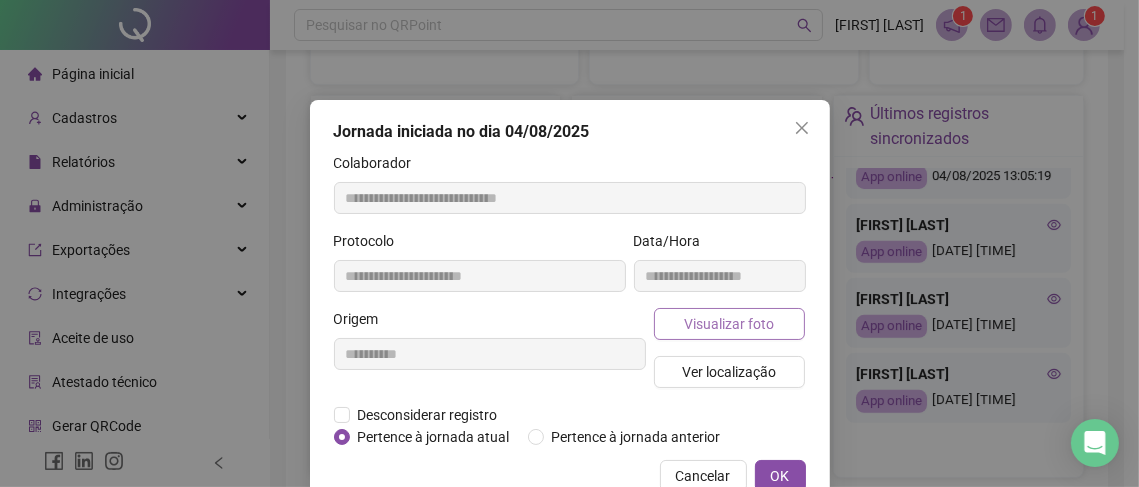 click on "Visualizar foto" at bounding box center (730, 324) 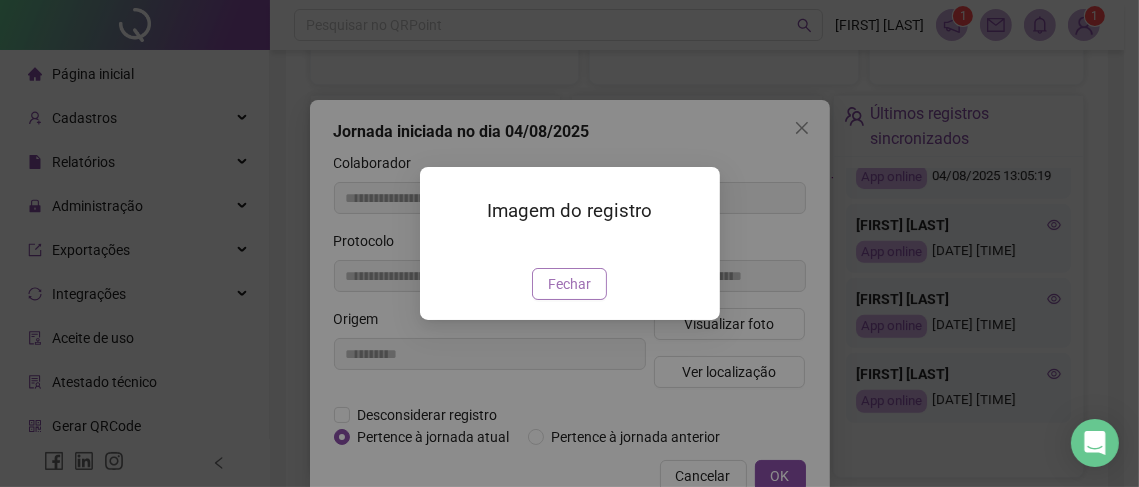 click on "Fechar" at bounding box center (569, 284) 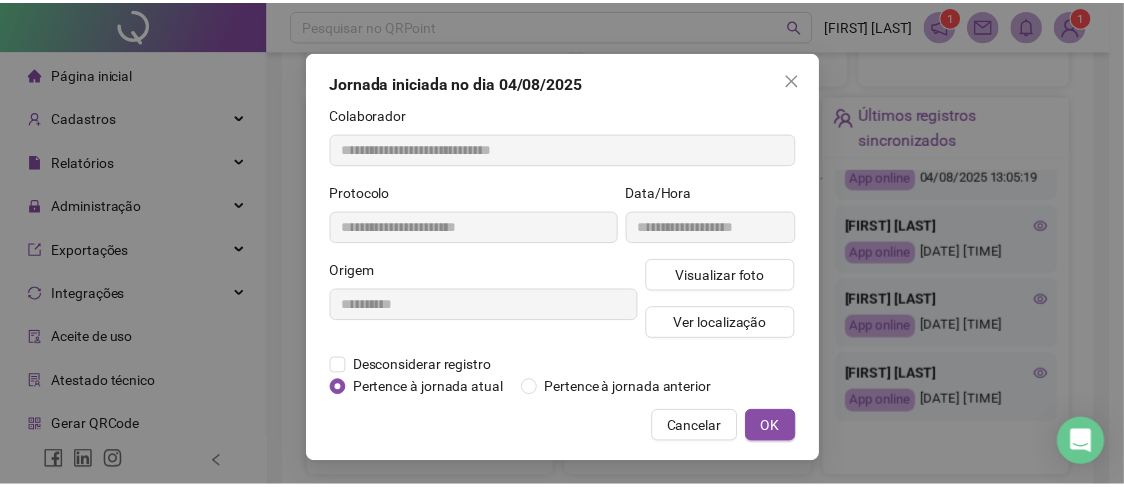 scroll, scrollTop: 0, scrollLeft: 0, axis: both 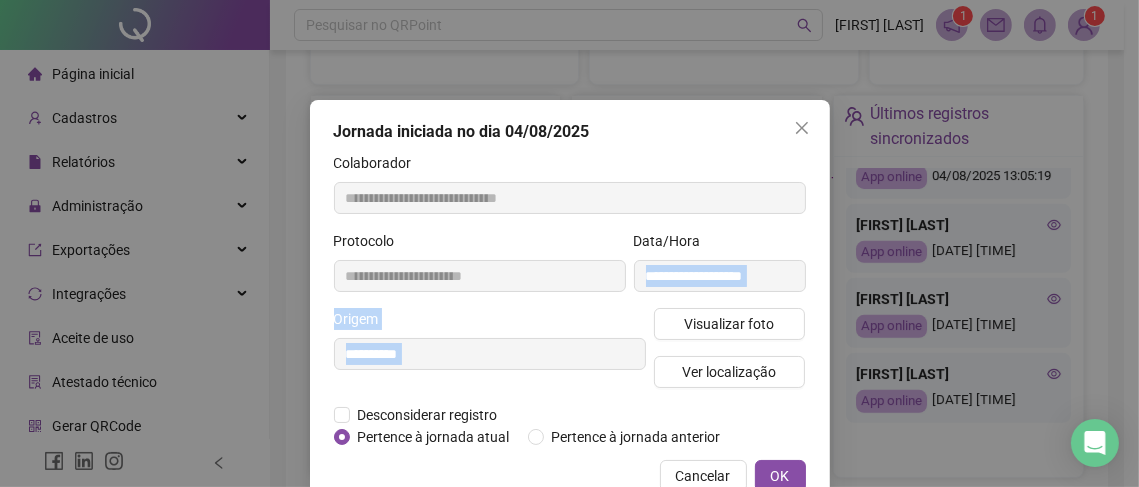 drag, startPoint x: 1060, startPoint y: 388, endPoint x: 1060, endPoint y: 306, distance: 82 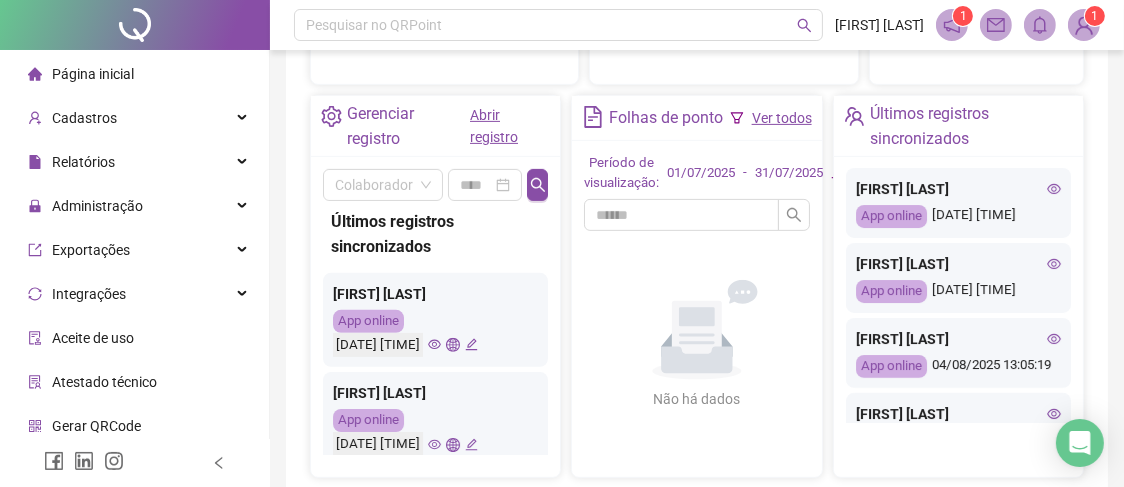 scroll, scrollTop: 596, scrollLeft: 0, axis: vertical 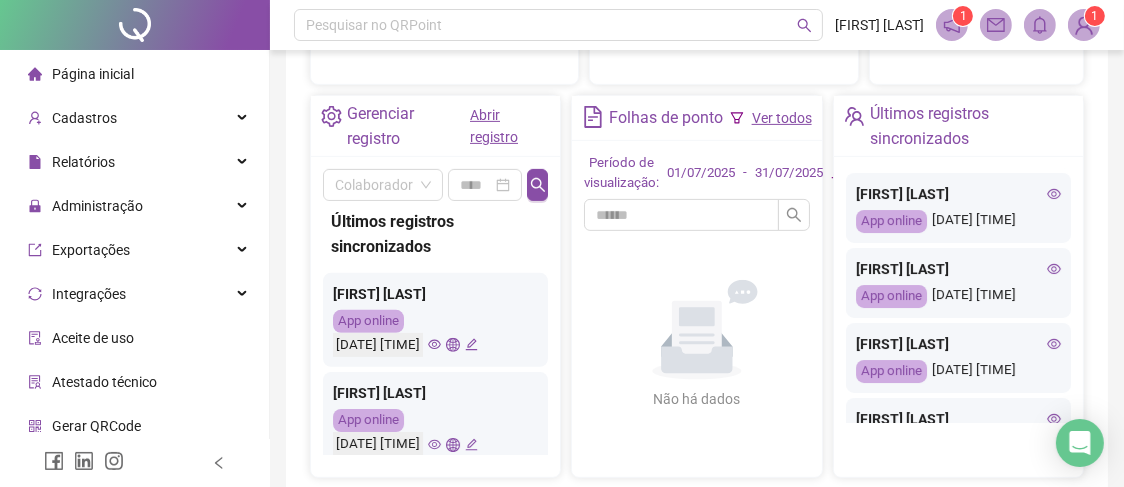 click 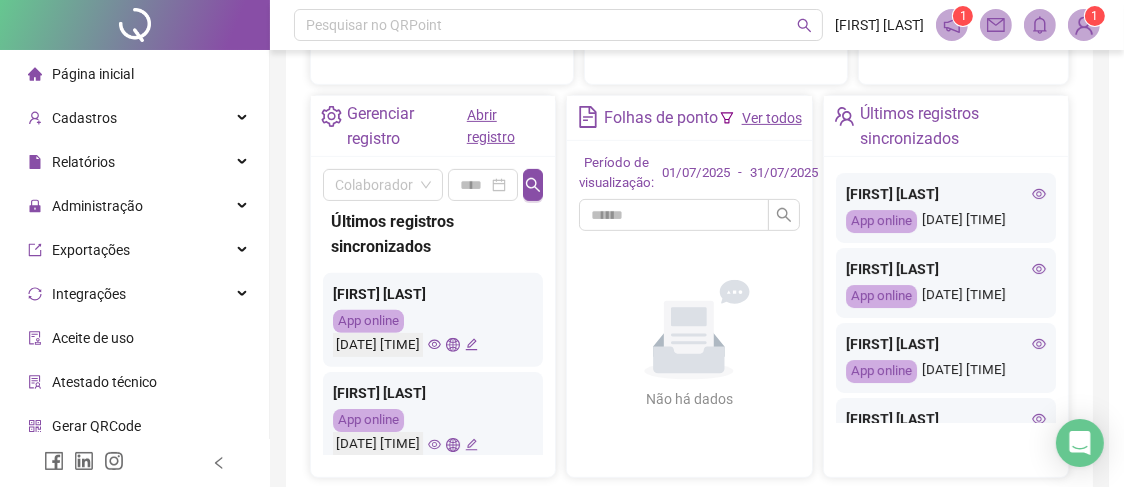 type on "**********" 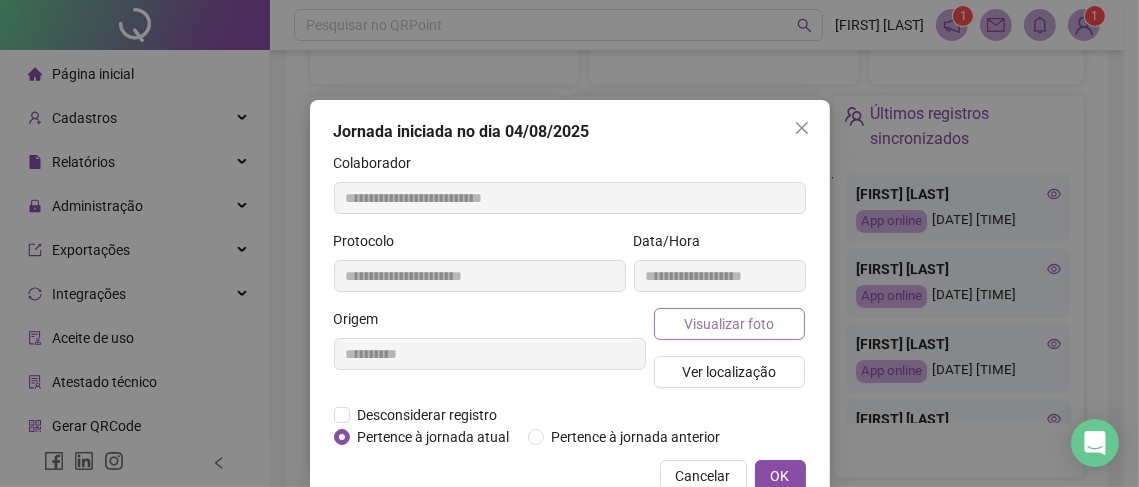 click on "Visualizar foto" at bounding box center [729, 324] 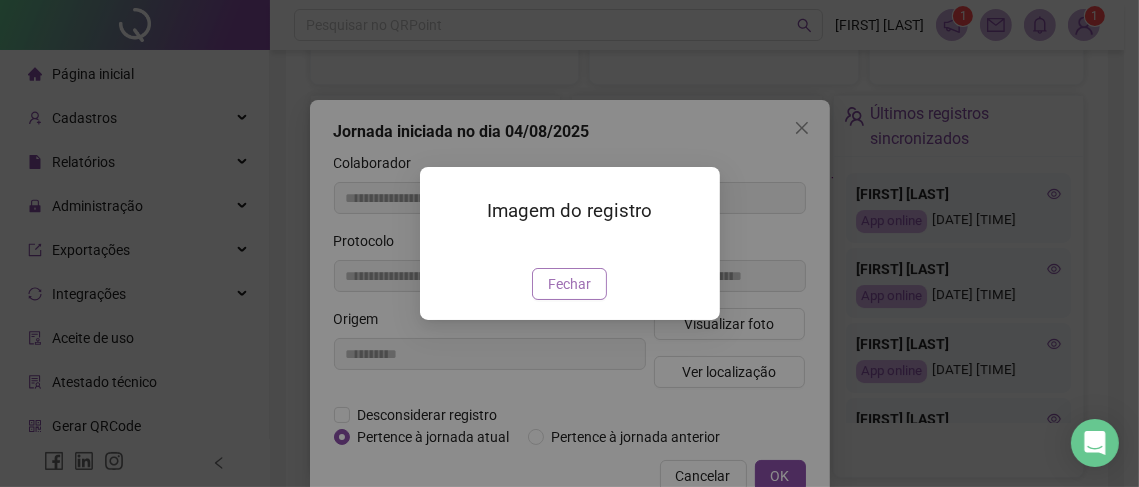 click on "Fechar" at bounding box center [569, 284] 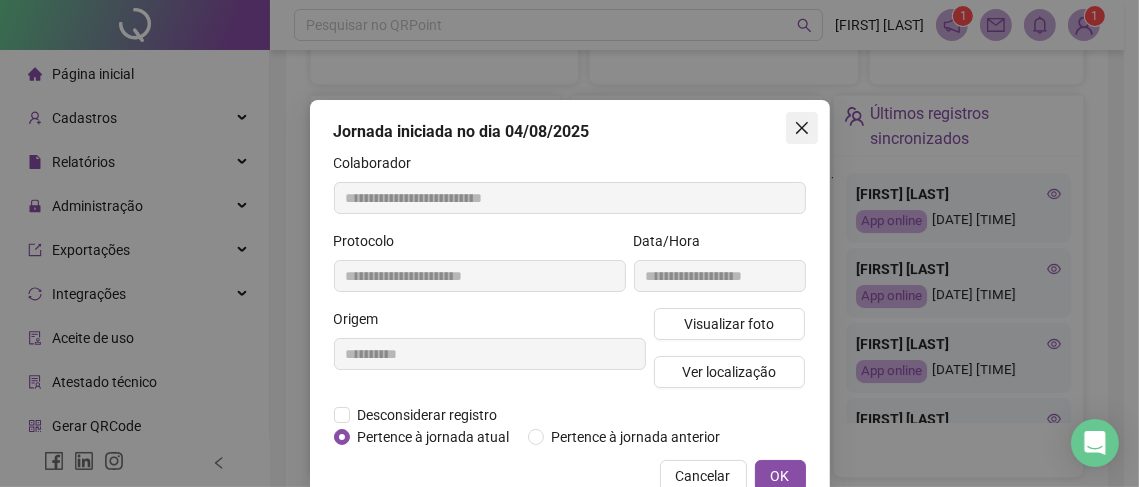 click 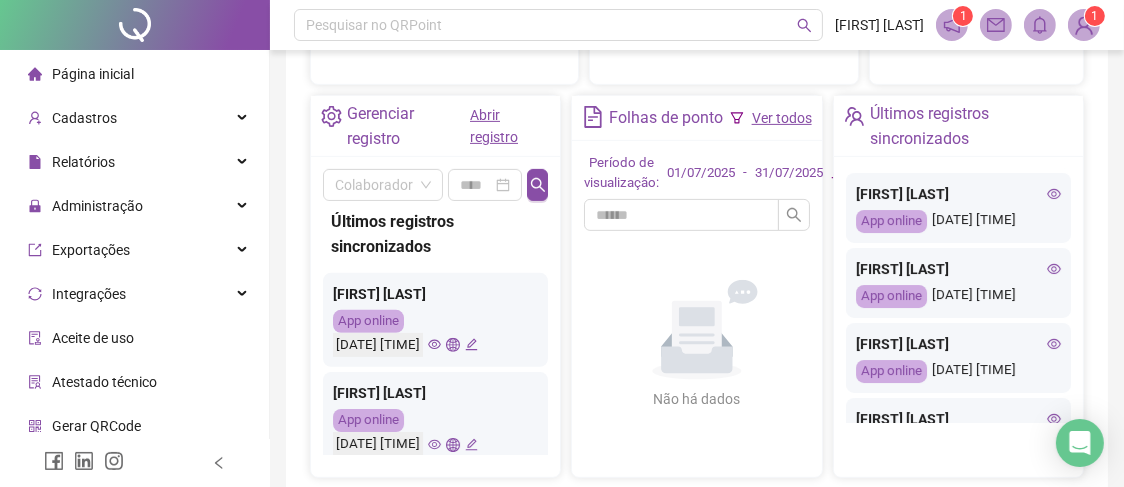click 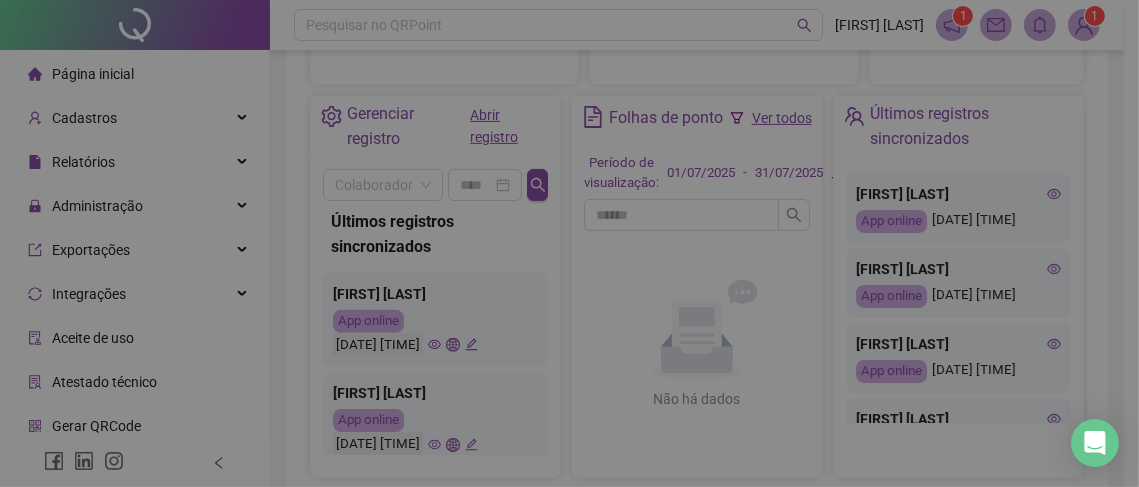 type on "**********" 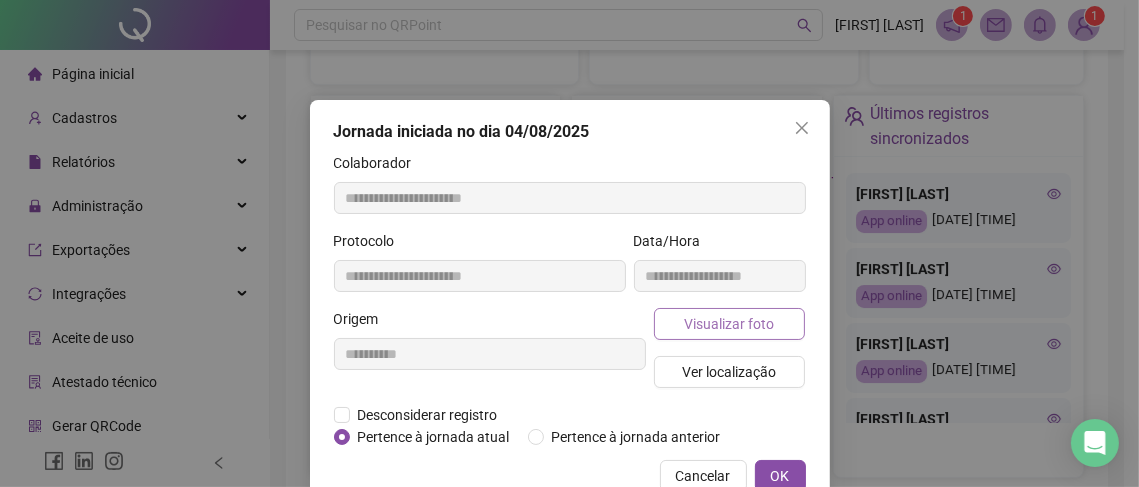 click on "Visualizar foto" at bounding box center [729, 324] 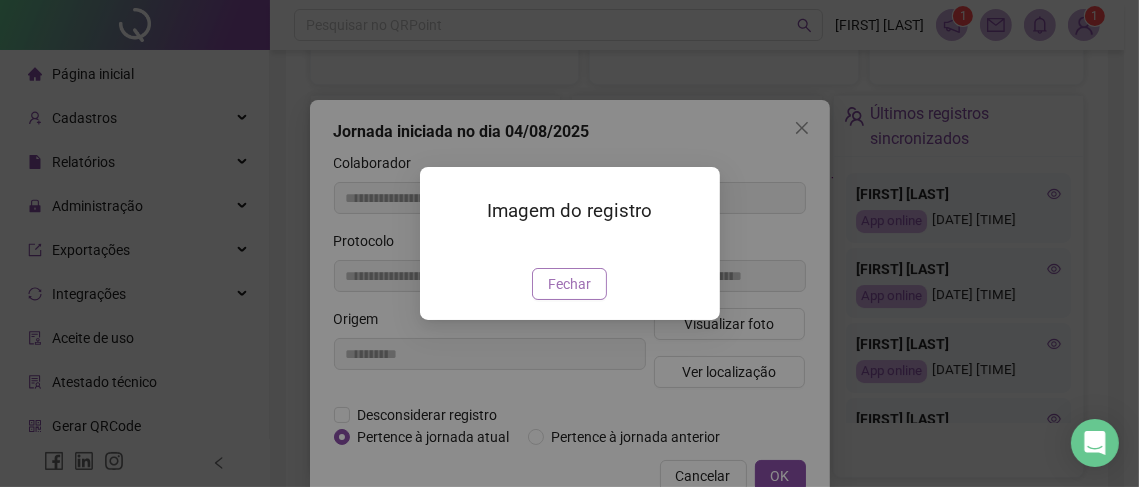click on "Fechar" at bounding box center (569, 284) 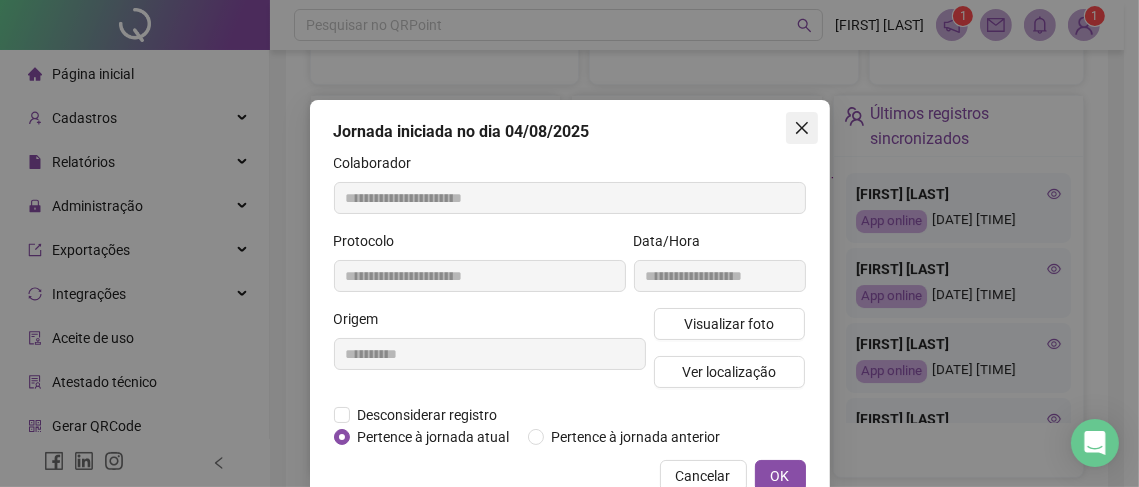 click 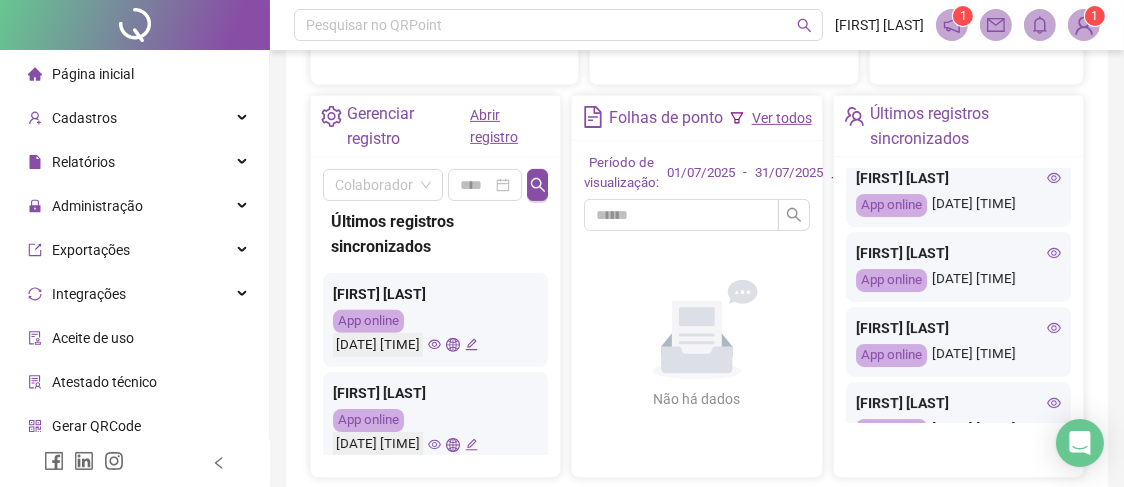 scroll, scrollTop: 255, scrollLeft: 0, axis: vertical 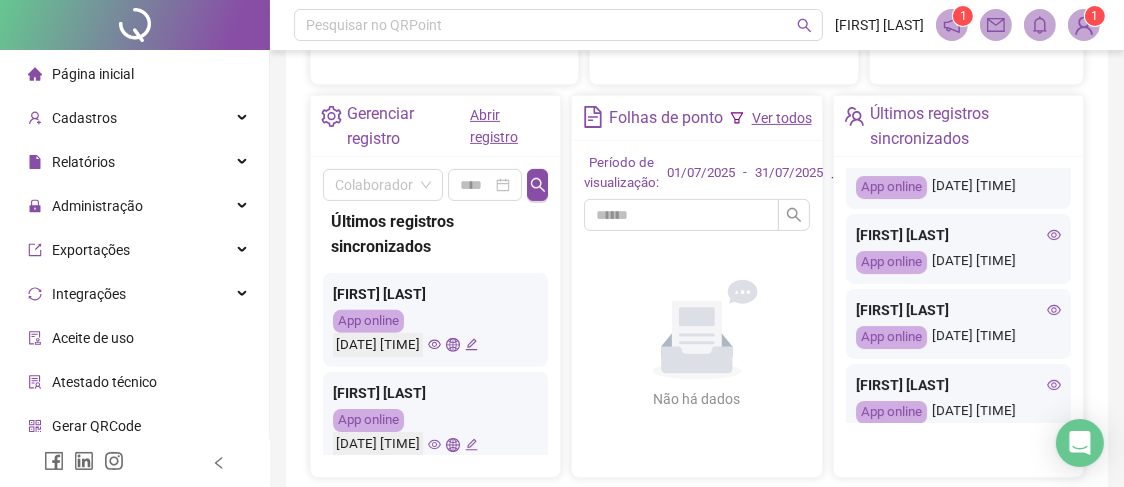 click 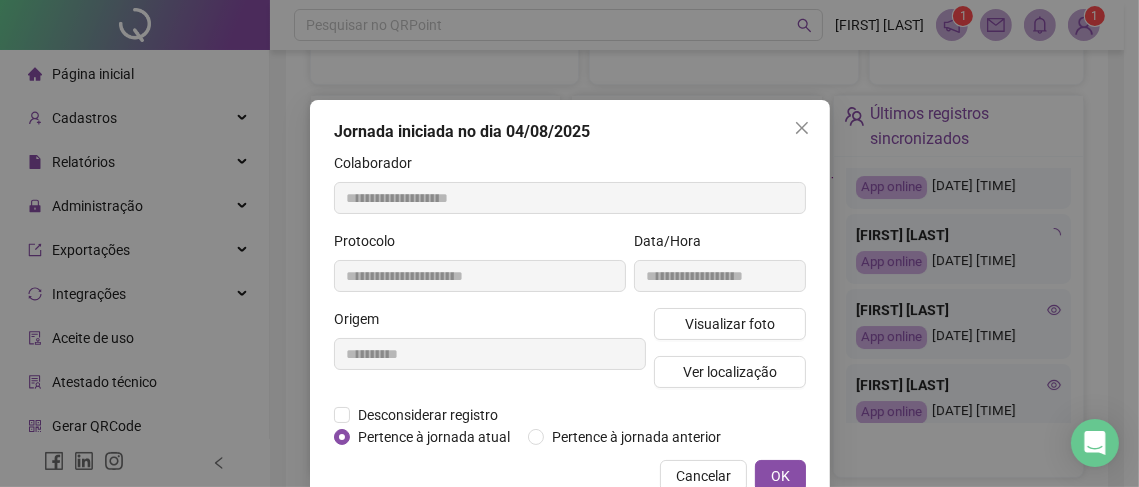 type on "**********" 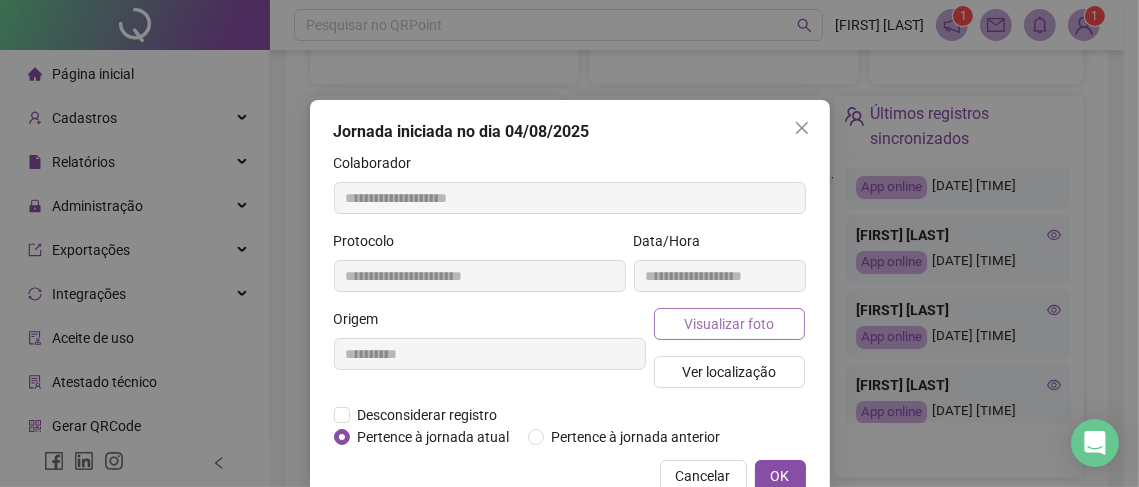 click on "Visualizar foto" at bounding box center (729, 324) 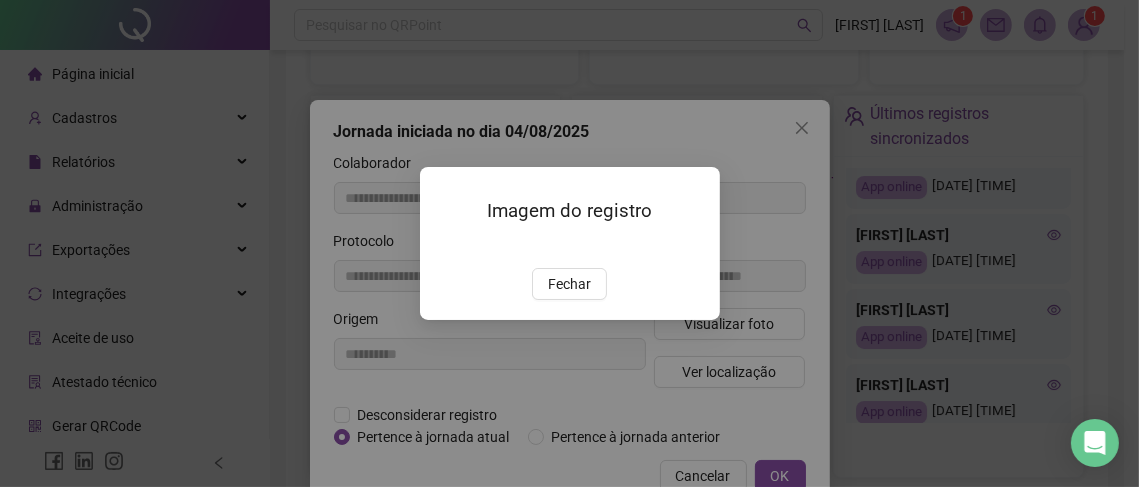 click on "Fechar" at bounding box center (569, 284) 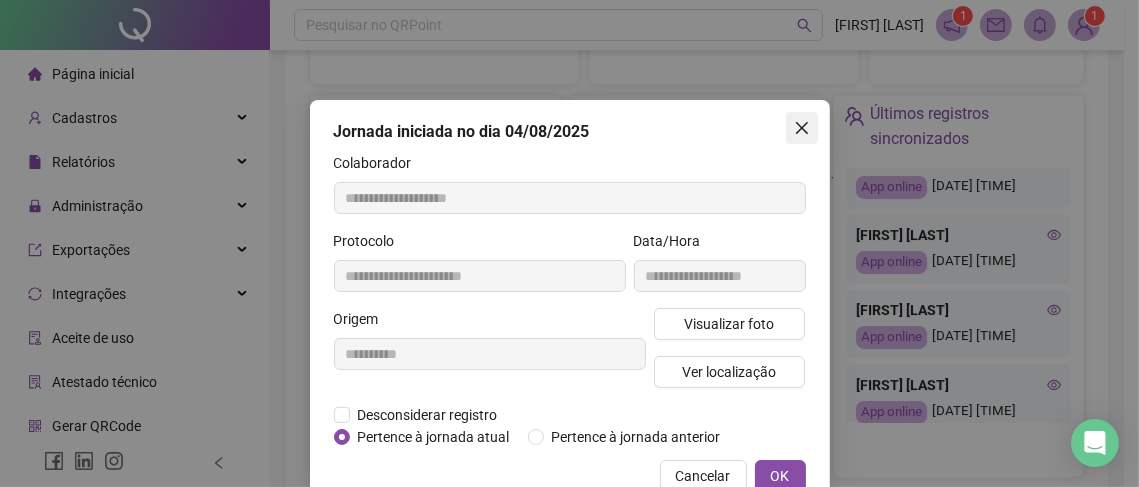 click at bounding box center [802, 128] 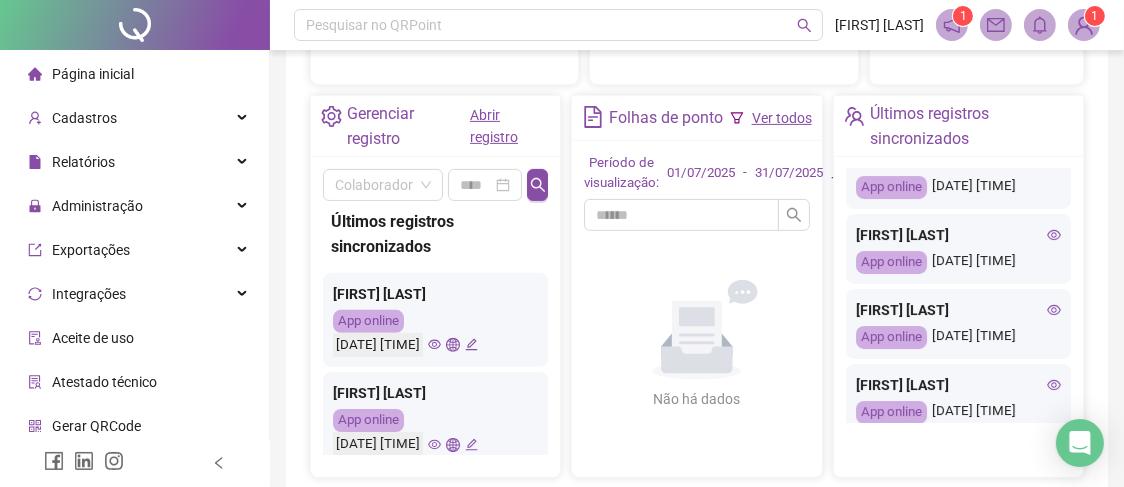 click 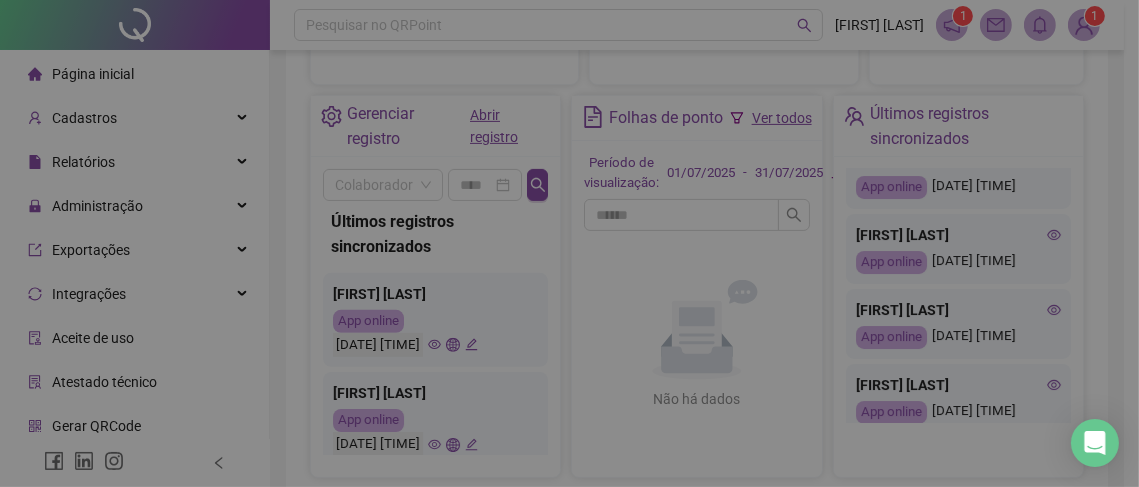type on "**********" 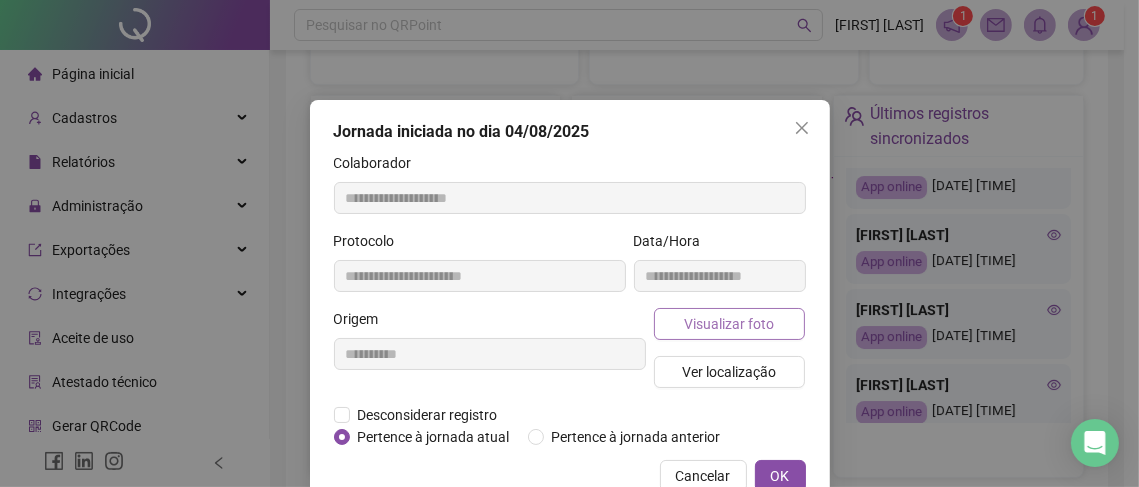 click on "Visualizar foto" at bounding box center [729, 324] 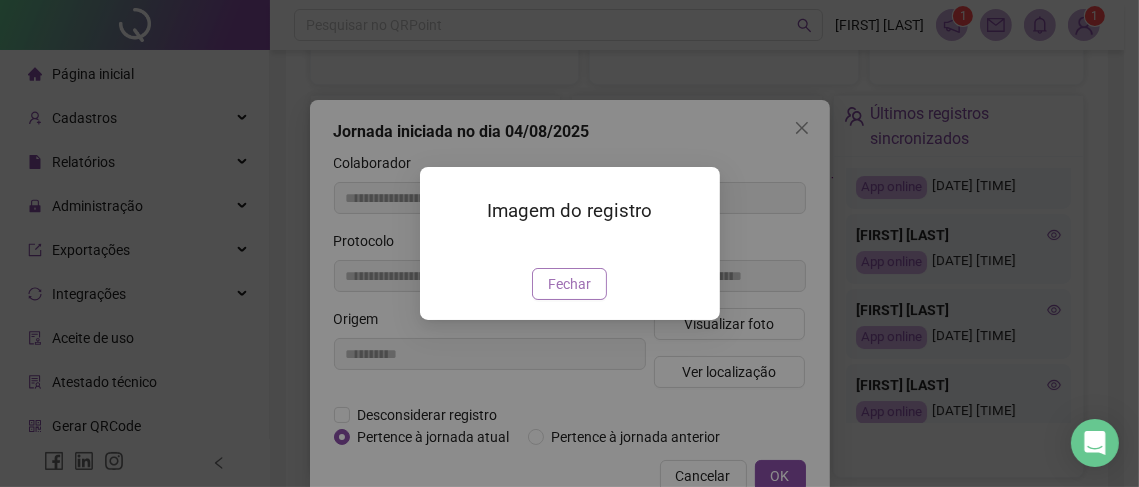 click on "Fechar" at bounding box center (569, 284) 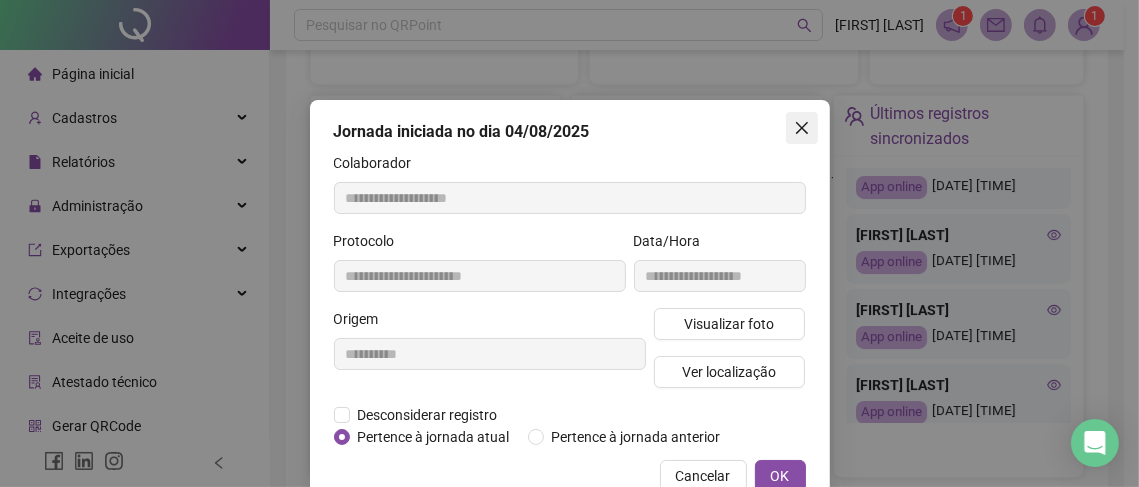 click 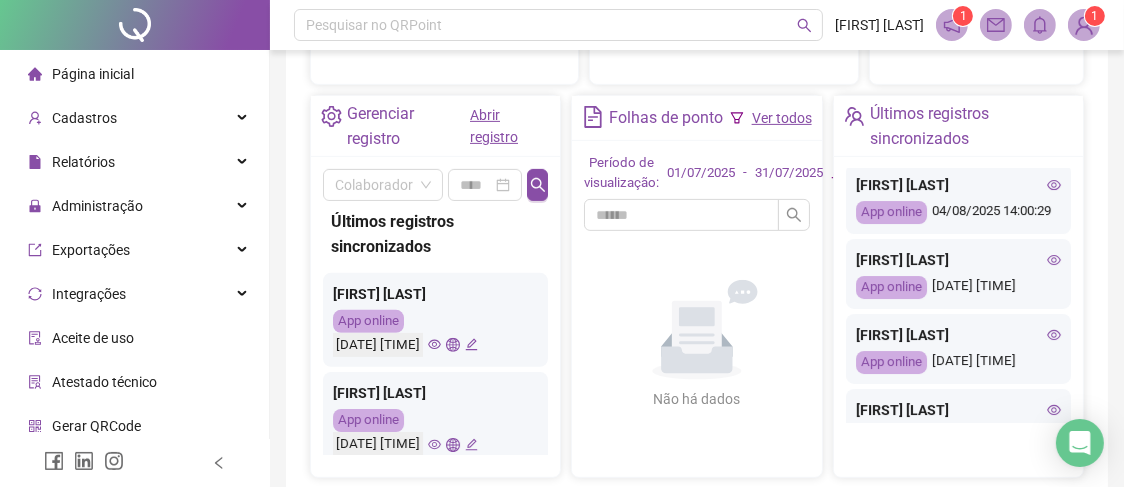 scroll, scrollTop: 55, scrollLeft: 0, axis: vertical 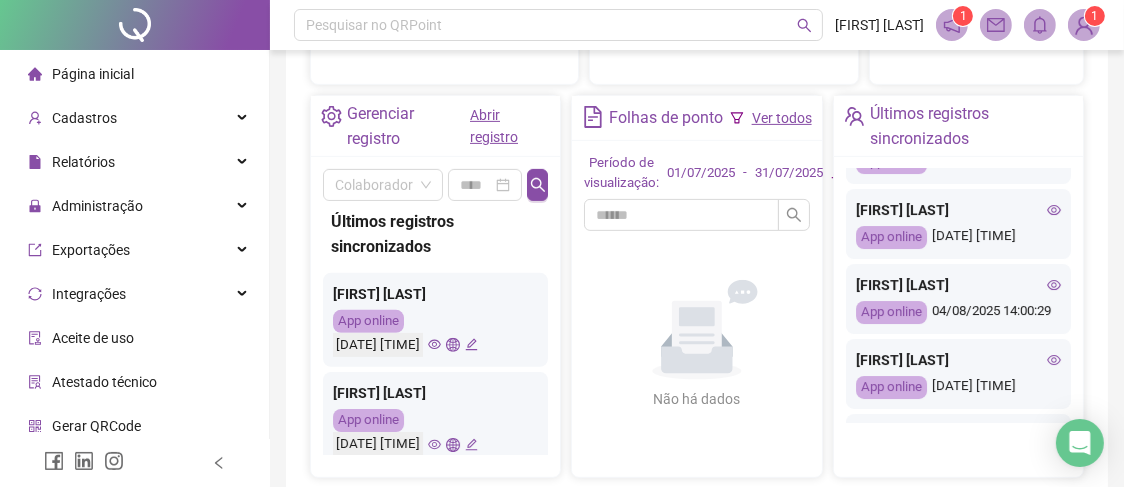 click 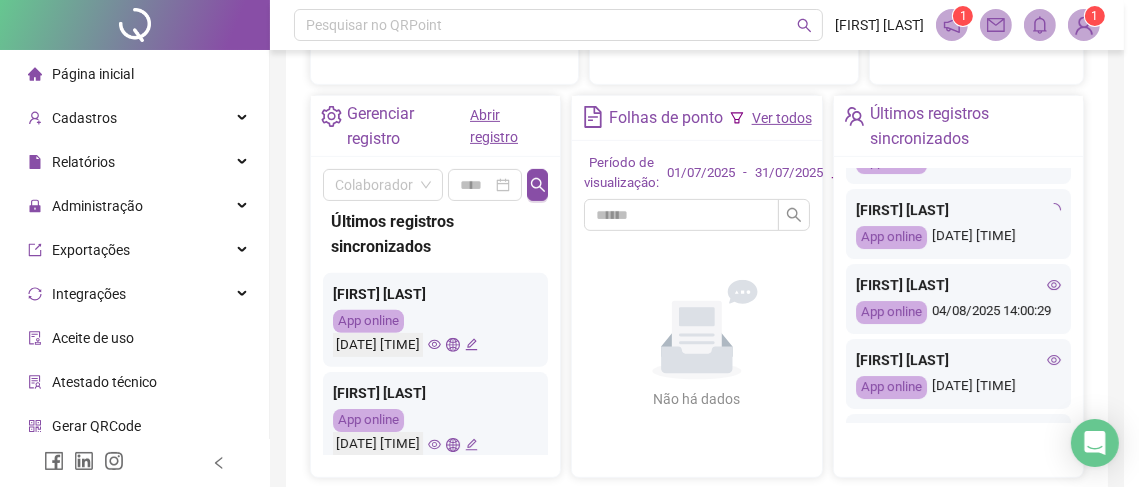 type on "**********" 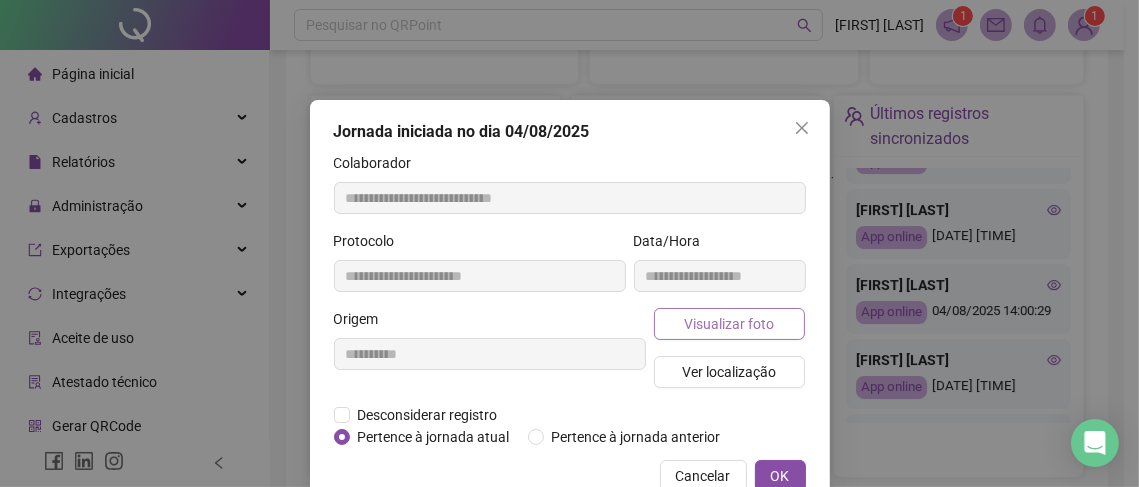 click on "Visualizar foto" at bounding box center [730, 324] 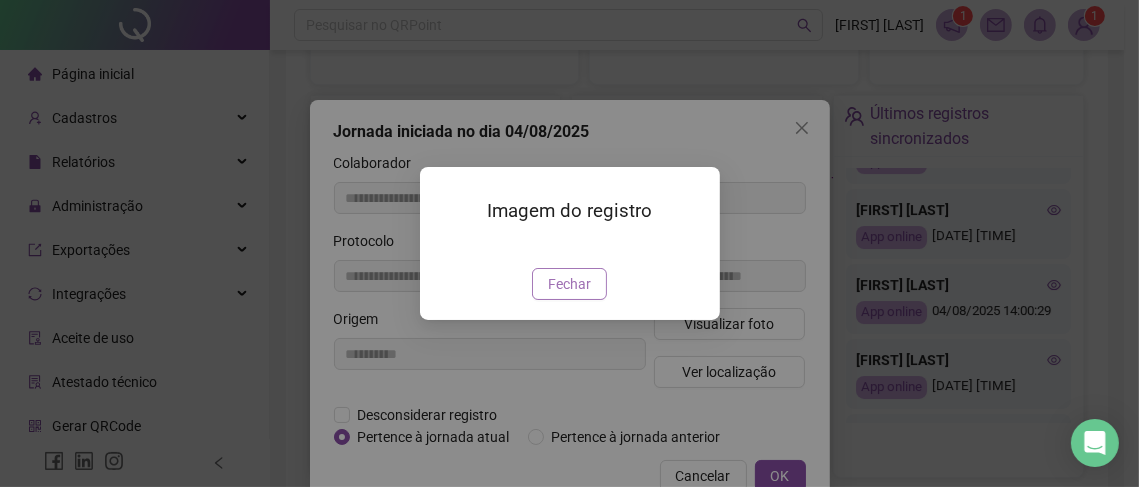 click on "Fechar" at bounding box center [569, 284] 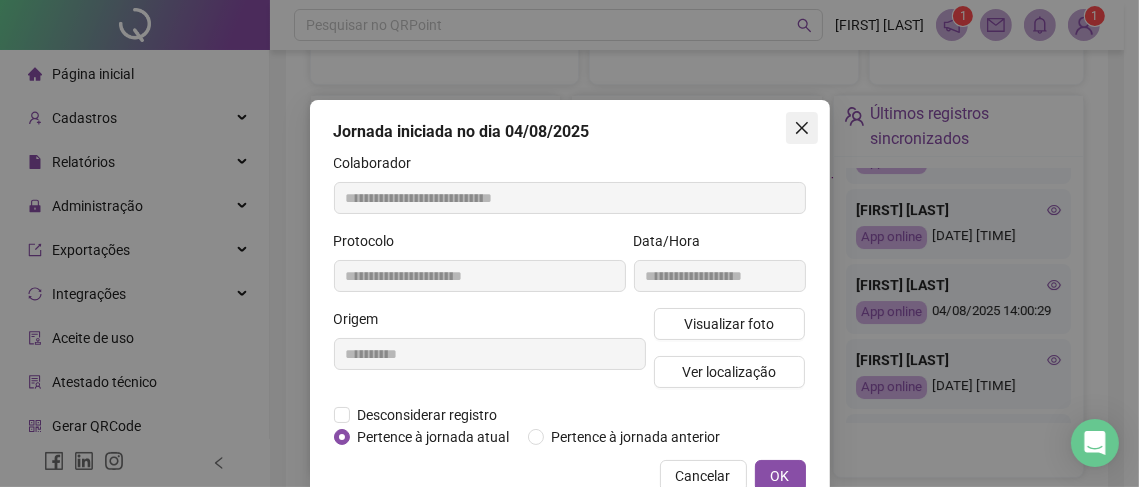 click 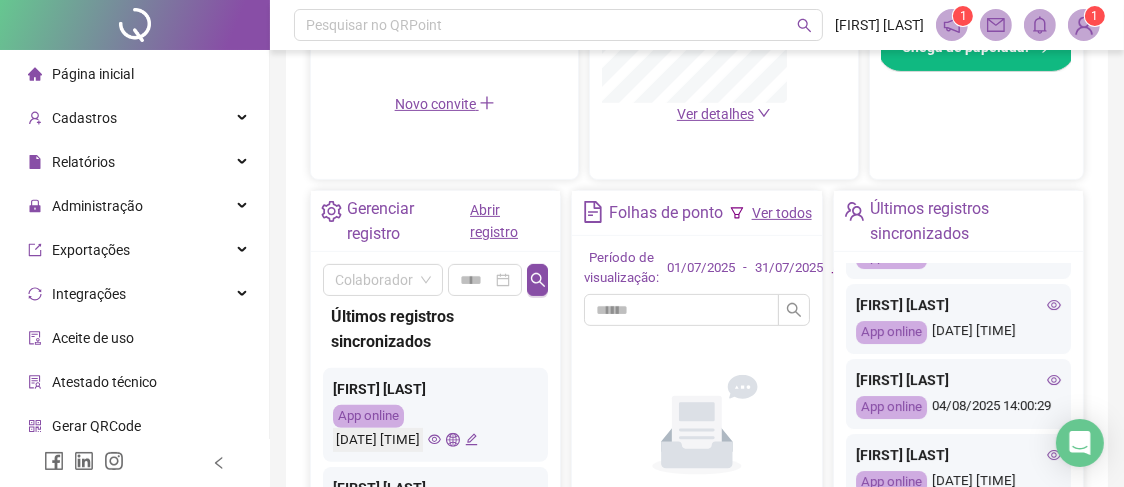 scroll, scrollTop: 630, scrollLeft: 0, axis: vertical 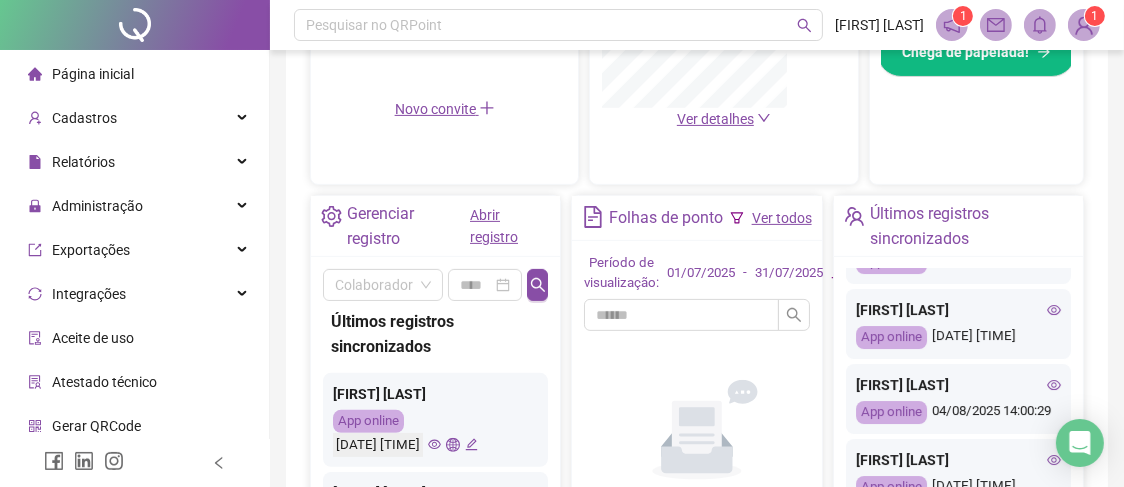 click 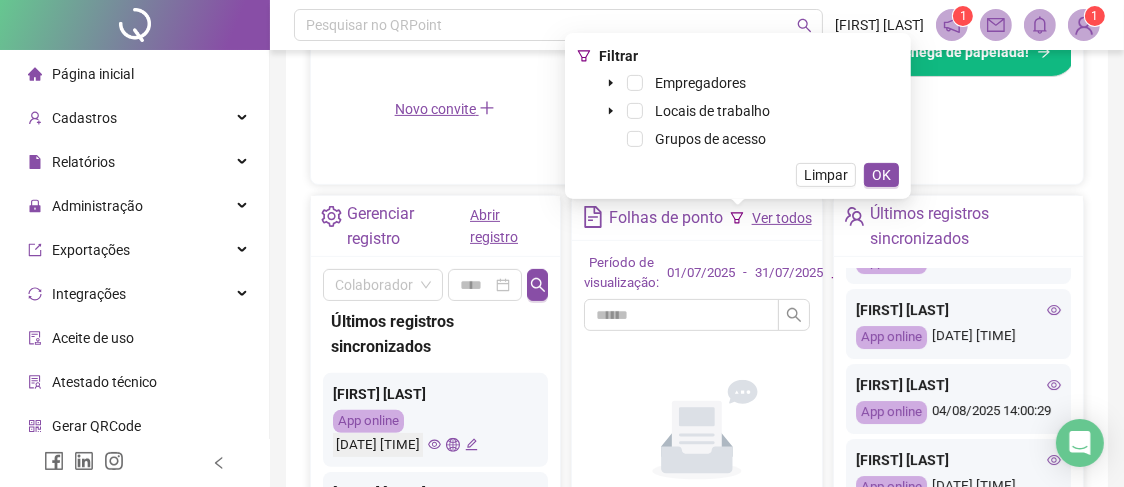click on "Não há dados Não há dados" at bounding box center (696, 445) 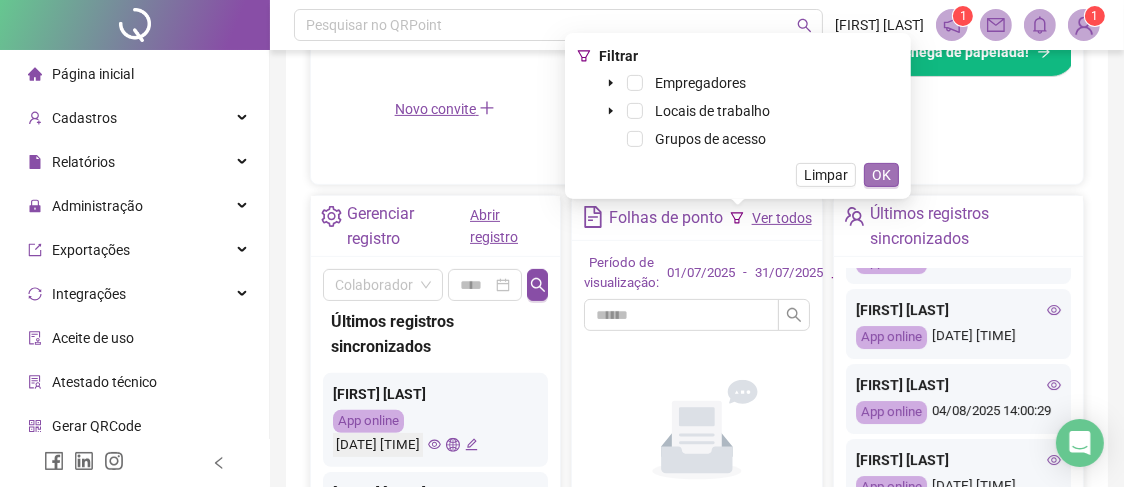 click on "OK" at bounding box center [881, 175] 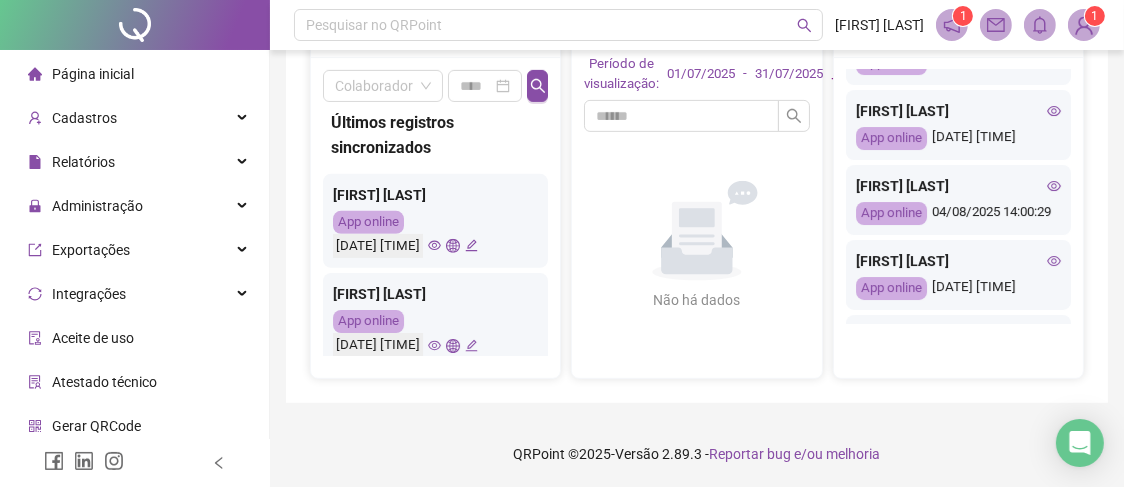 scroll, scrollTop: 829, scrollLeft: 0, axis: vertical 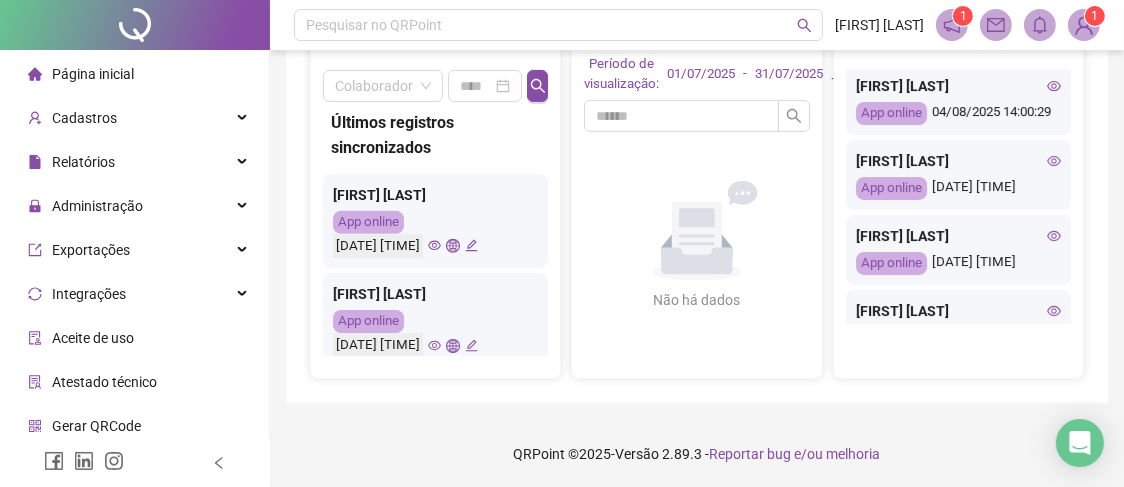 click on "App online [DATE] [TIME]" at bounding box center (958, 113) 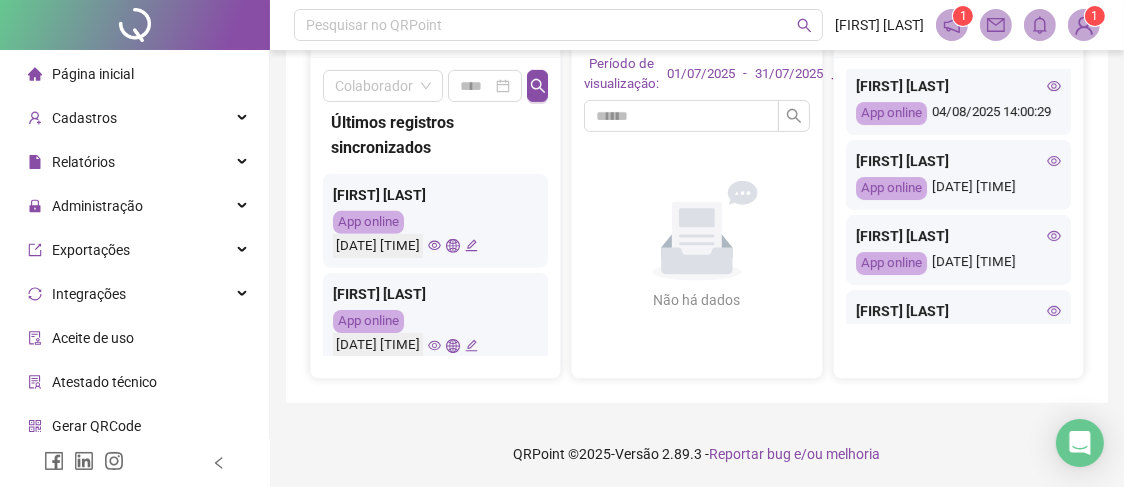 click 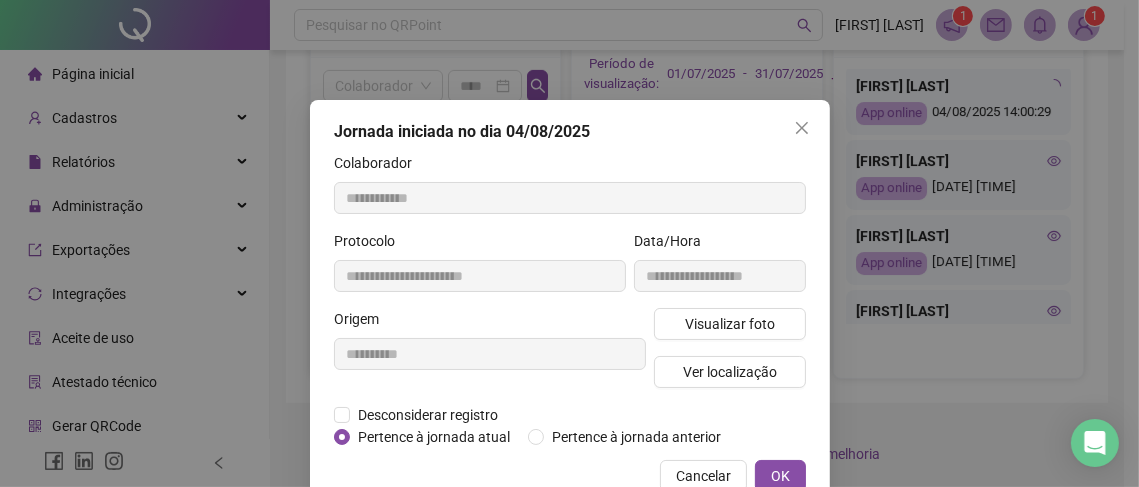type on "**********" 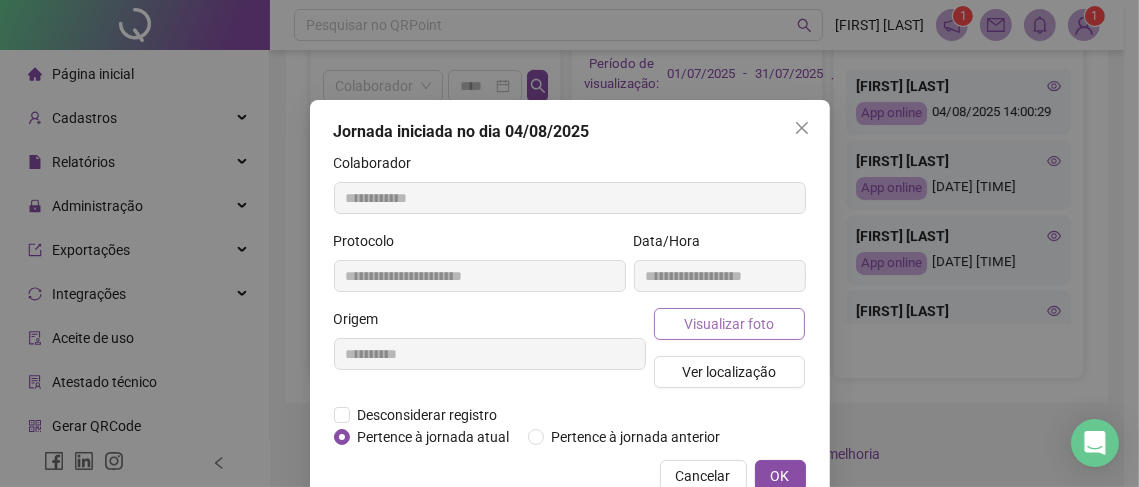 click on "Visualizar foto" at bounding box center (729, 324) 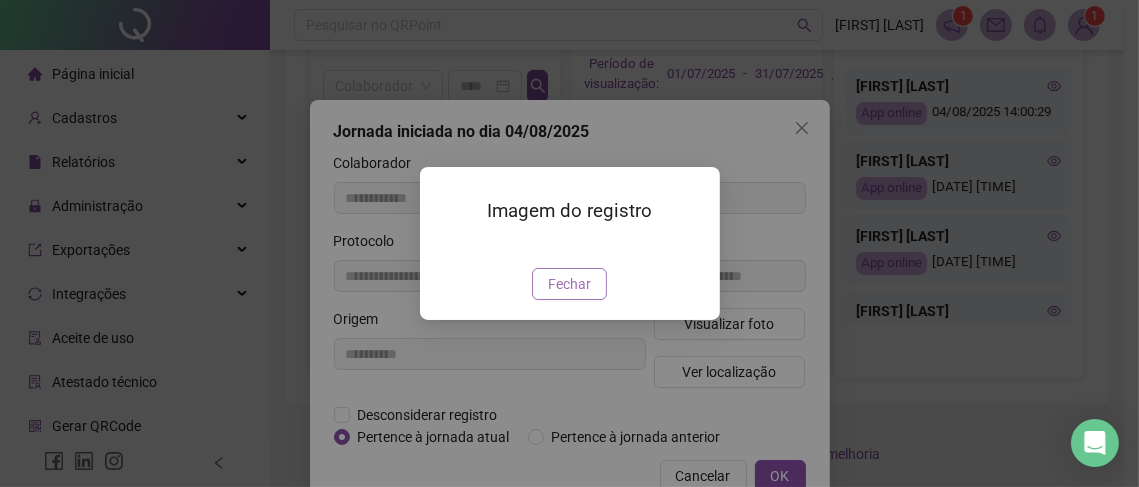 click on "Fechar" at bounding box center [569, 284] 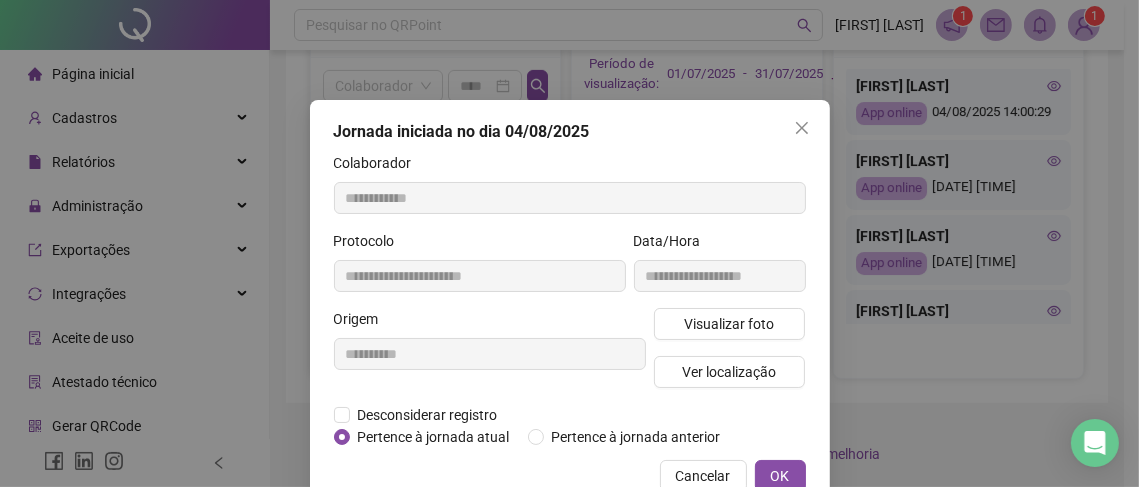 drag, startPoint x: 1064, startPoint y: 127, endPoint x: 1067, endPoint y: 92, distance: 35.128338 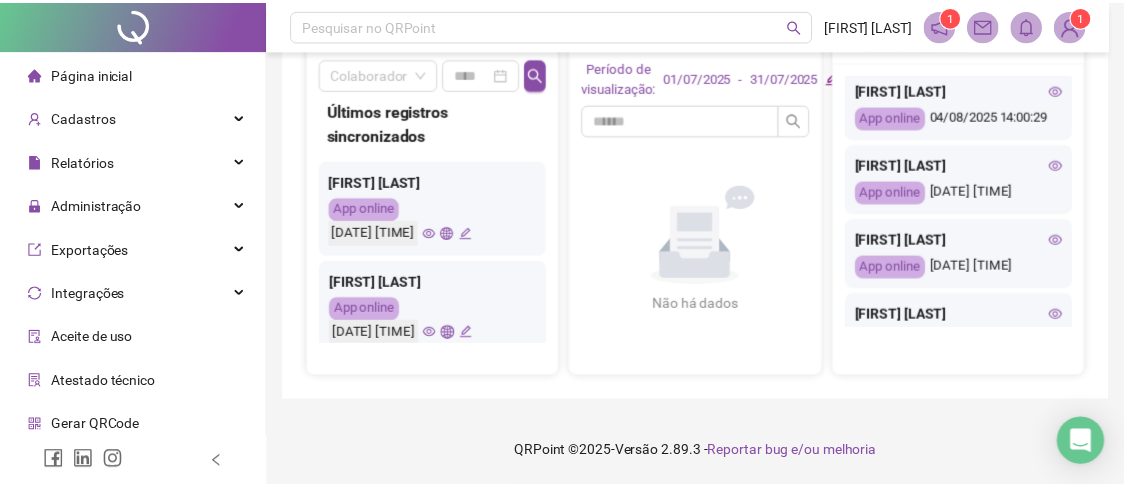 scroll, scrollTop: 824, scrollLeft: 0, axis: vertical 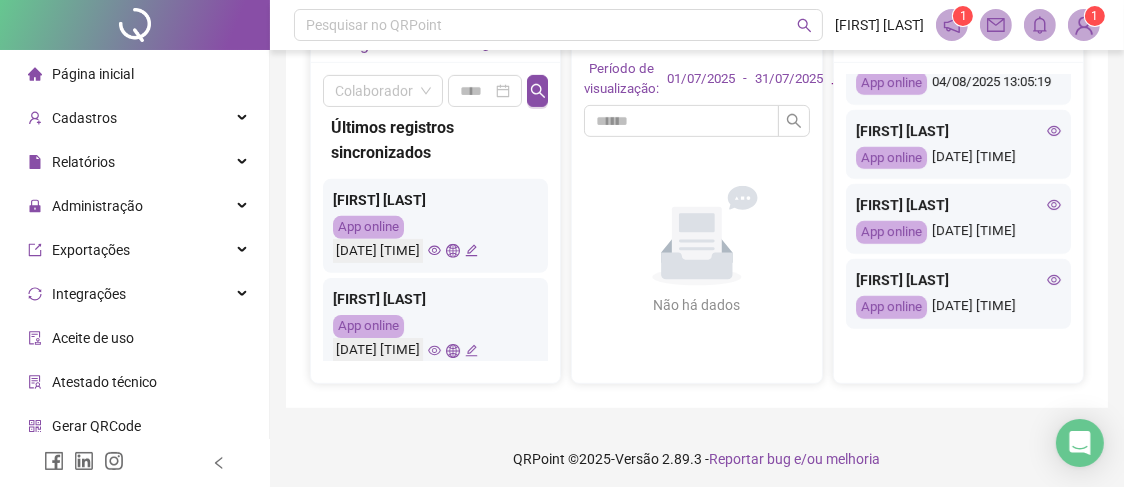 click 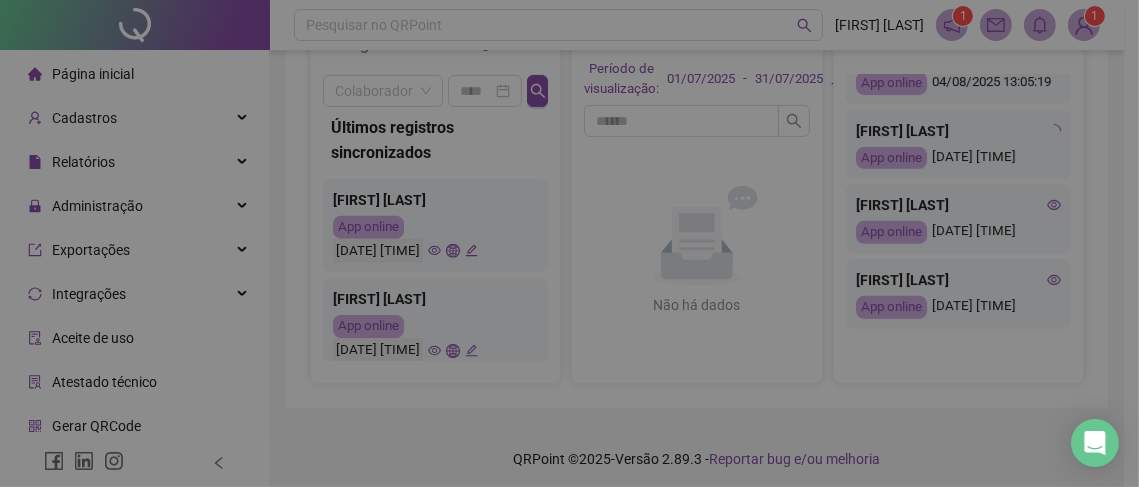 type on "**********" 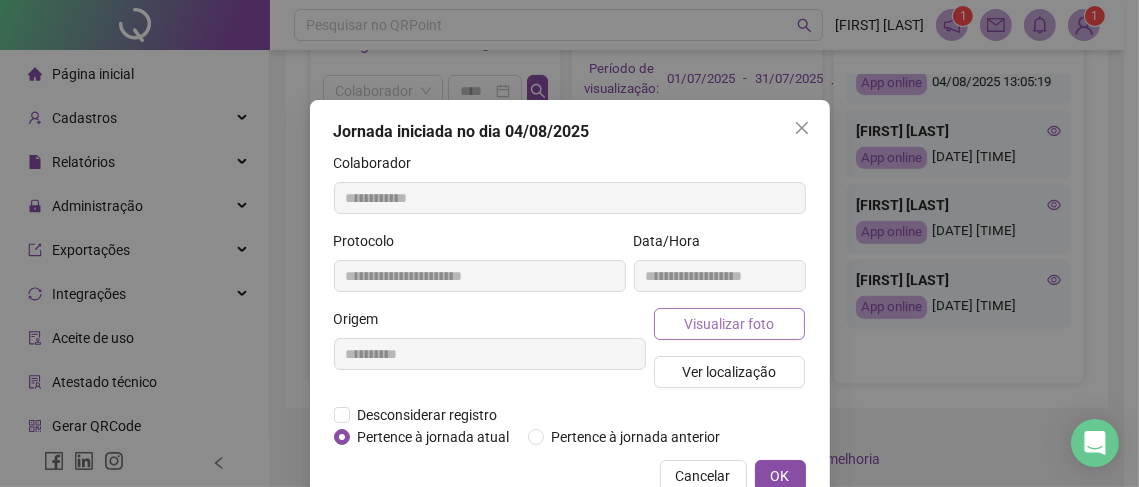 click on "Visualizar foto" at bounding box center [729, 324] 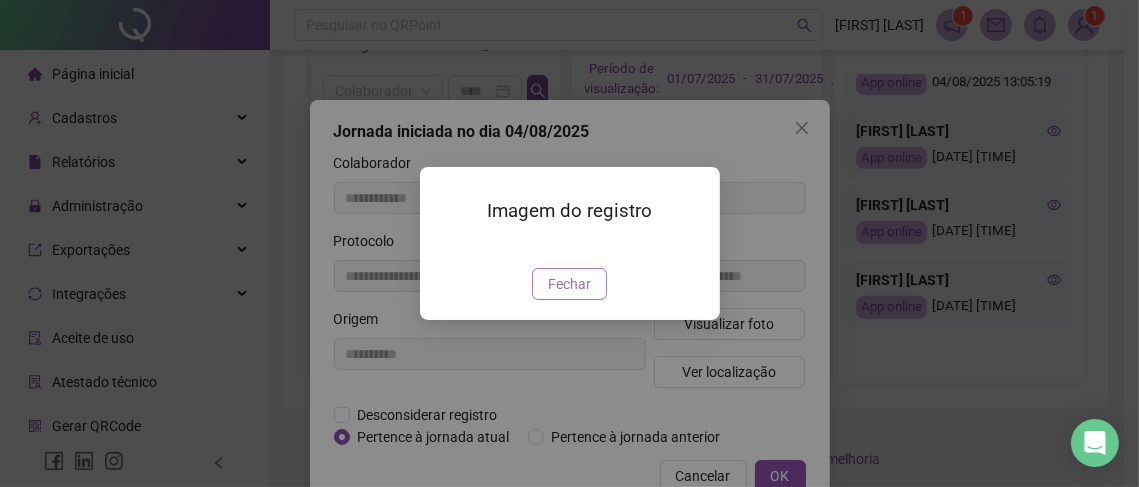 click on "Fechar" at bounding box center [569, 284] 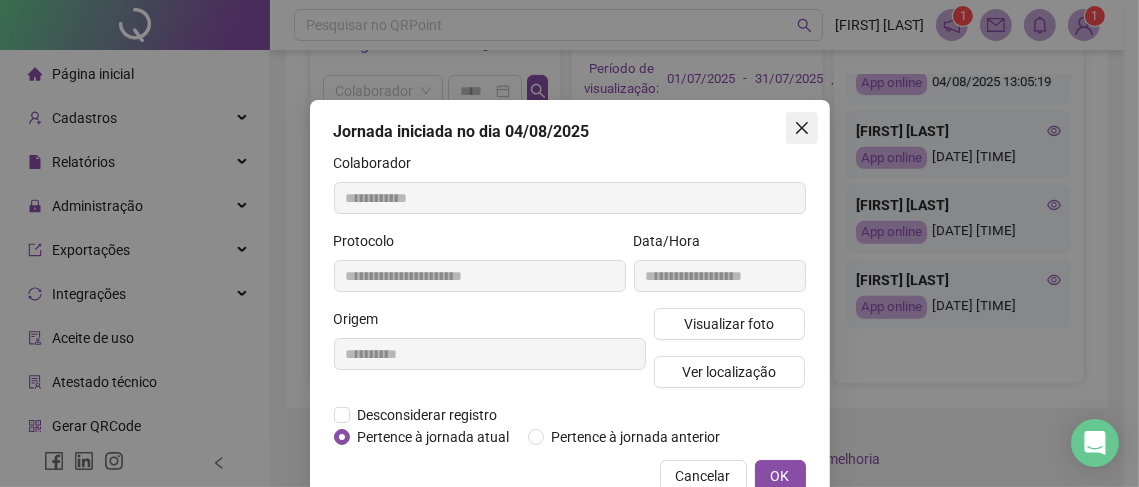click 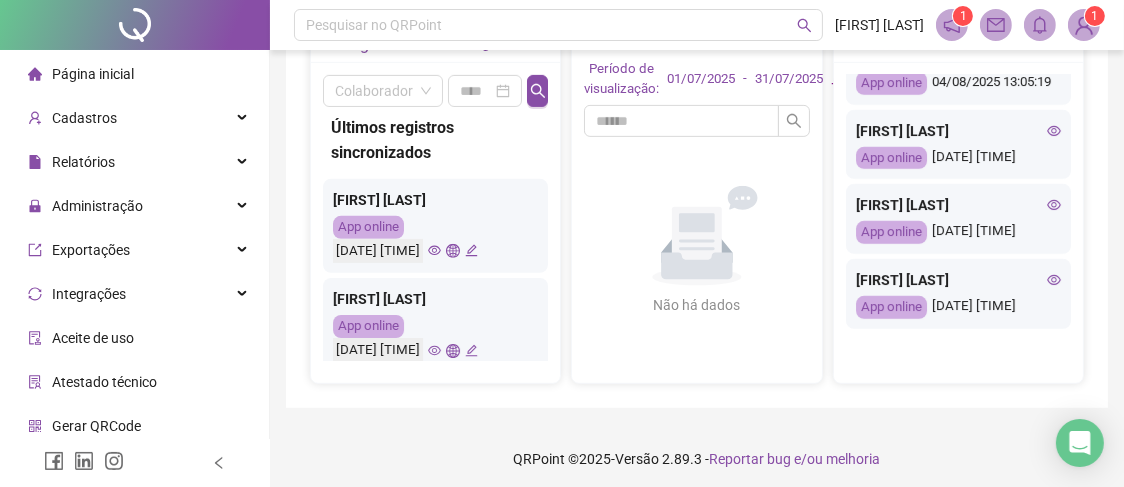 scroll, scrollTop: 1057, scrollLeft: 0, axis: vertical 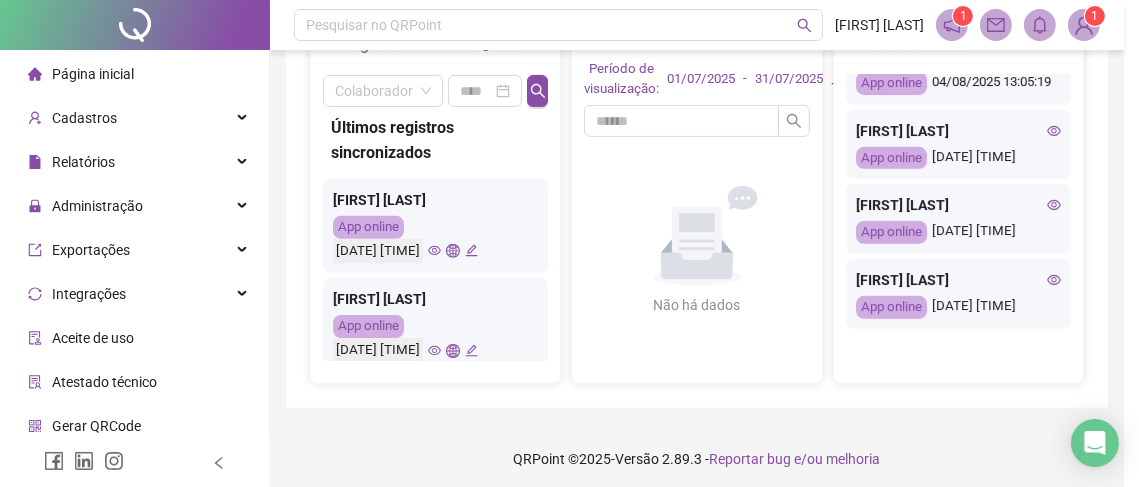 type on "**********" 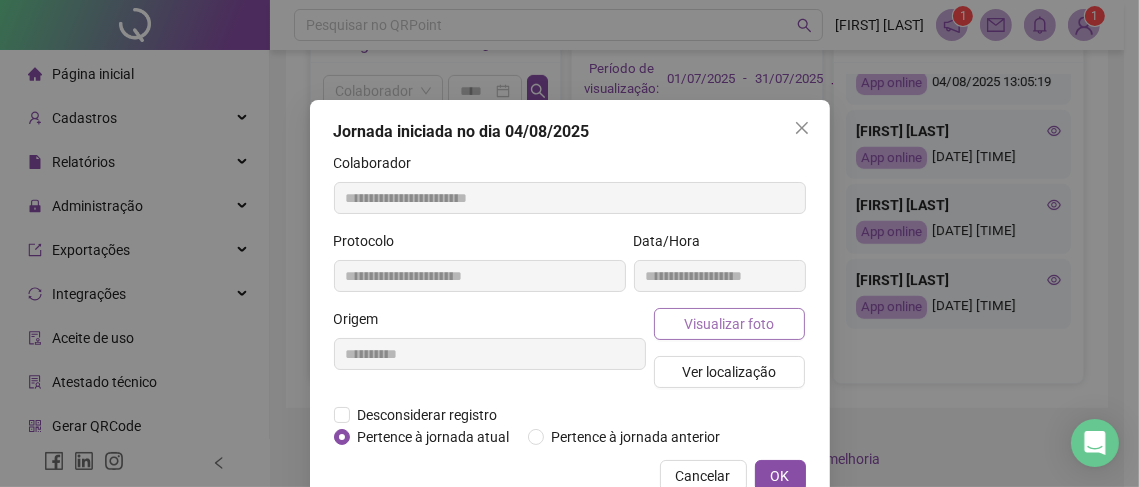 click on "Visualizar foto" at bounding box center [730, 324] 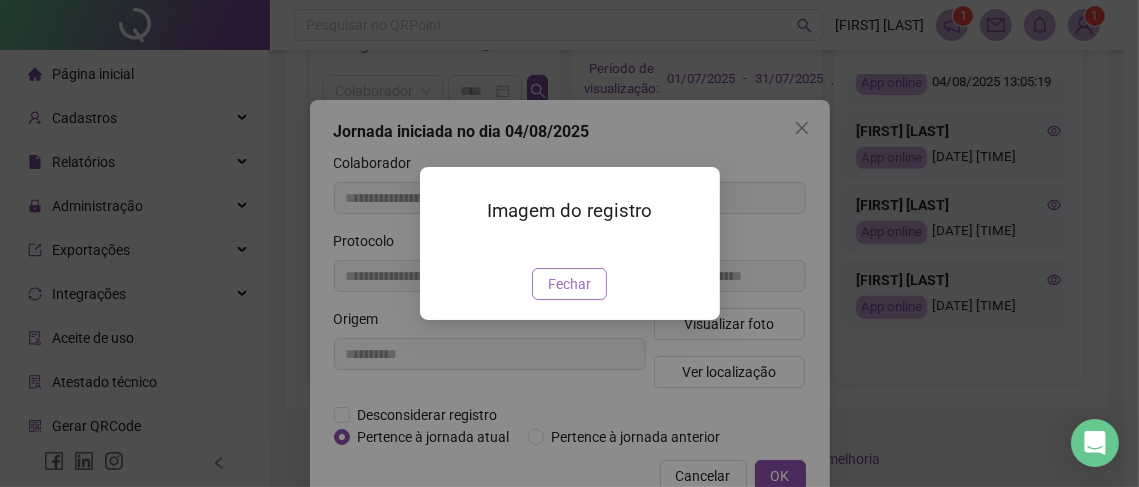 click on "Fechar" at bounding box center [569, 284] 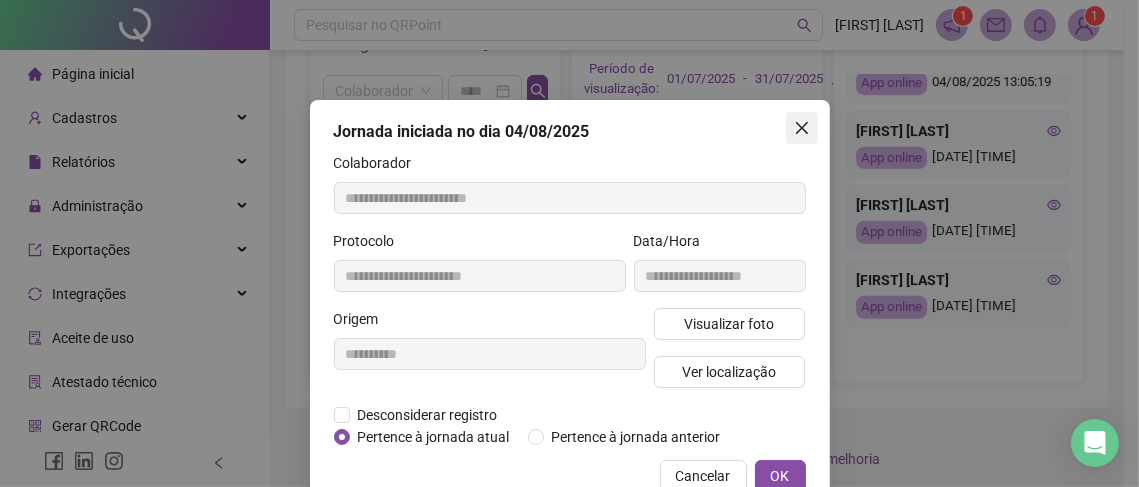 click at bounding box center (802, 128) 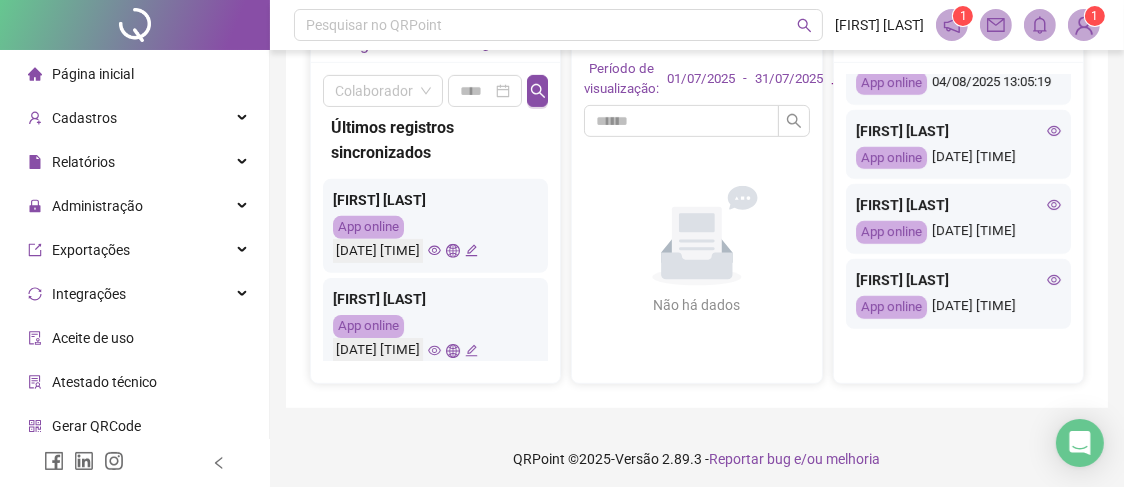 scroll, scrollTop: 1399, scrollLeft: 0, axis: vertical 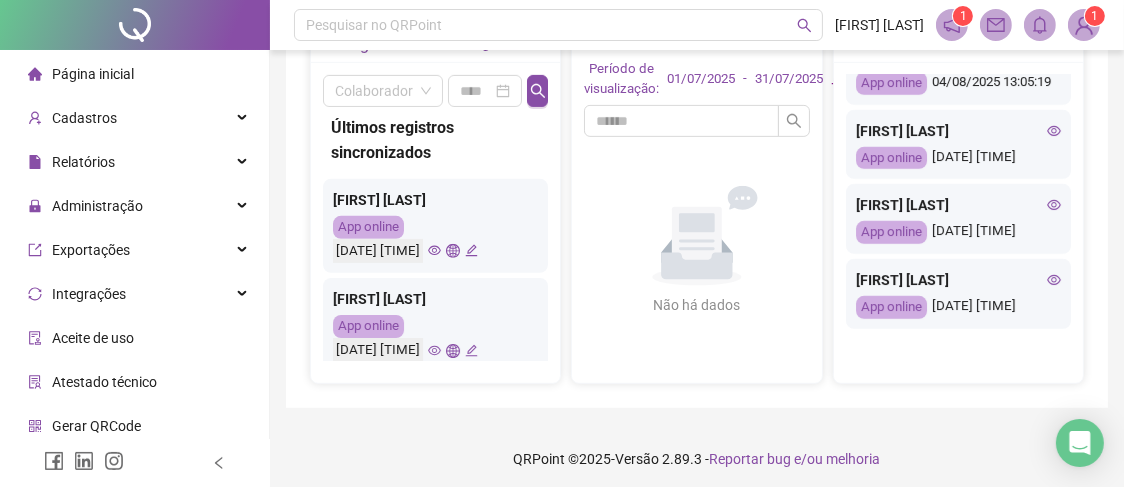 click 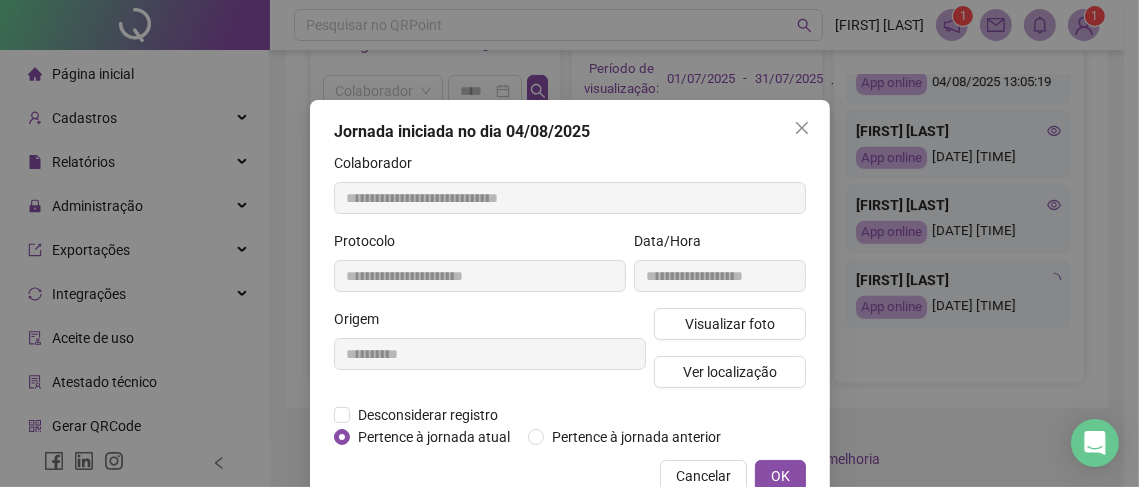 type on "**********" 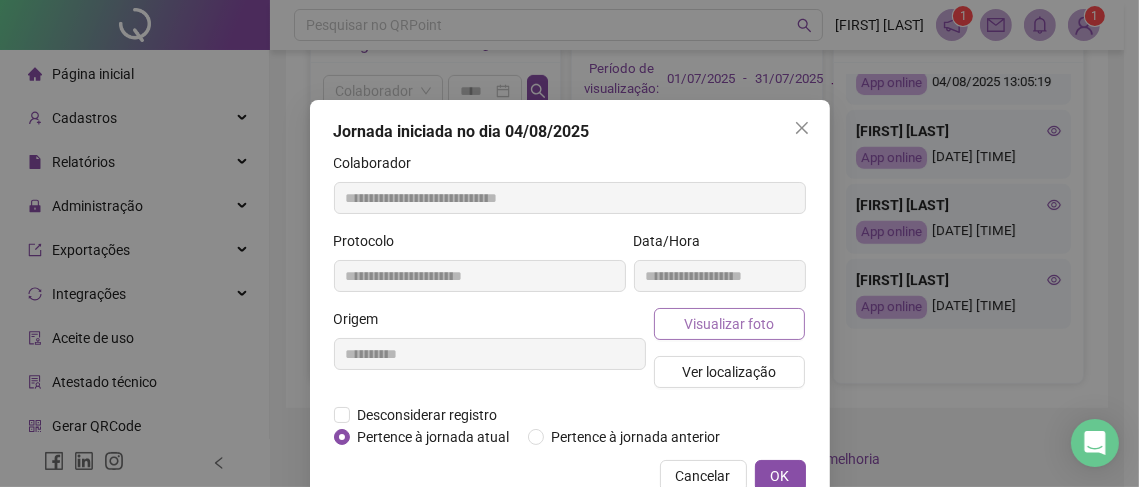 click on "Visualizar foto" at bounding box center [730, 324] 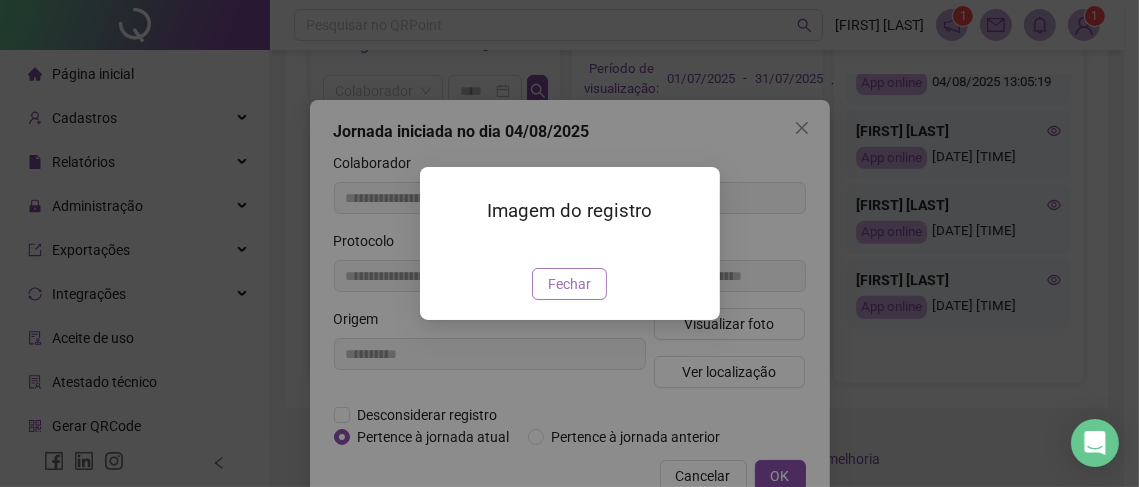 click on "Fechar" at bounding box center [569, 284] 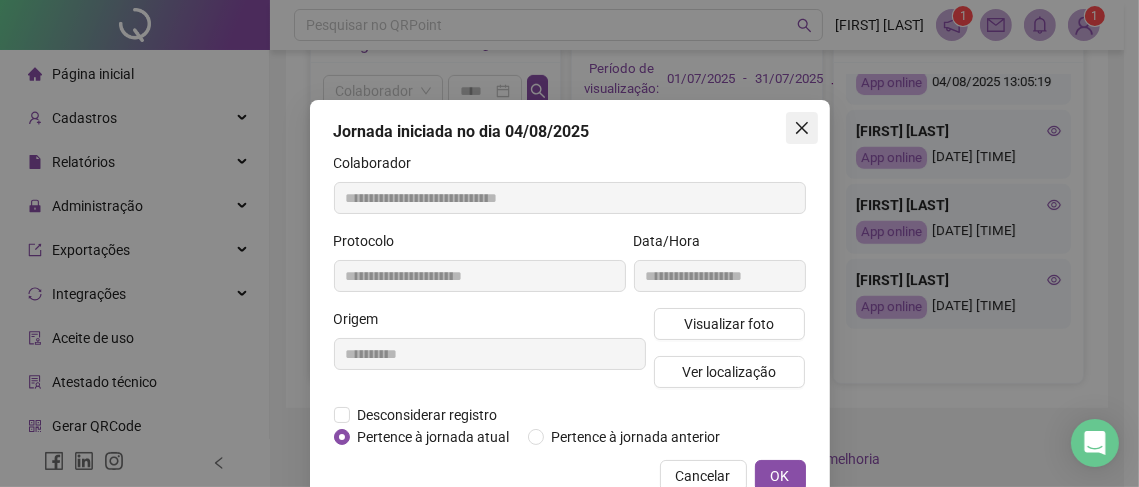 click 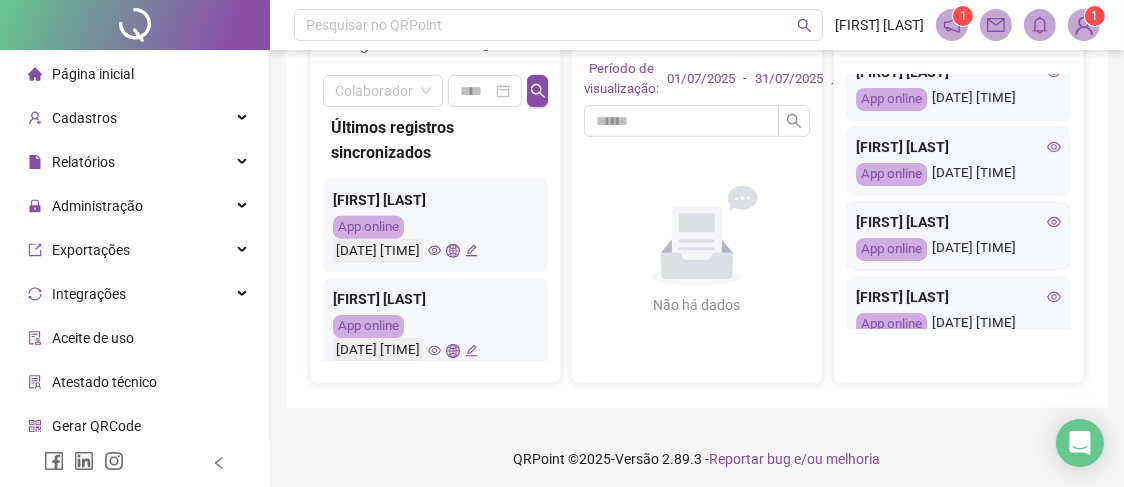 scroll, scrollTop: 299, scrollLeft: 0, axis: vertical 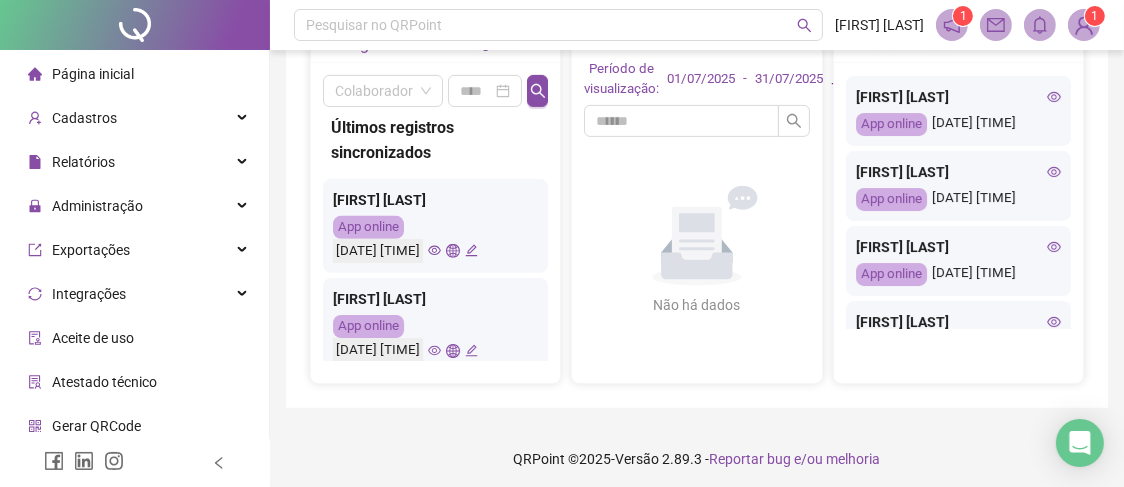 click 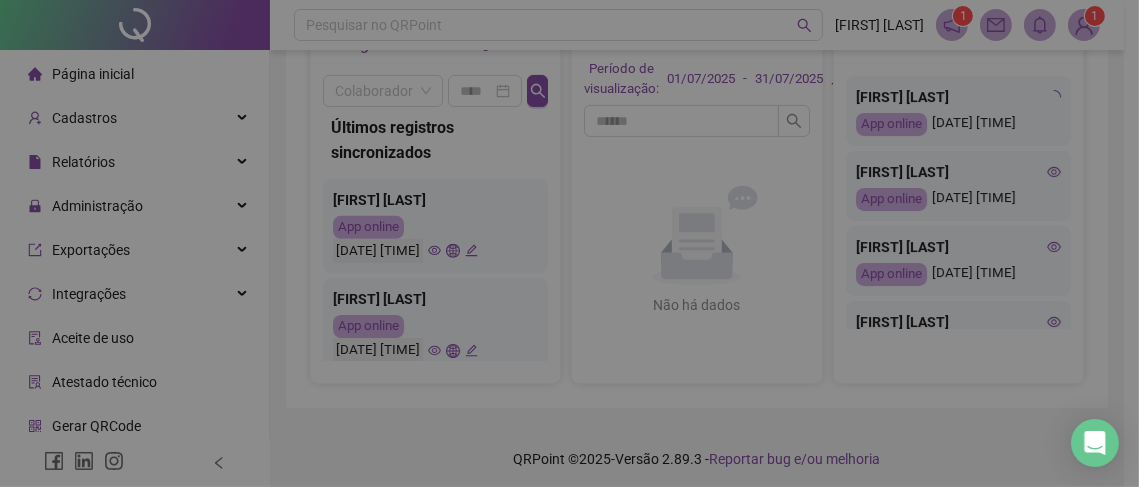 type on "**********" 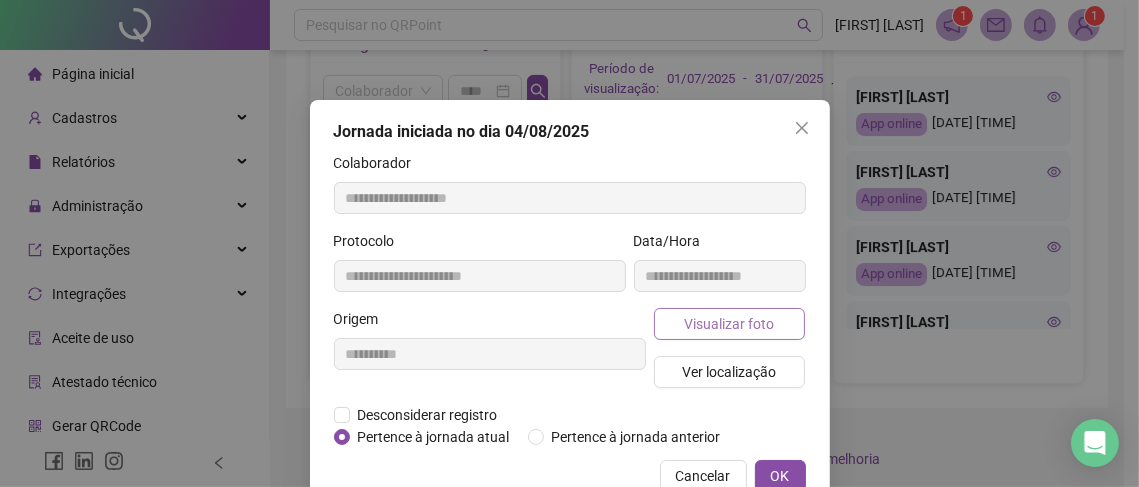 click on "Visualizar foto" at bounding box center (729, 324) 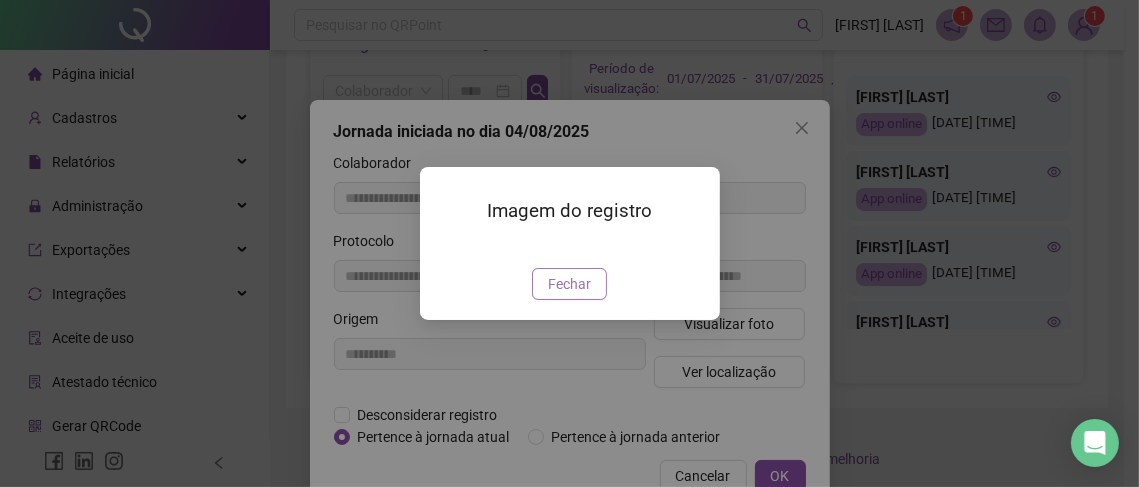 click on "Fechar" at bounding box center (569, 284) 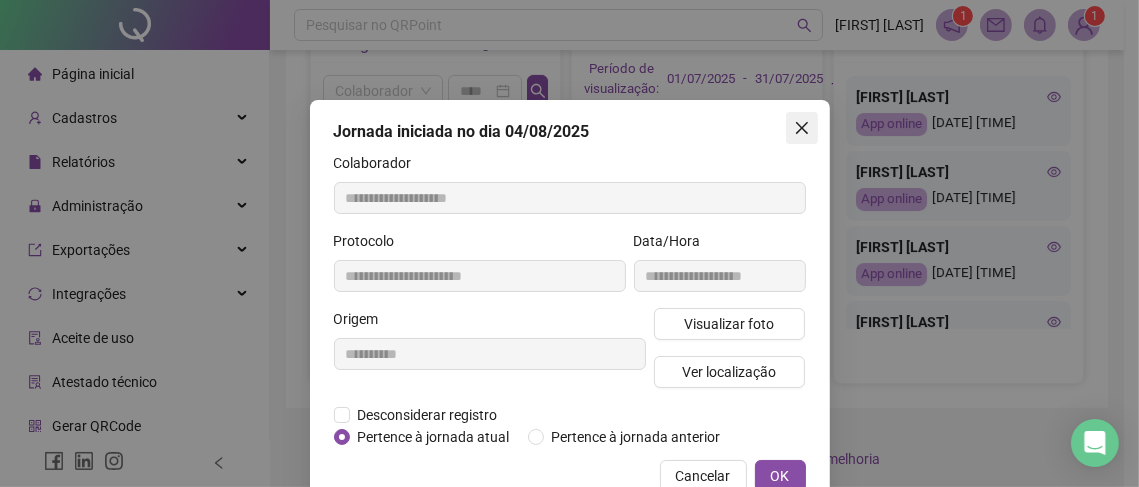 click 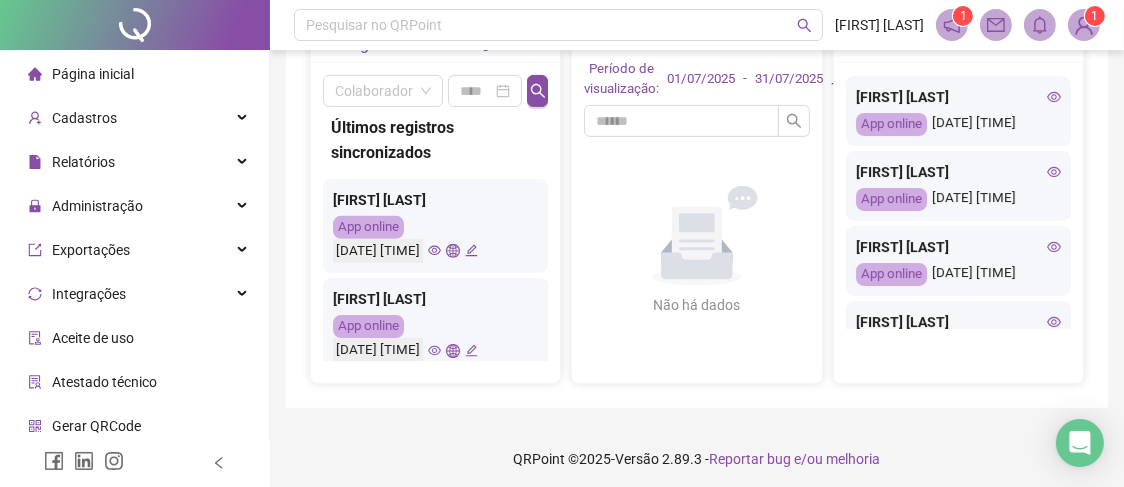click 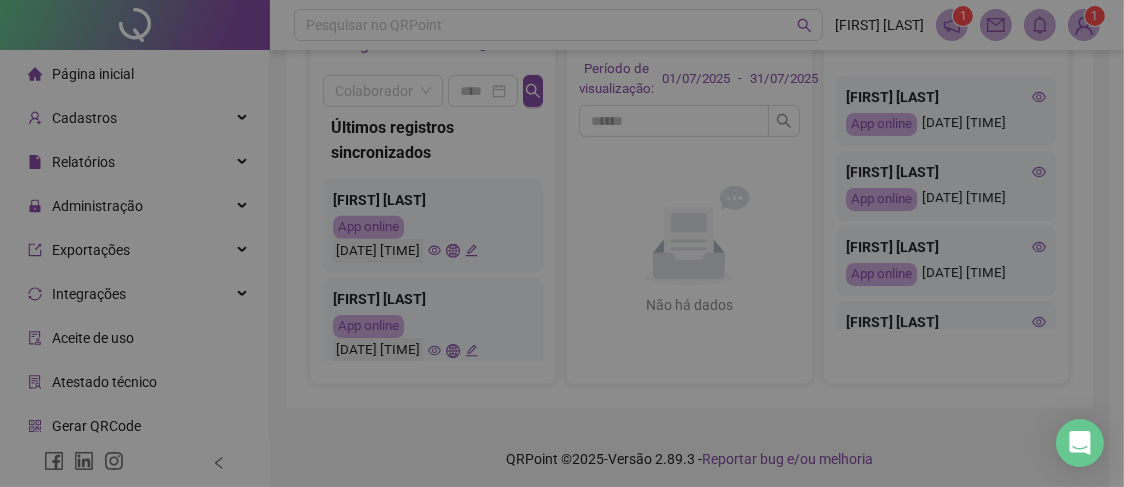 type on "**********" 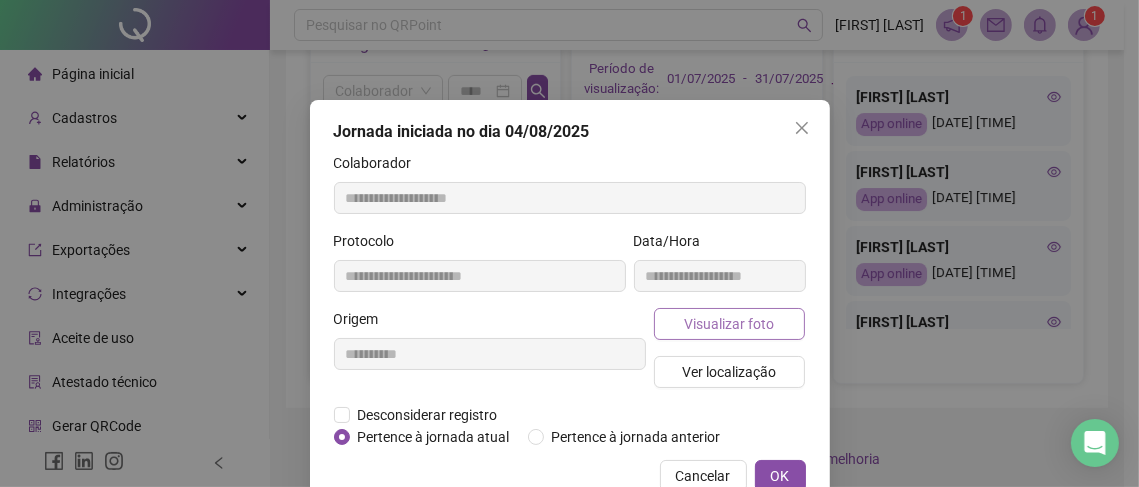 click on "Visualizar foto" at bounding box center [729, 324] 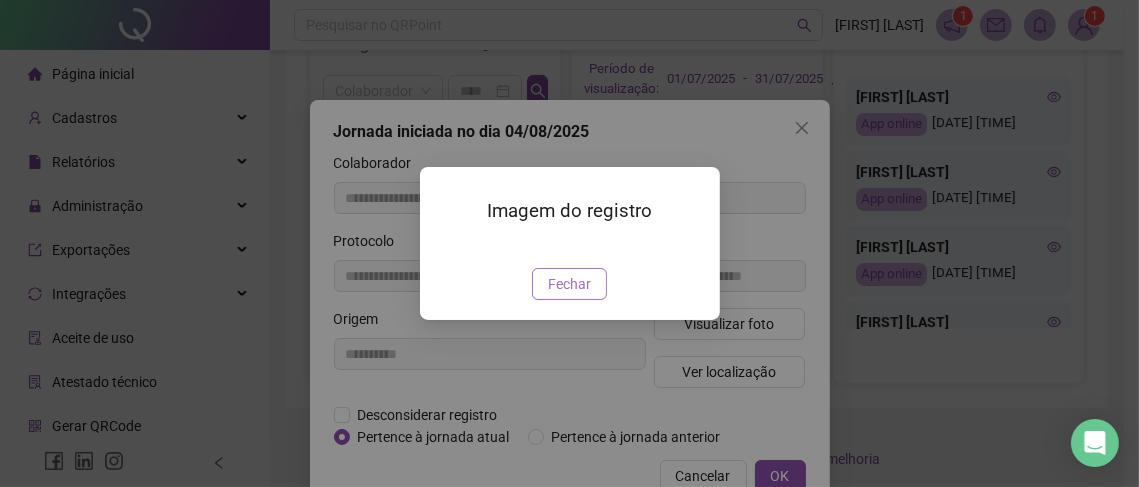 click on "Fechar" at bounding box center [569, 284] 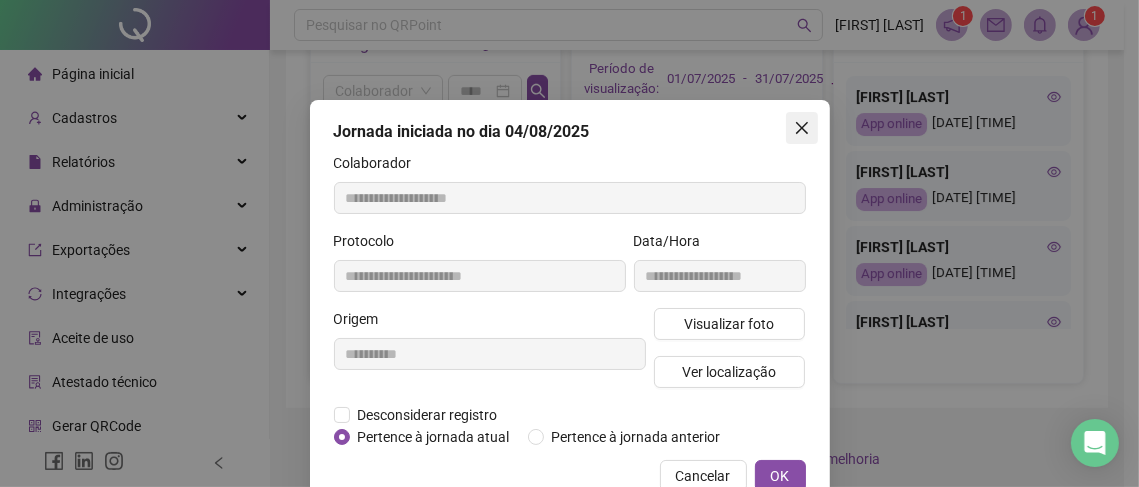 click 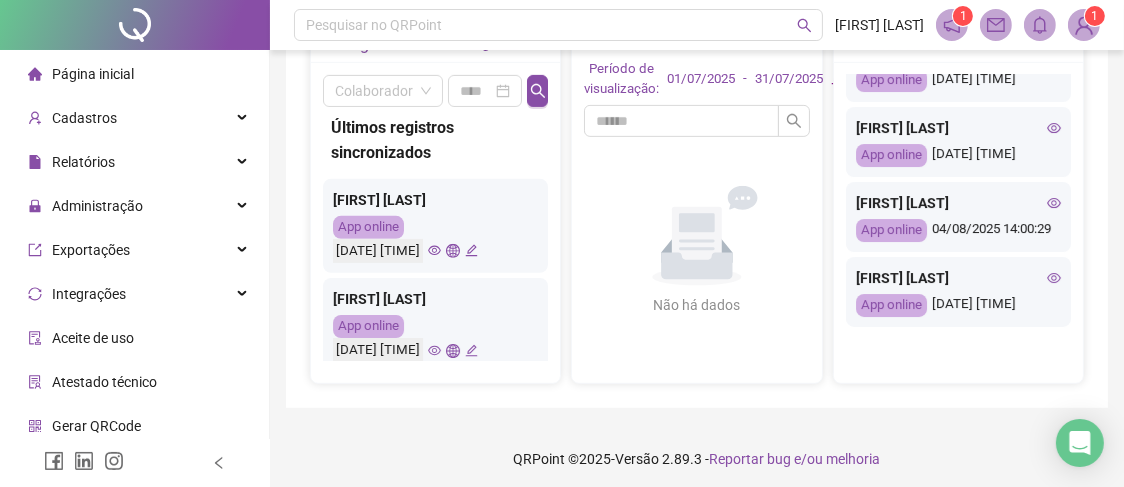 scroll, scrollTop: 0, scrollLeft: 0, axis: both 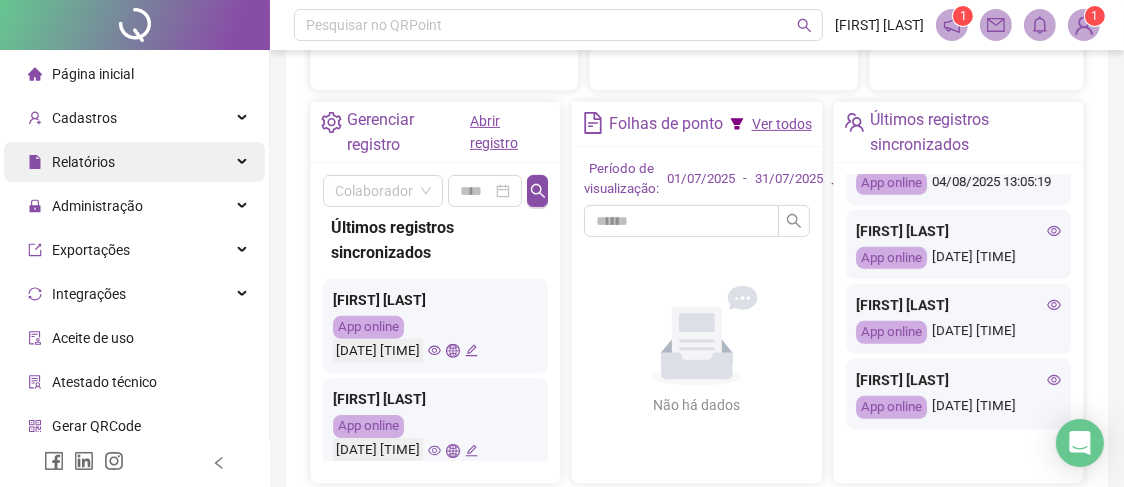 click on "Relatórios" at bounding box center [134, 162] 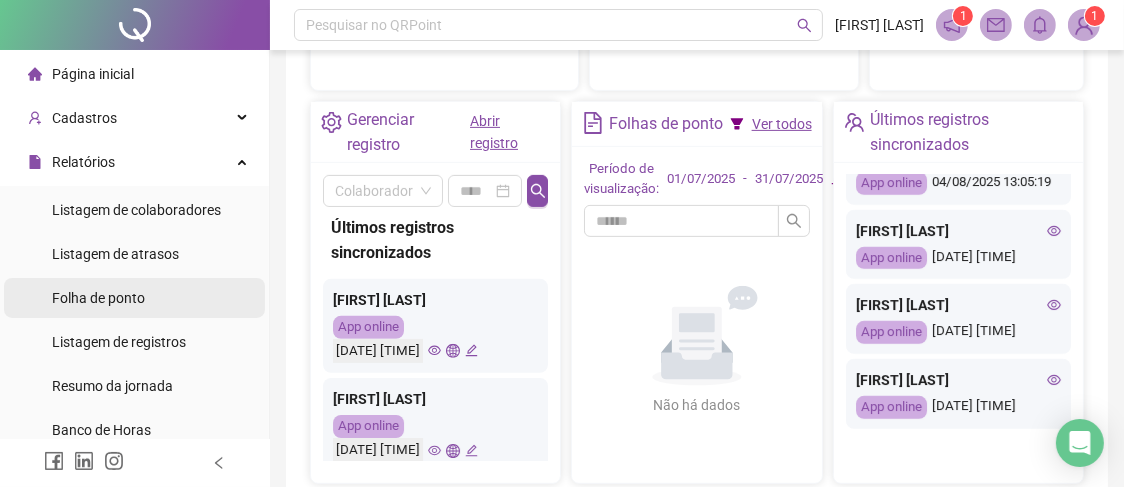 click on "Folha de ponto" at bounding box center (98, 298) 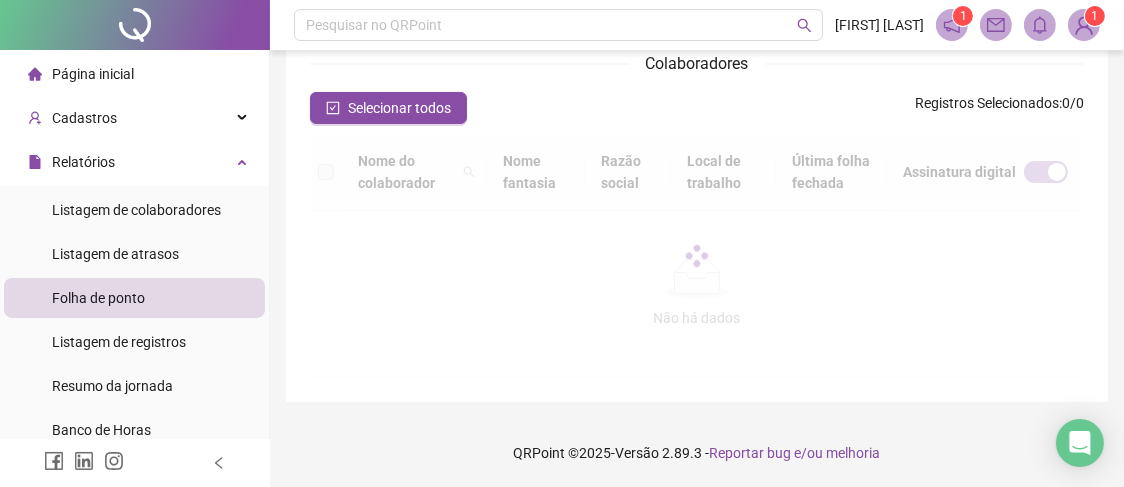 scroll, scrollTop: 200, scrollLeft: 0, axis: vertical 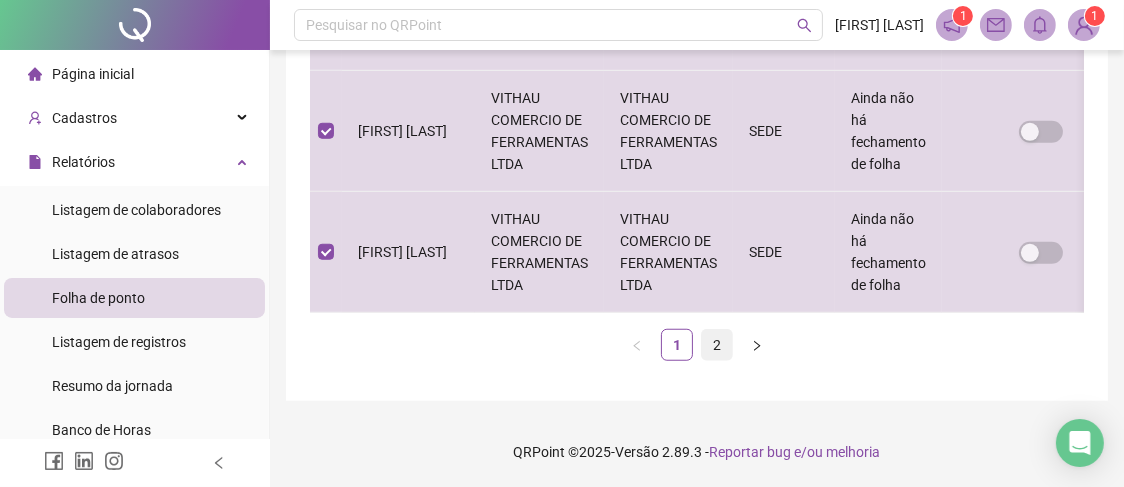 click on "2" at bounding box center [717, 345] 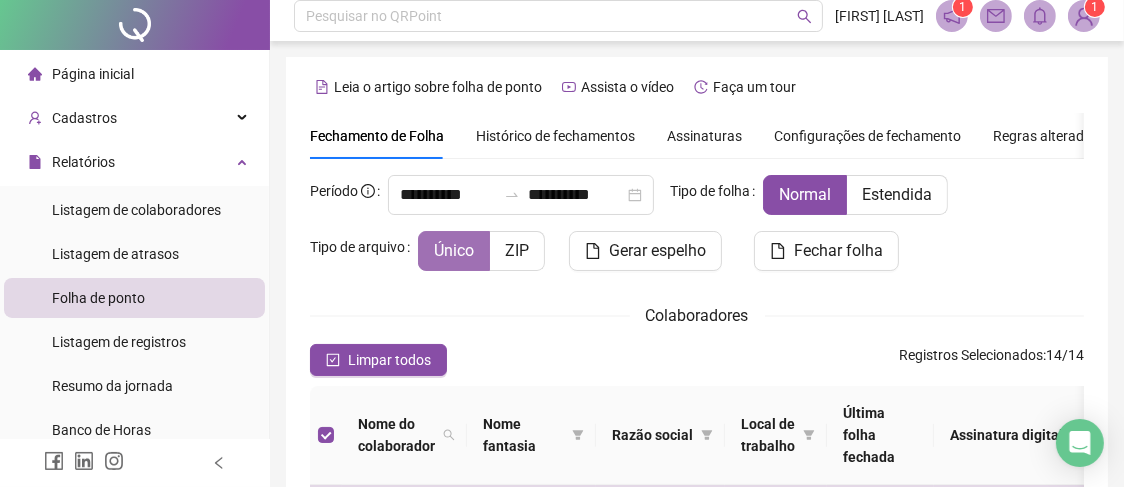 scroll, scrollTop: 0, scrollLeft: 0, axis: both 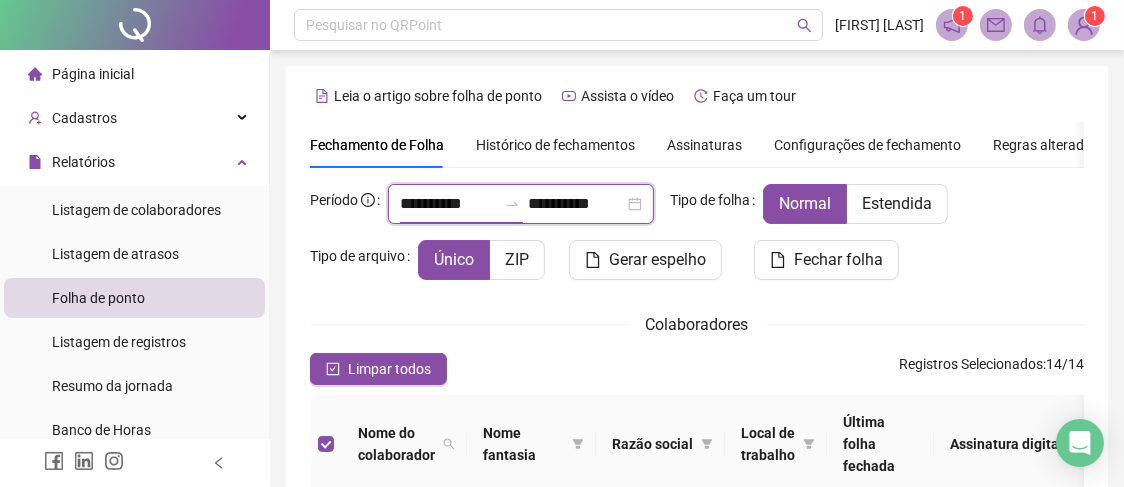 drag, startPoint x: 511, startPoint y: 204, endPoint x: 251, endPoint y: 168, distance: 262.48047 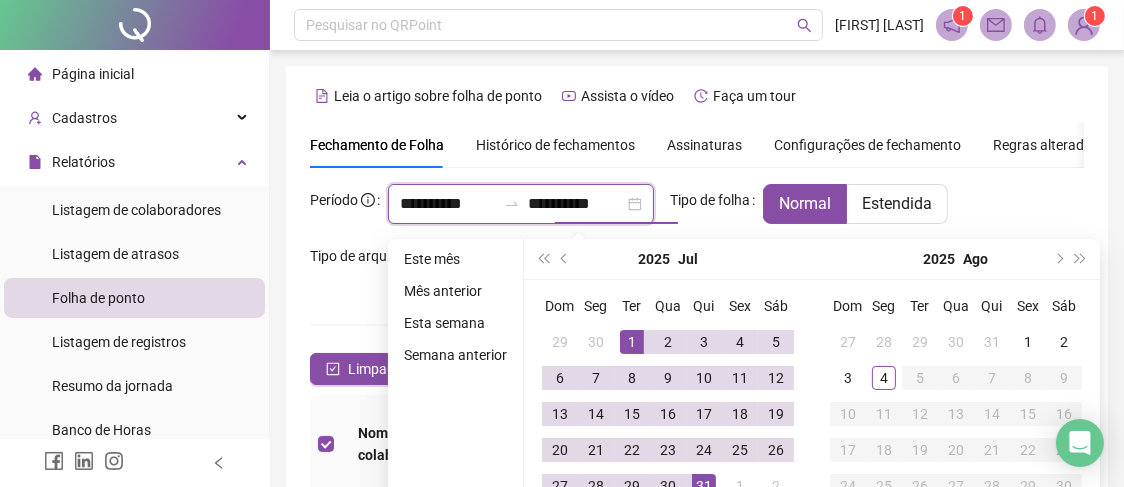 type on "**********" 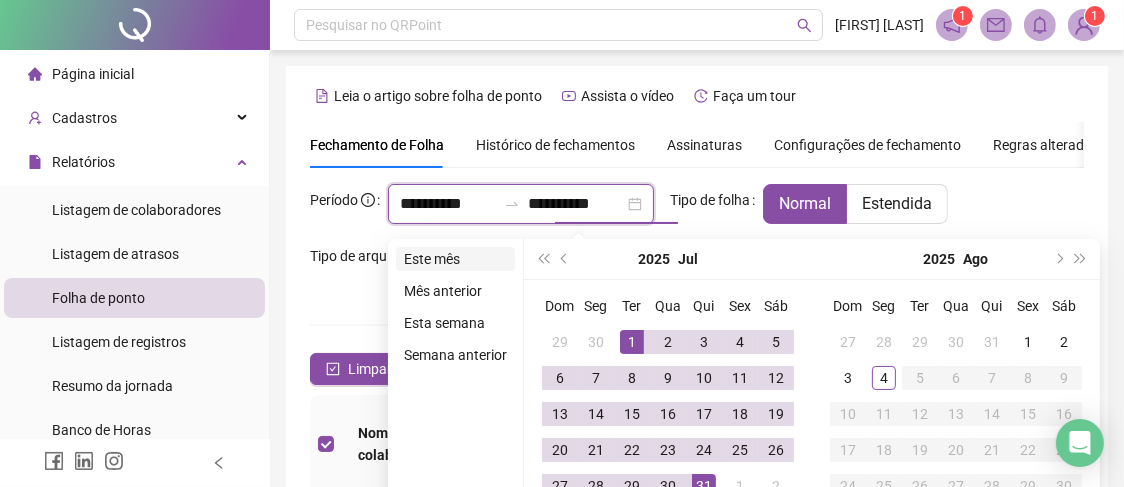 type on "**********" 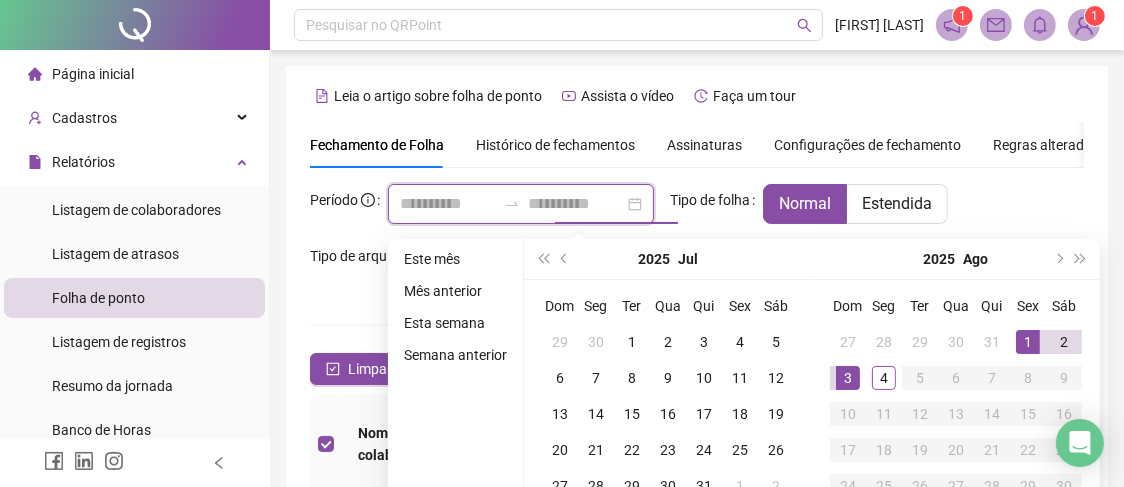 type on "**********" 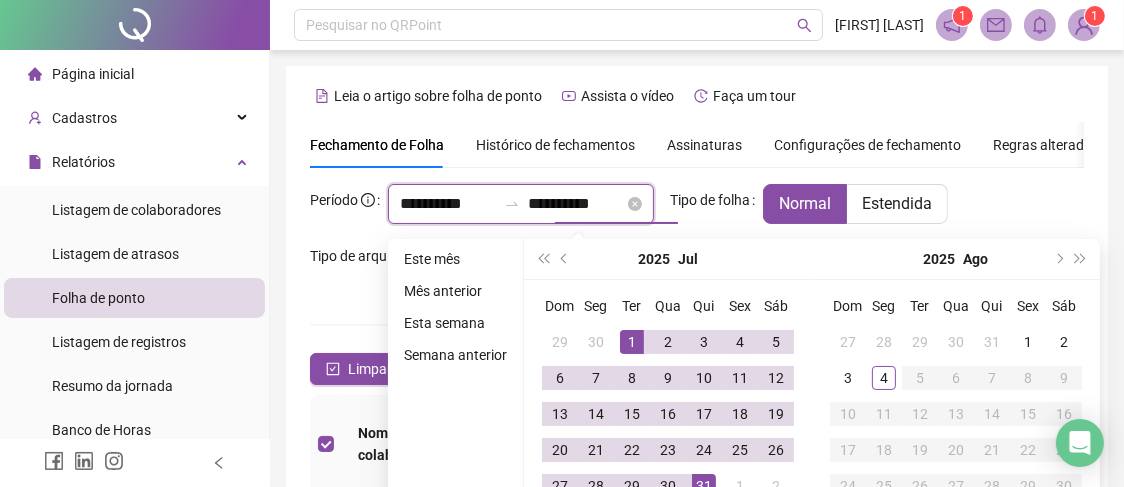 click on "**********" at bounding box center (448, 204) 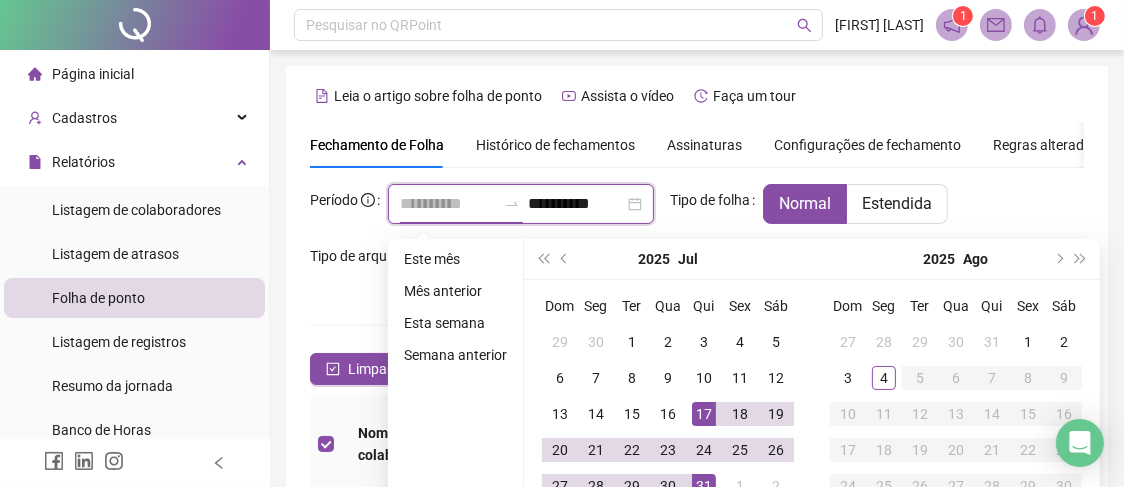 scroll, scrollTop: 99, scrollLeft: 0, axis: vertical 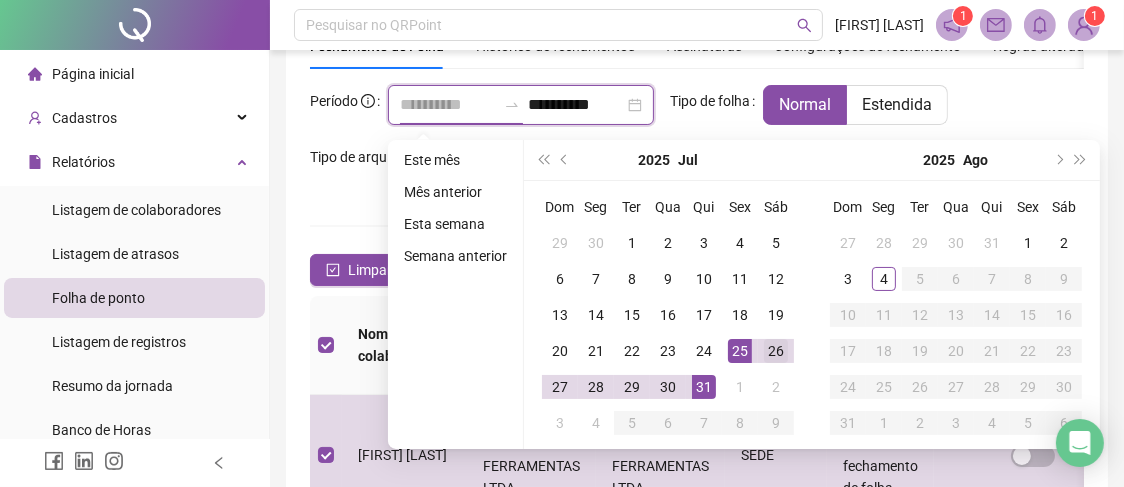 type on "**********" 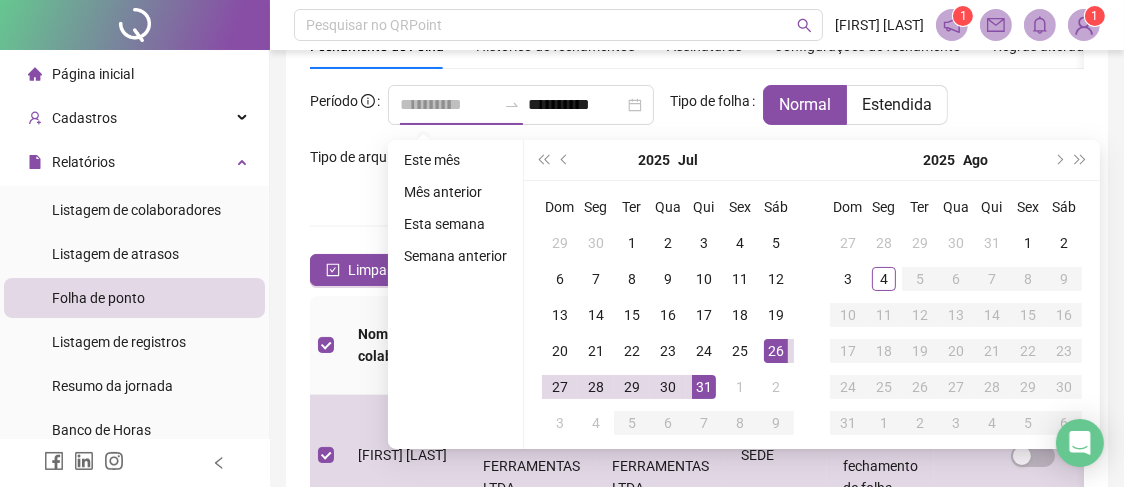 click on "26" at bounding box center (776, 351) 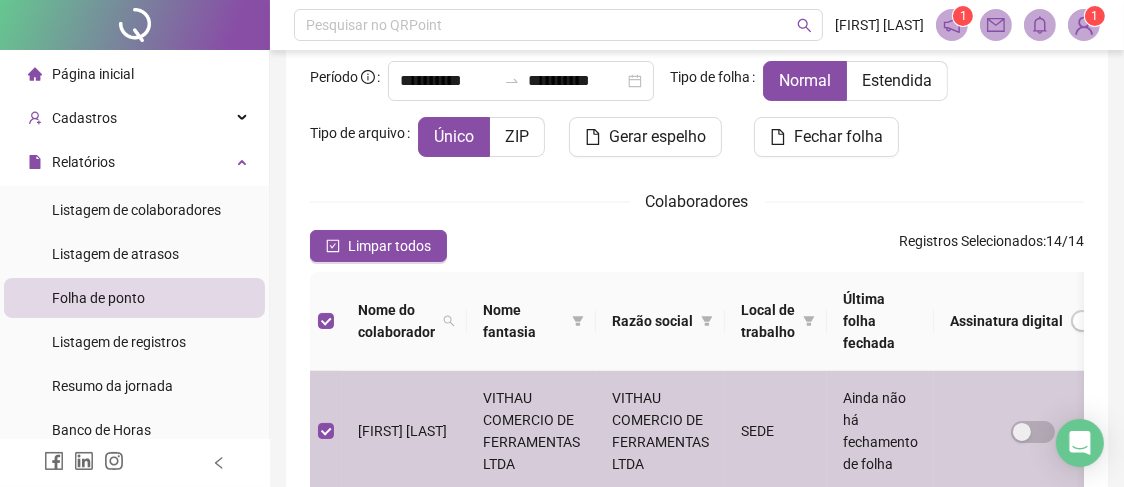 scroll, scrollTop: 0, scrollLeft: 0, axis: both 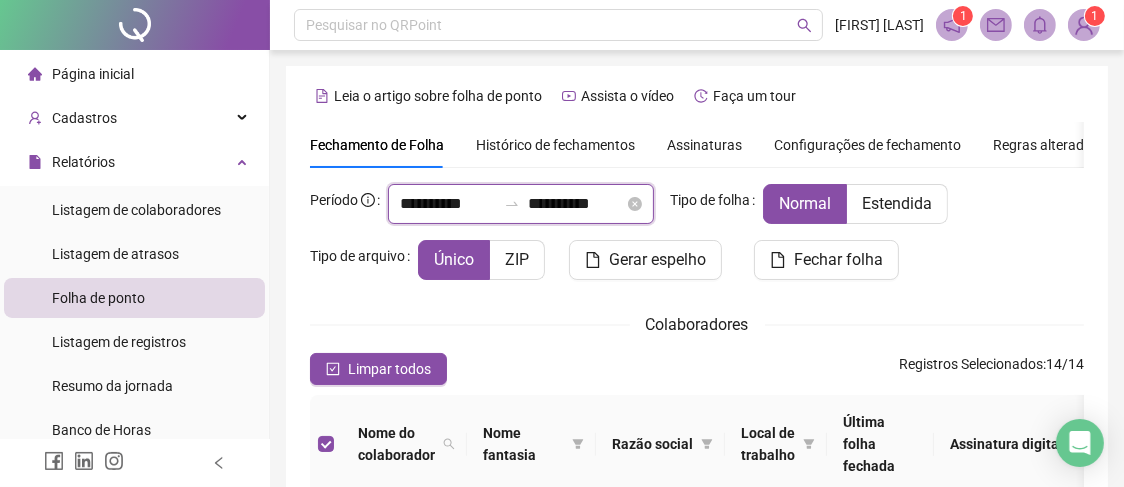 click on "**********" at bounding box center (576, 204) 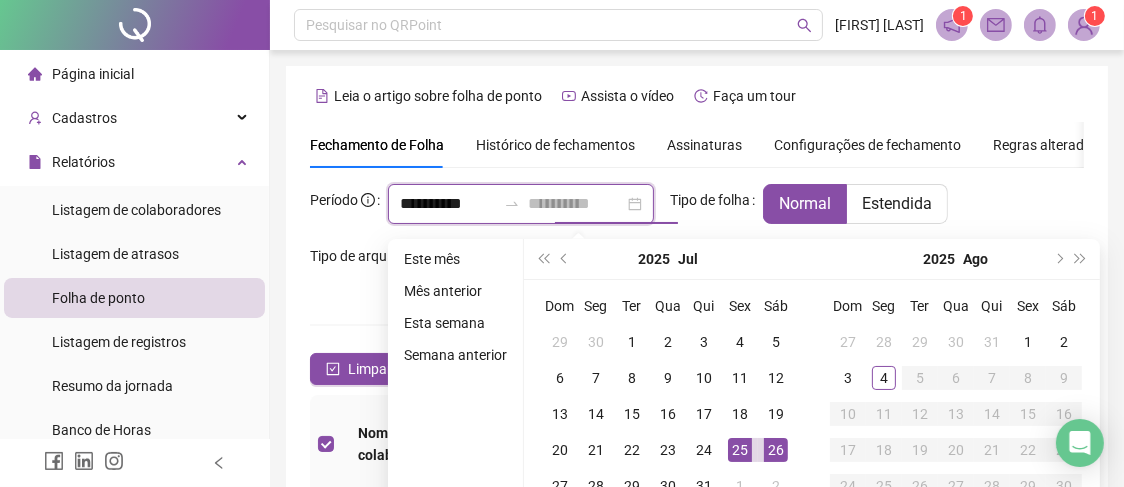 type on "**********" 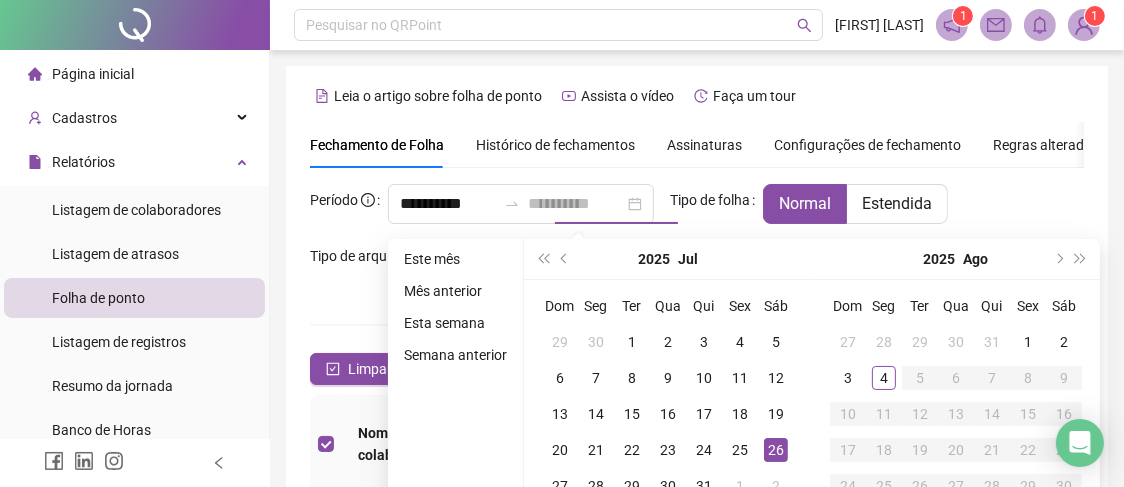 click on "26" at bounding box center [776, 450] 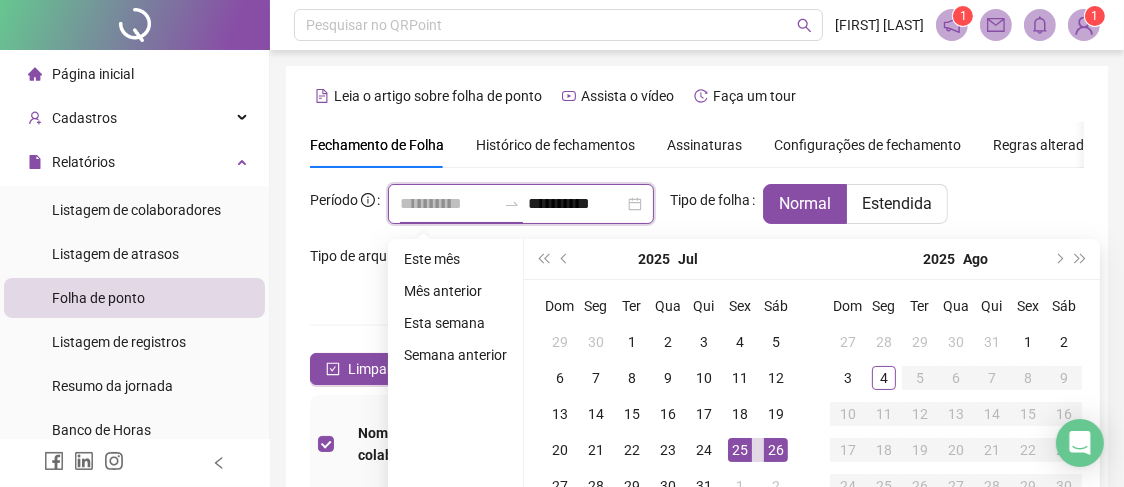 type on "**********" 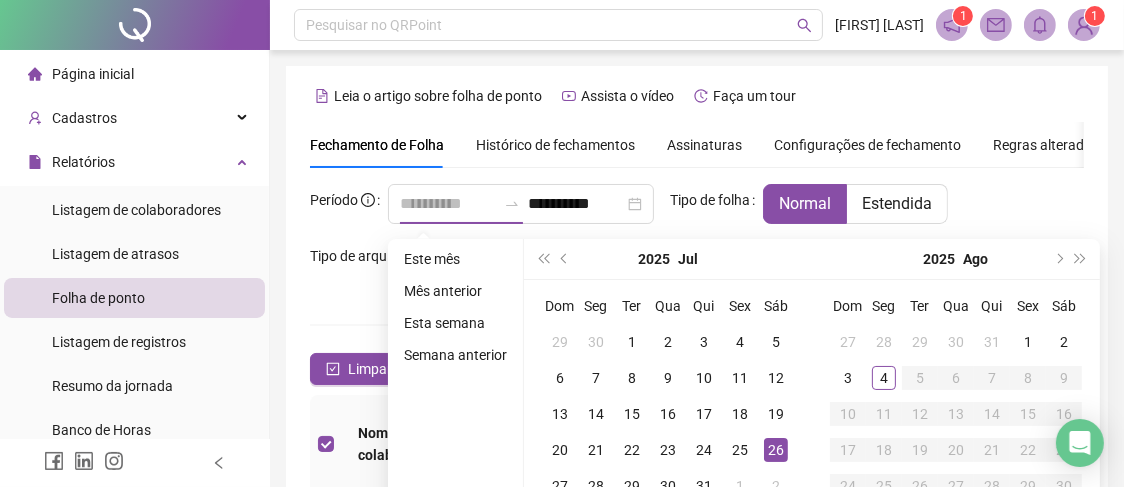 click on "26" at bounding box center (776, 450) 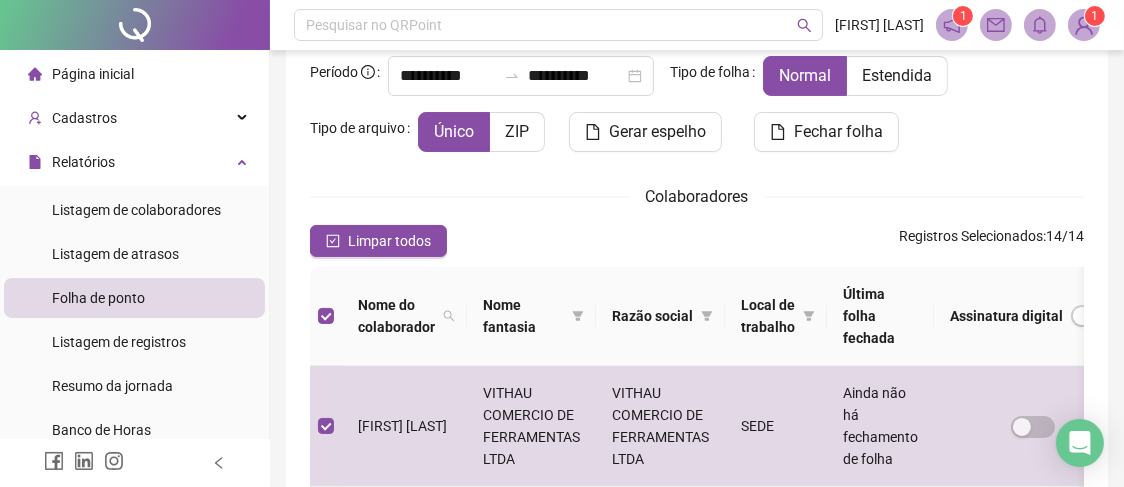 scroll, scrollTop: 0, scrollLeft: 0, axis: both 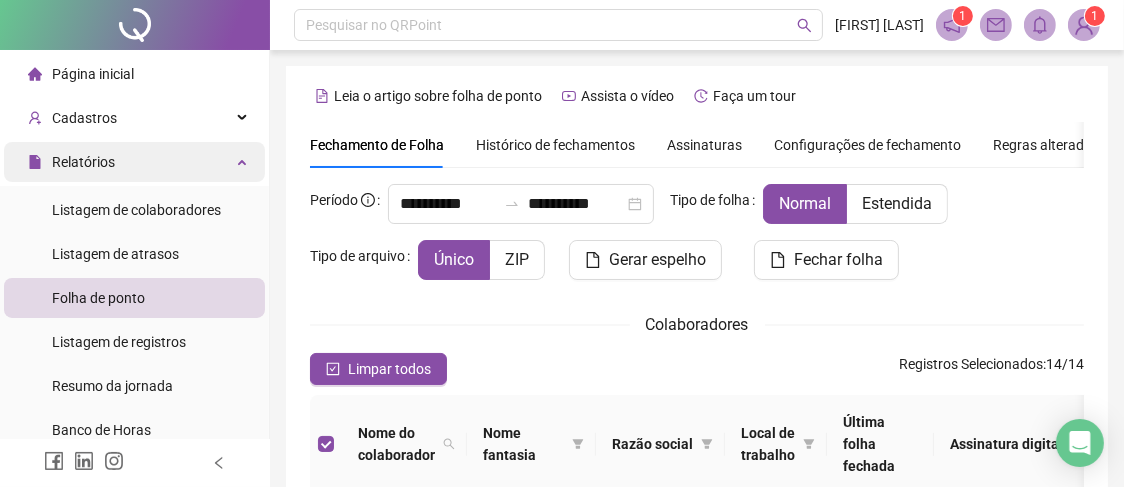 click on "Relatórios" at bounding box center [134, 162] 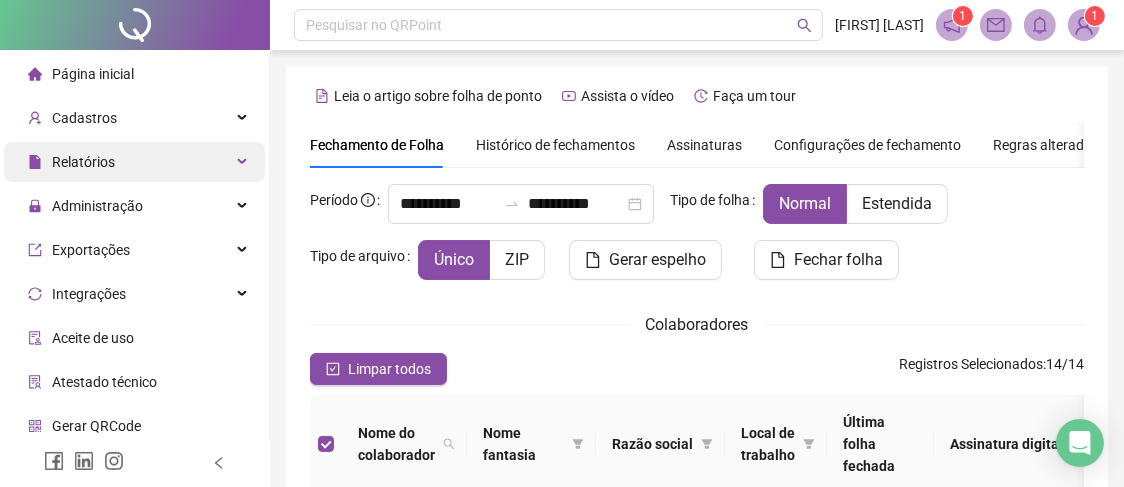 click on "Relatórios" at bounding box center [134, 162] 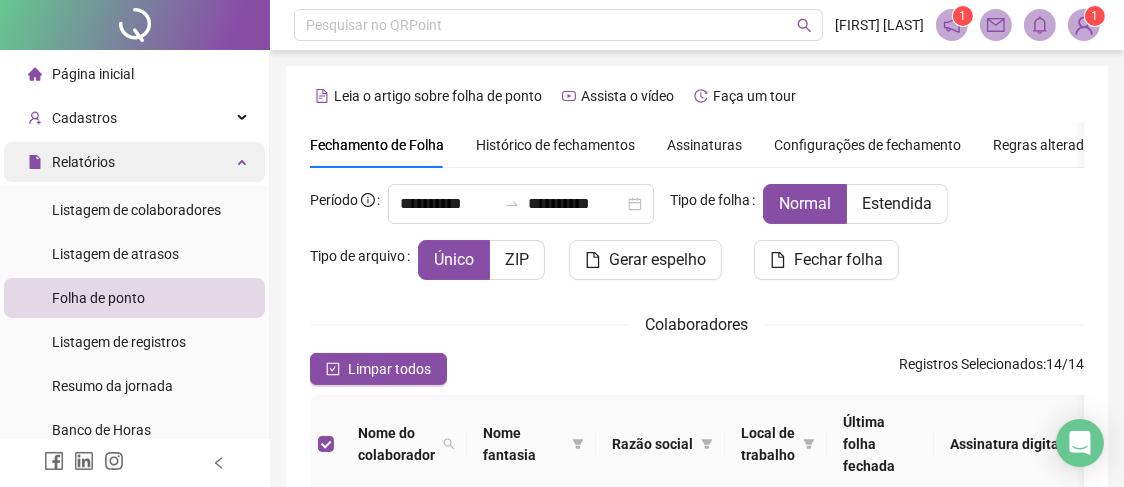click on "Relatórios" at bounding box center [134, 162] 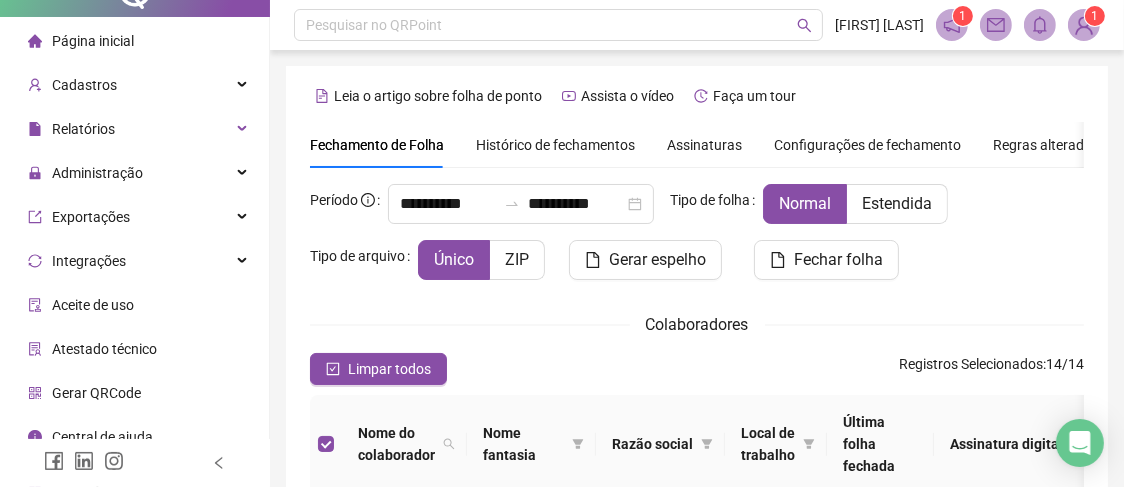 scroll, scrollTop: 51, scrollLeft: 0, axis: vertical 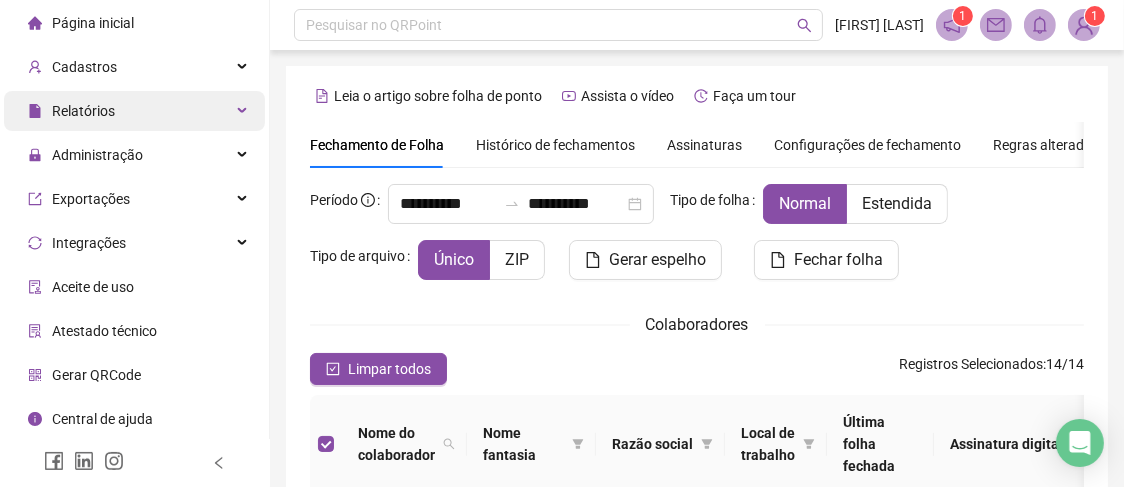 click on "Relatórios" at bounding box center (134, 111) 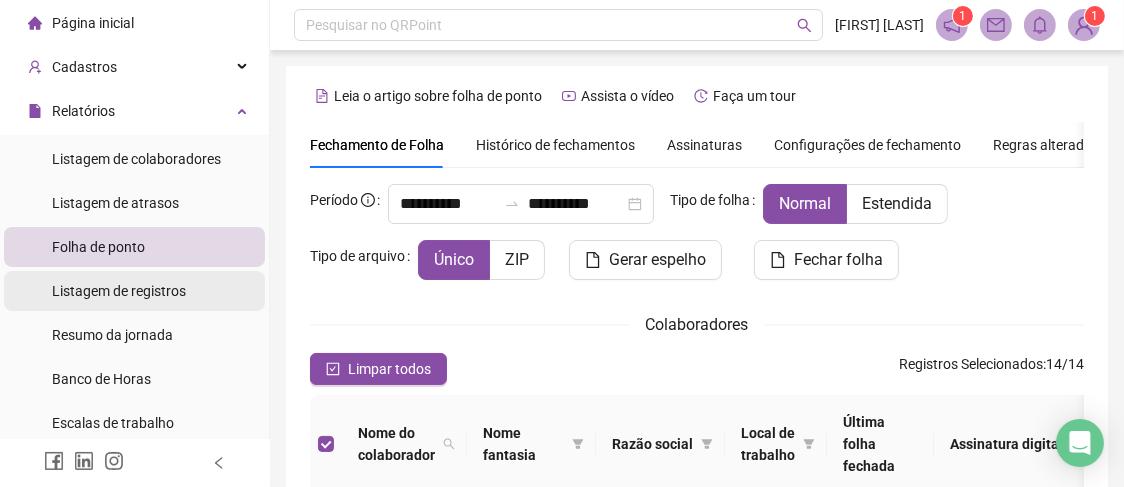 click on "Listagem de registros" at bounding box center [119, 291] 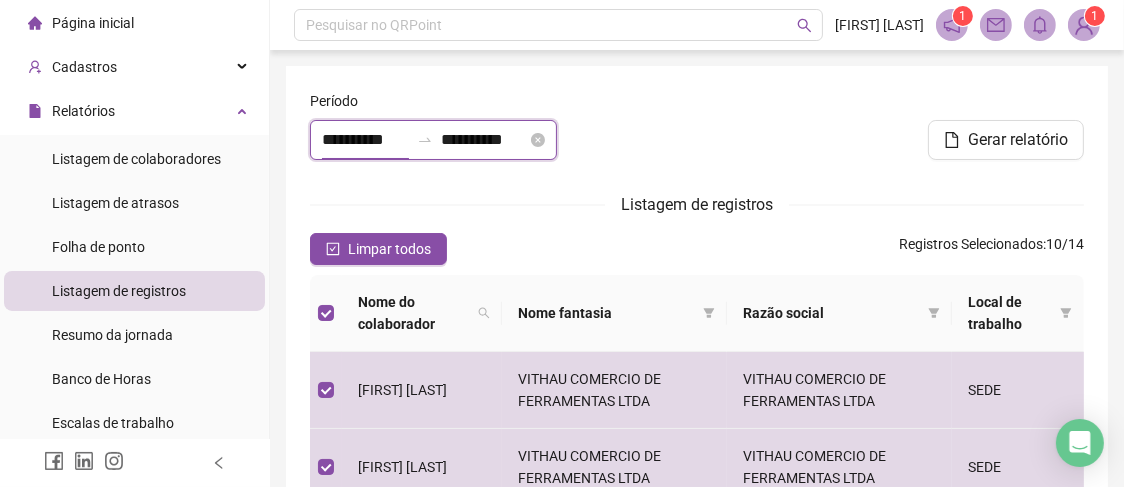 click on "**********" at bounding box center (365, 140) 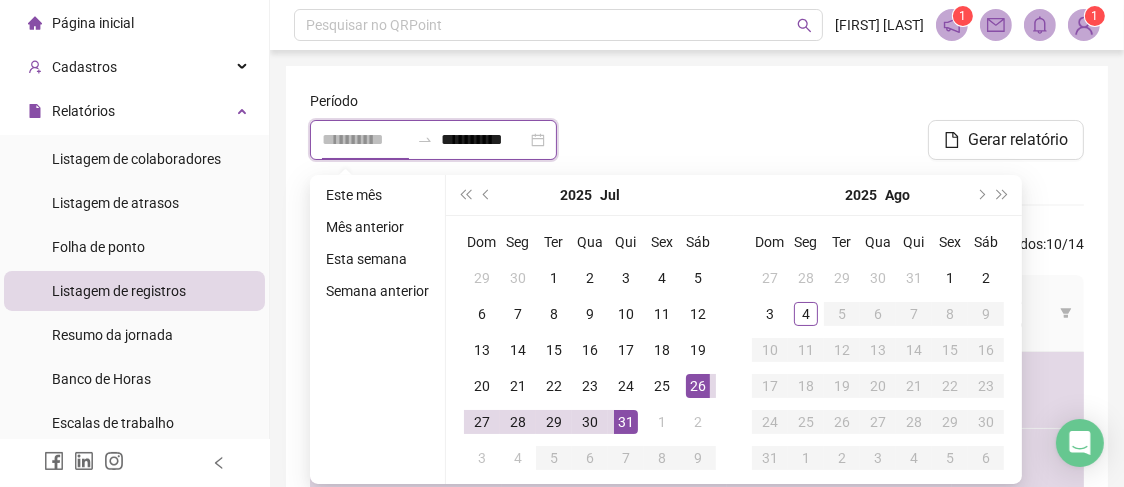 type on "**********" 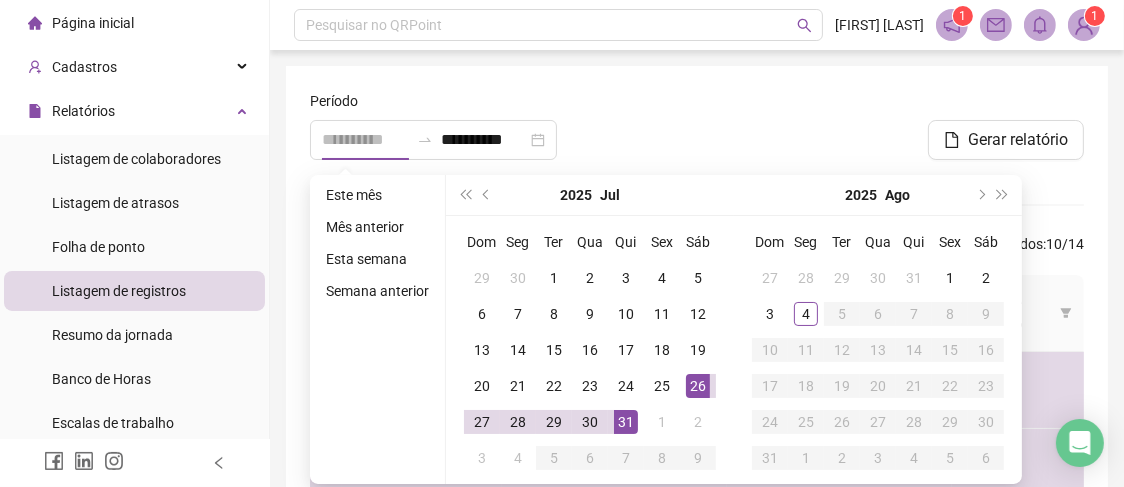 click on "26" at bounding box center (698, 386) 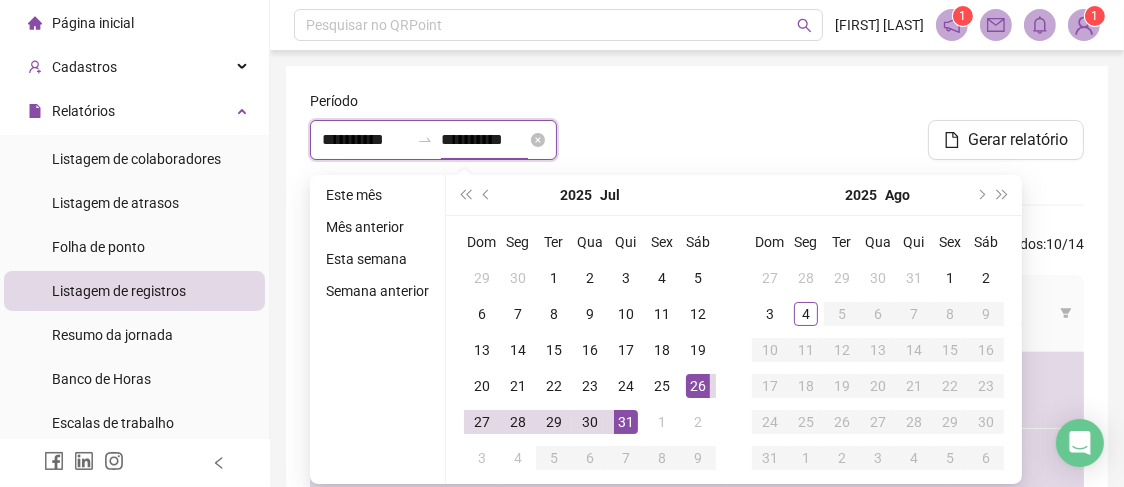 click on "**********" at bounding box center [484, 140] 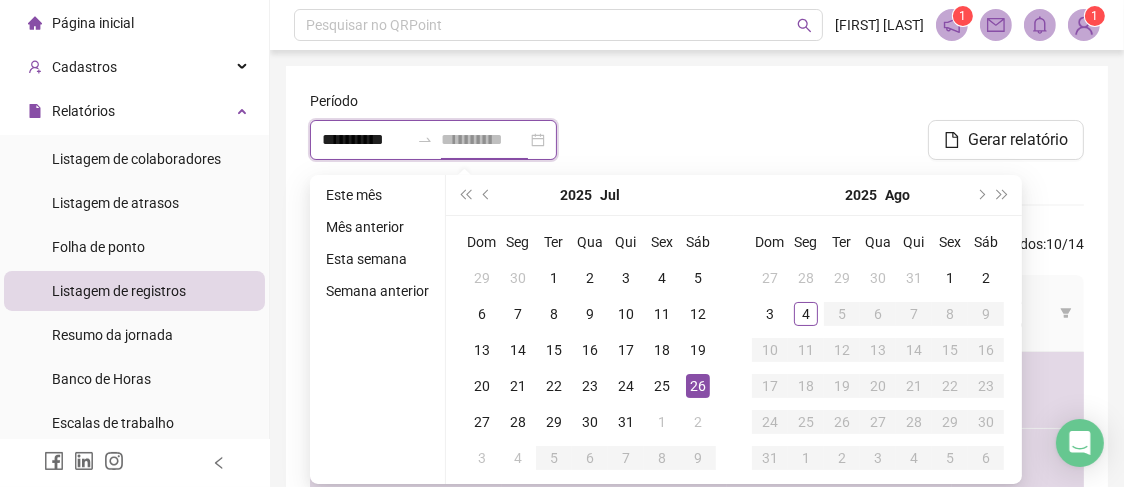type on "**********" 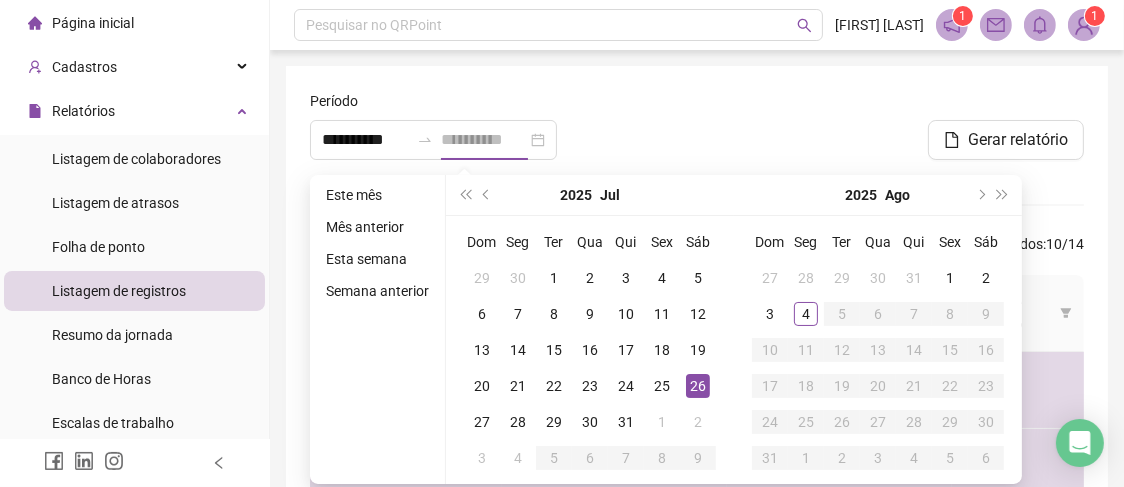 click on "26" at bounding box center (698, 386) 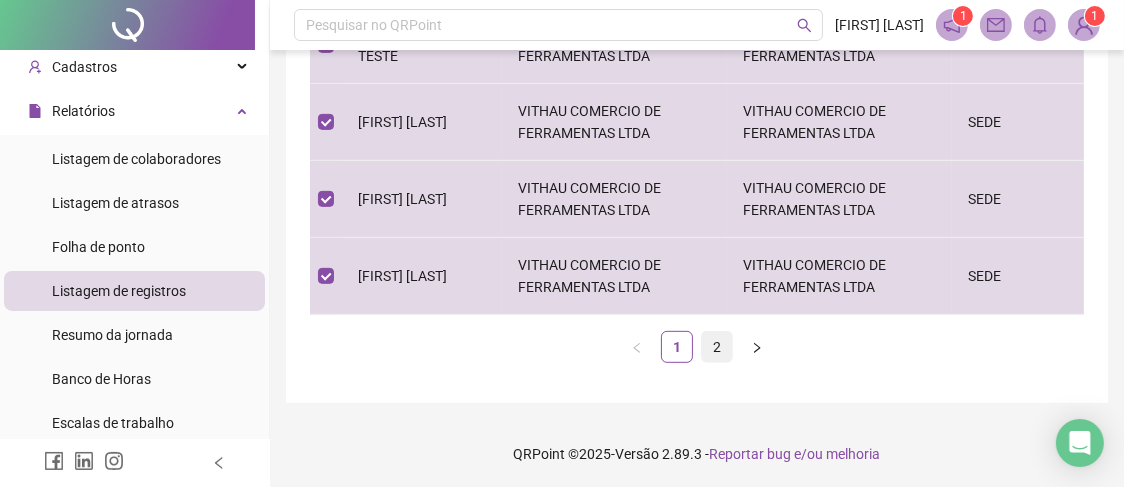 click on "2" at bounding box center (717, 347) 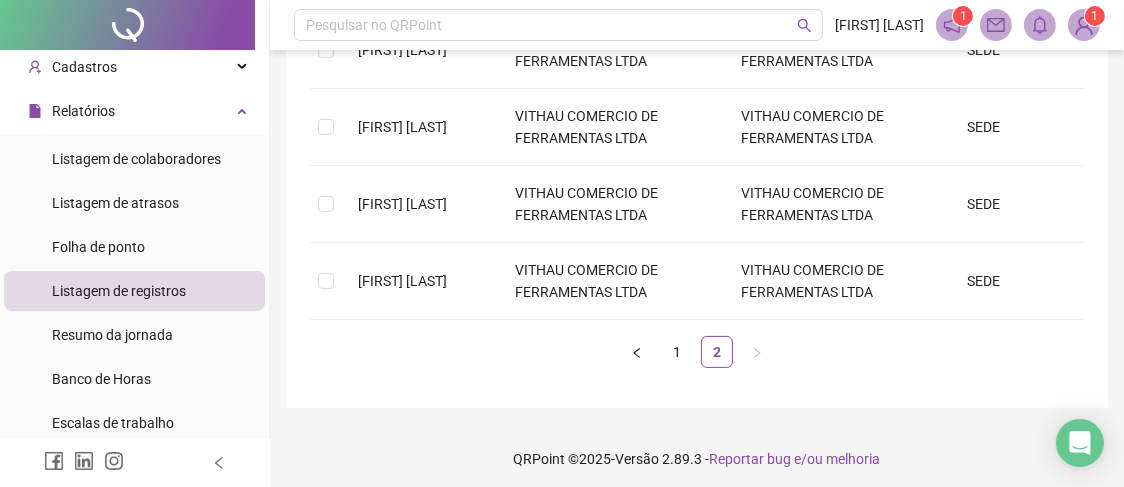 scroll, scrollTop: 0, scrollLeft: 0, axis: both 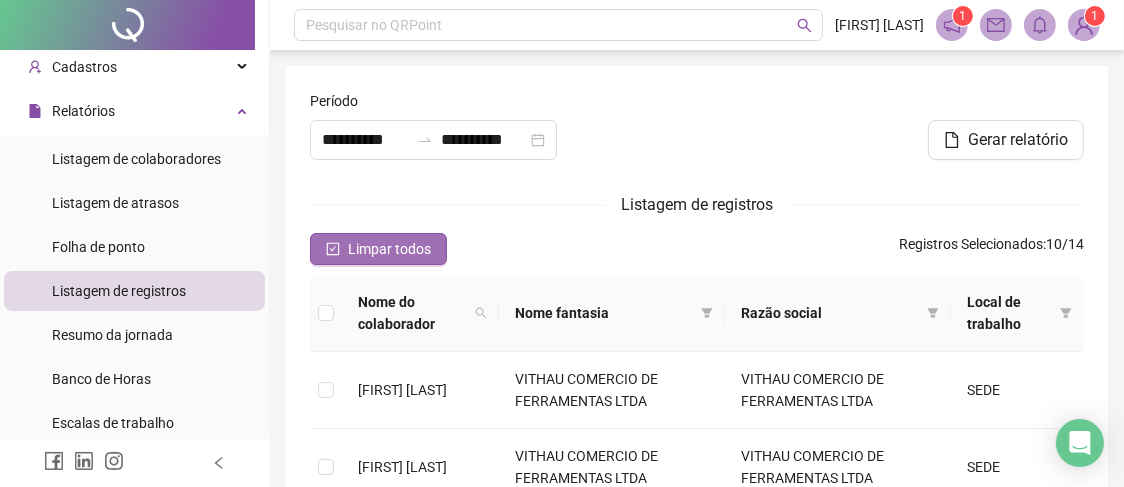 click 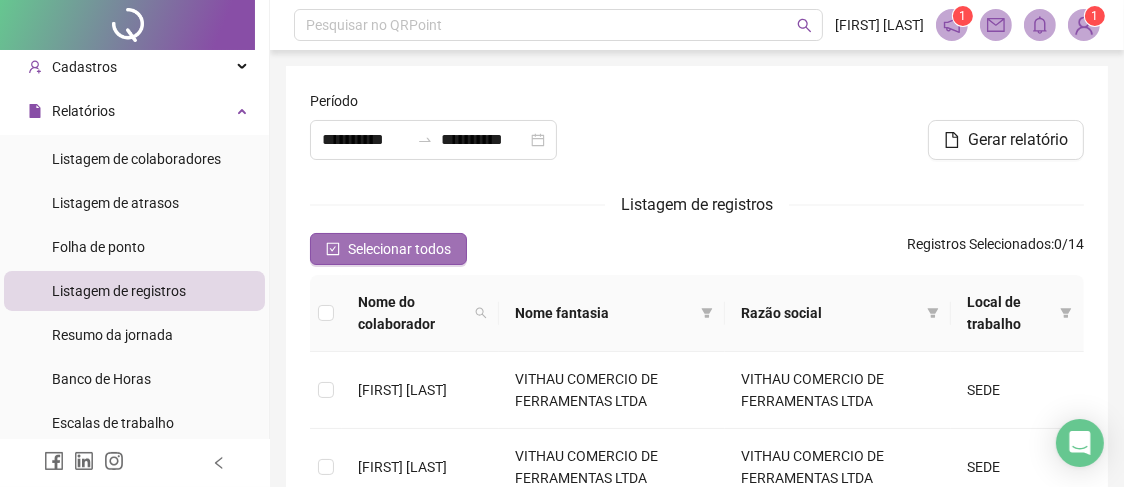 click 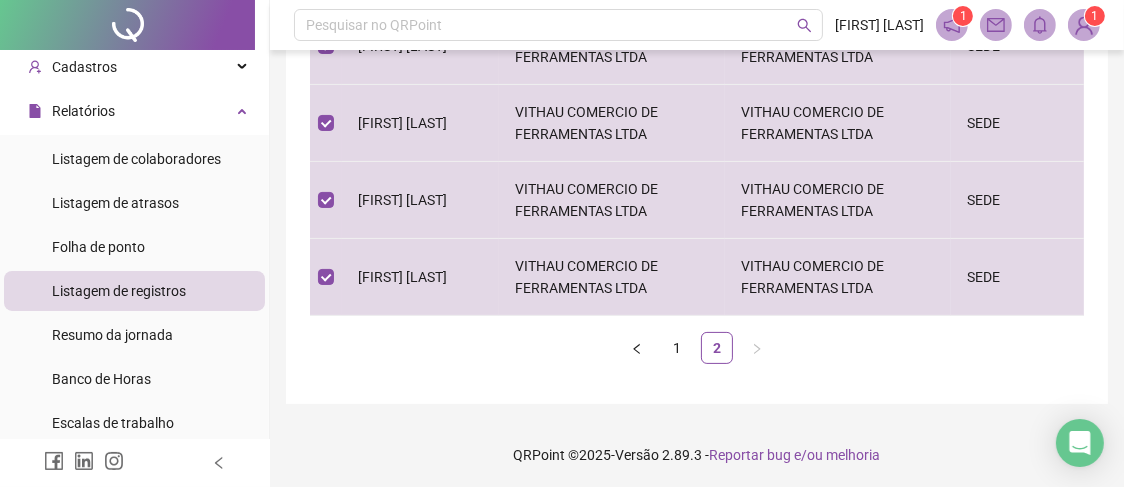 scroll, scrollTop: 346, scrollLeft: 0, axis: vertical 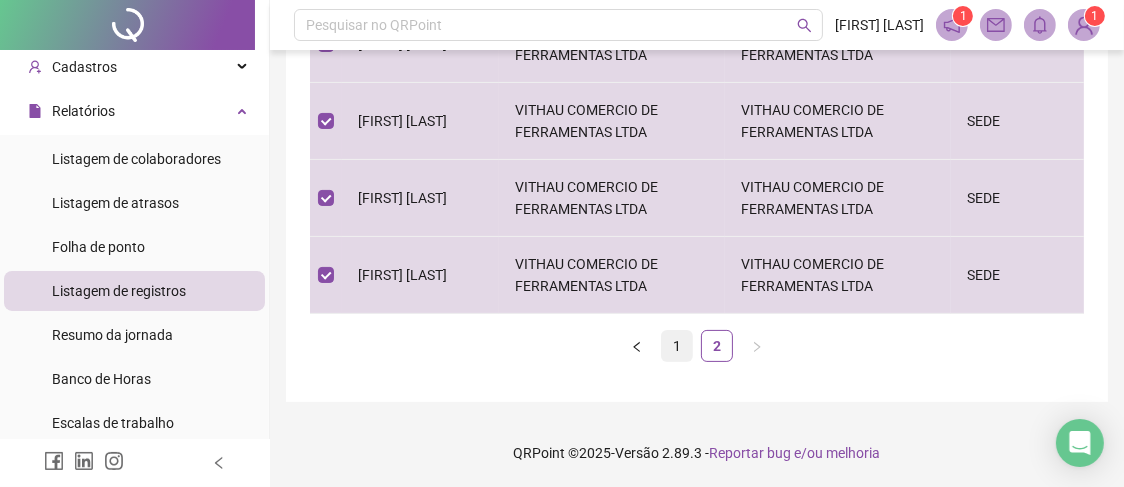 click on "1" at bounding box center [677, 346] 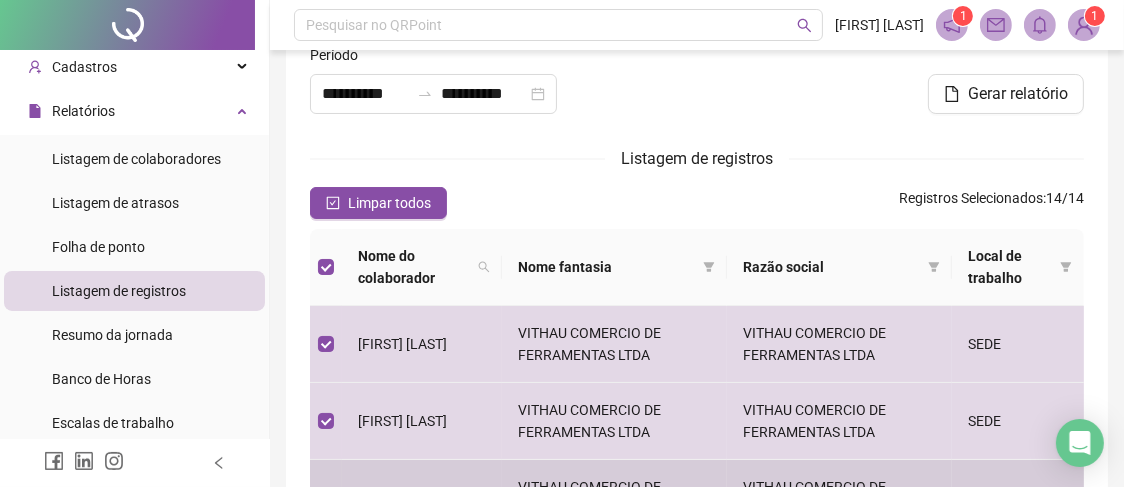 scroll, scrollTop: 0, scrollLeft: 0, axis: both 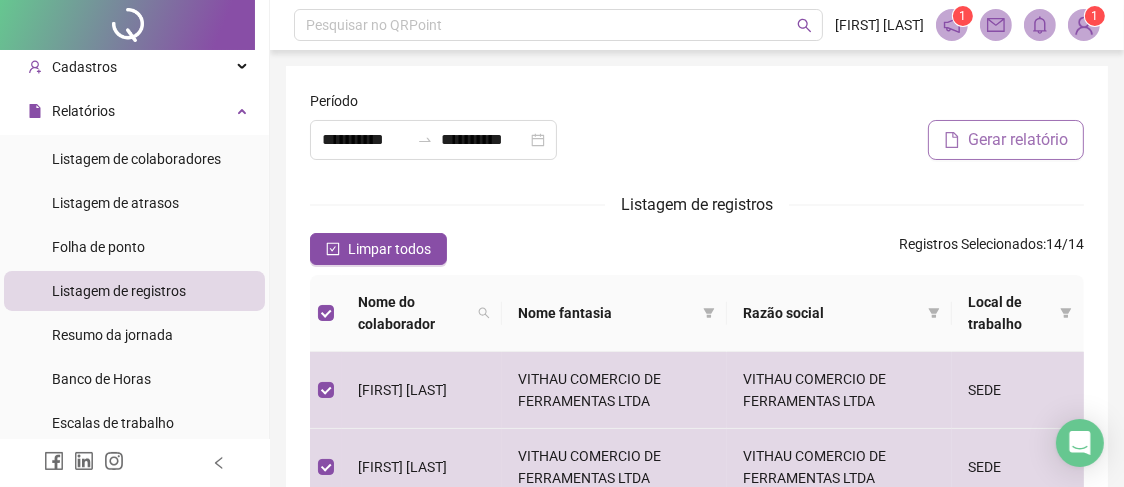 click on "Gerar relatório" at bounding box center [1018, 140] 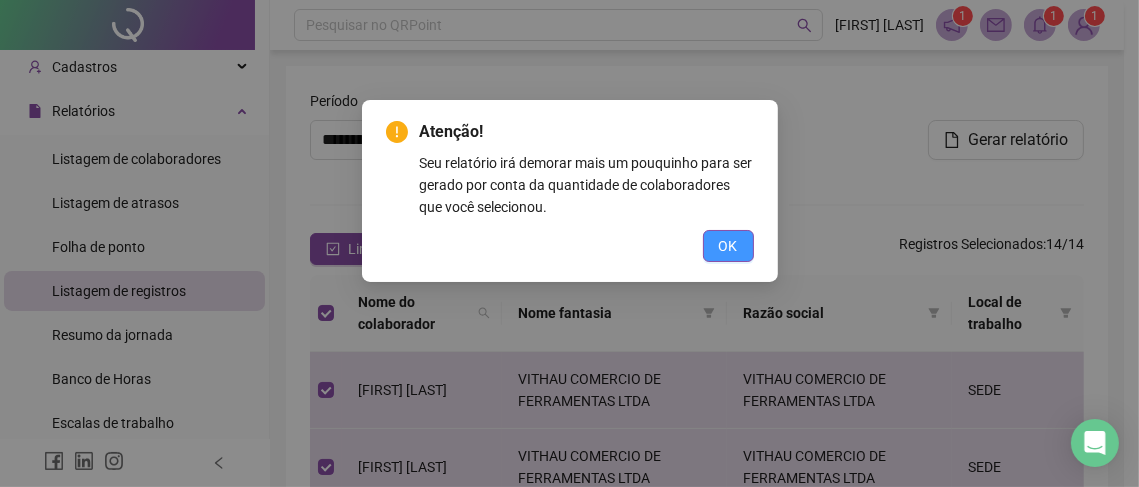 click on "OK" at bounding box center [728, 246] 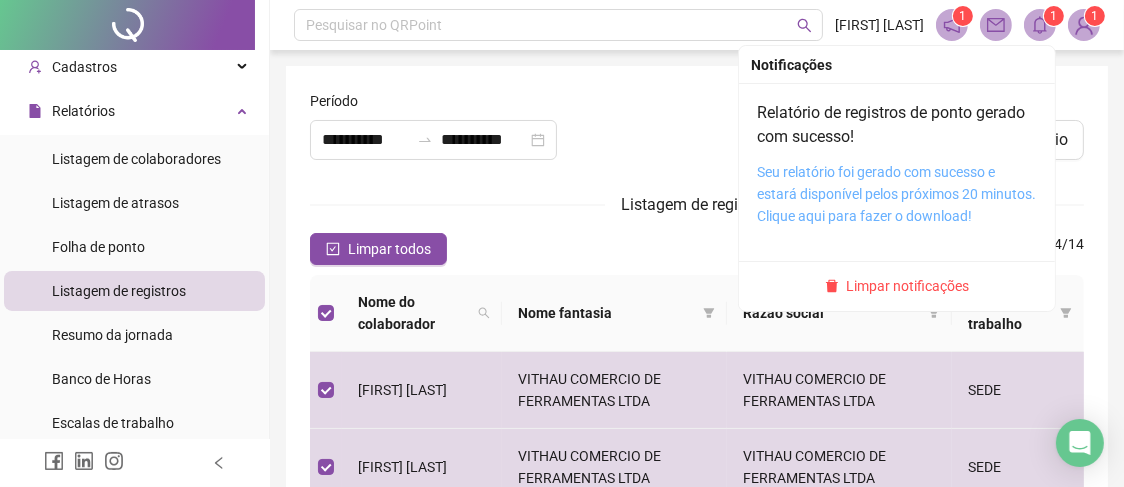 click on "Seu relatório foi gerado com sucesso e estará disponível pelos próximos 20 minutos.
Clique aqui para fazer o download!" at bounding box center (896, 194) 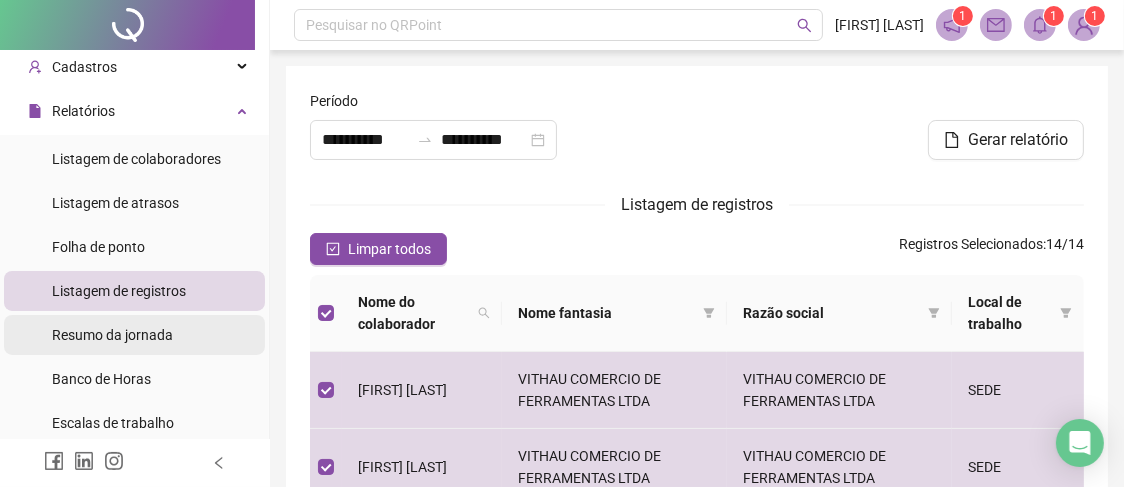click on "Resumo da jornada" at bounding box center [134, 335] 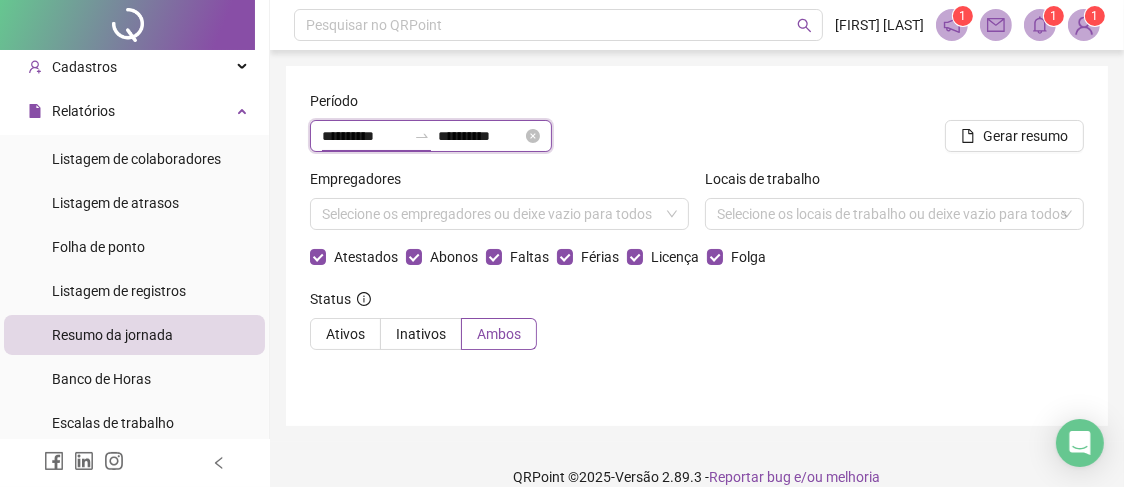 click on "**********" at bounding box center [364, 136] 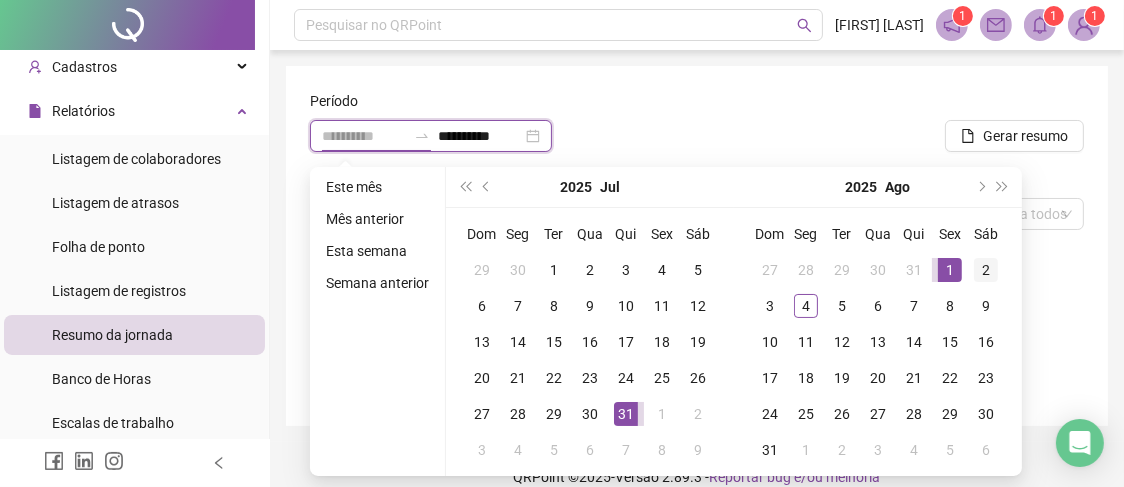 type on "**********" 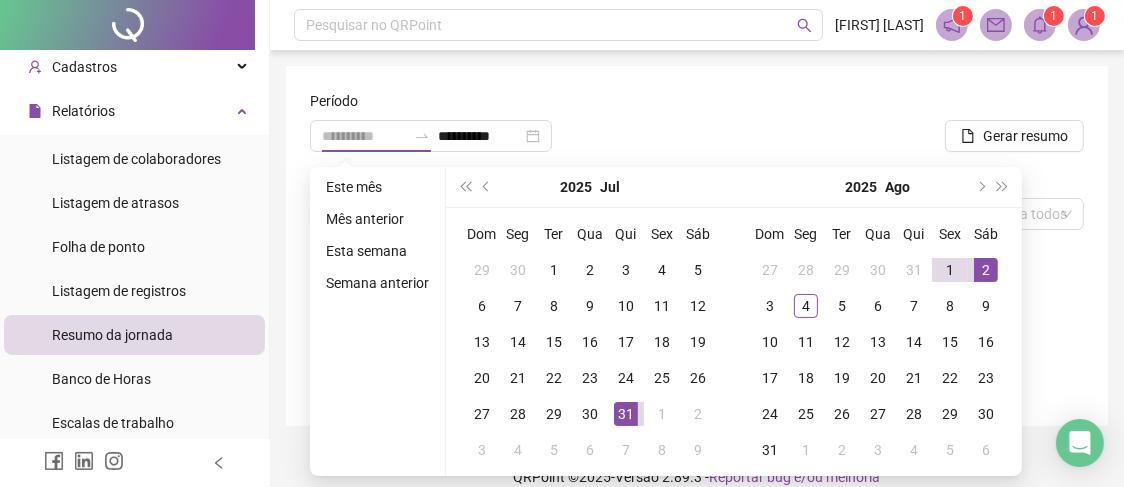 click on "2" at bounding box center [986, 270] 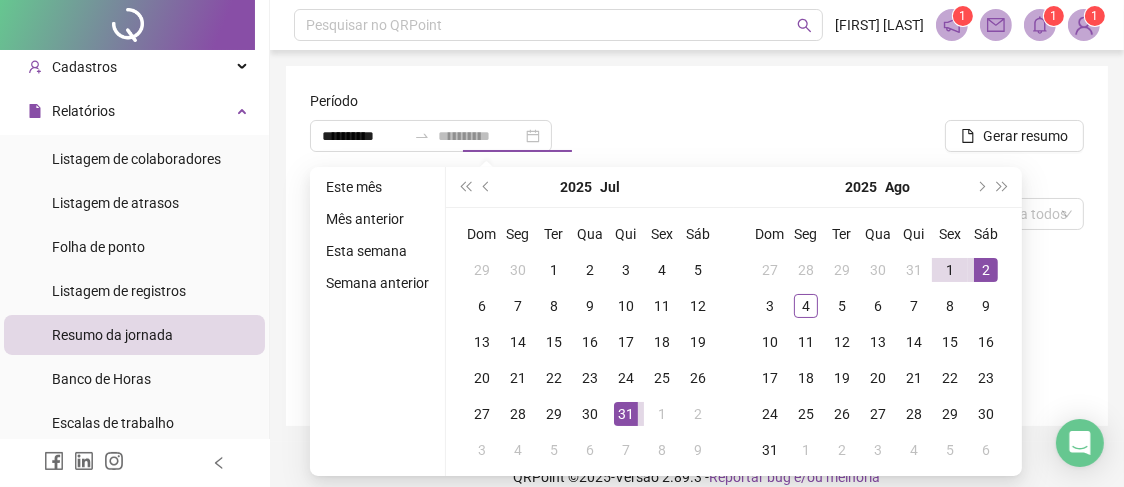click on "2" at bounding box center [986, 270] 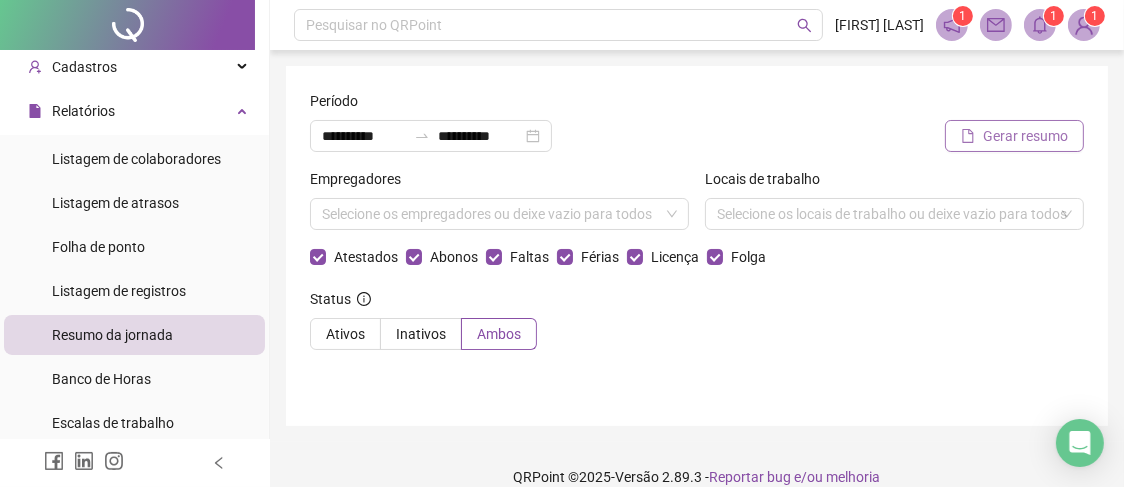 click on "Gerar resumo" at bounding box center (1025, 136) 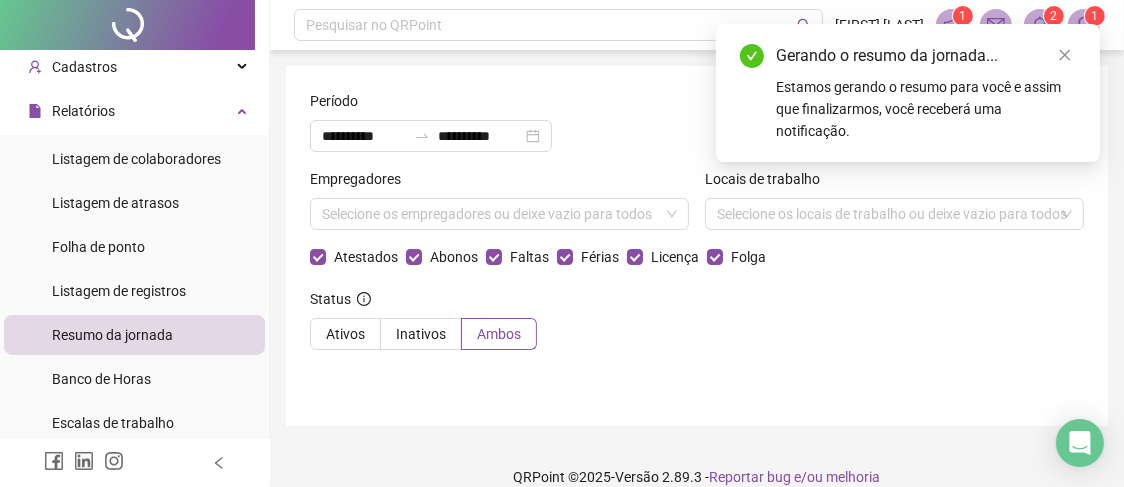 click on "Estamos gerando o resumo para você e assim que finalizarmos, você receberá uma notificação." at bounding box center [926, 109] 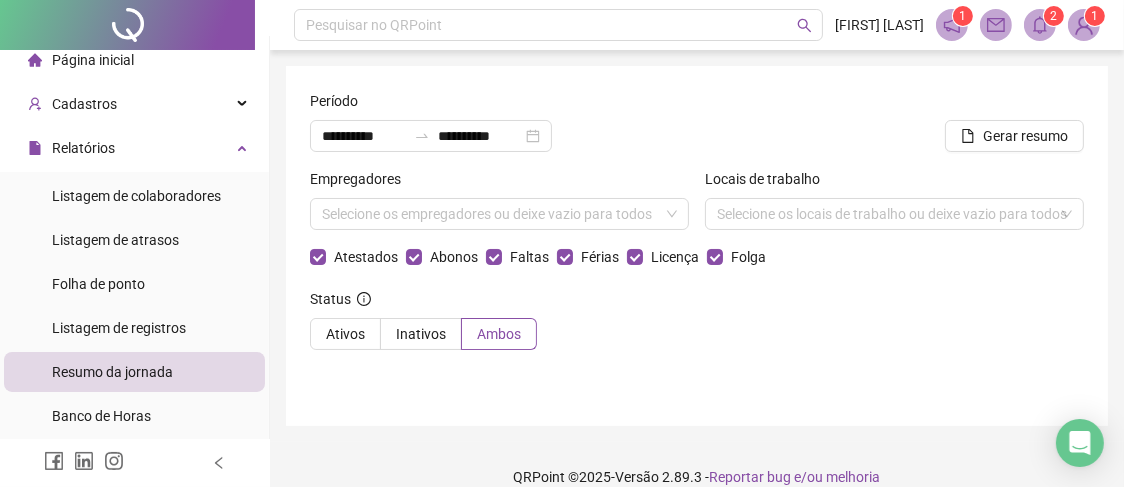 scroll, scrollTop: 0, scrollLeft: 0, axis: both 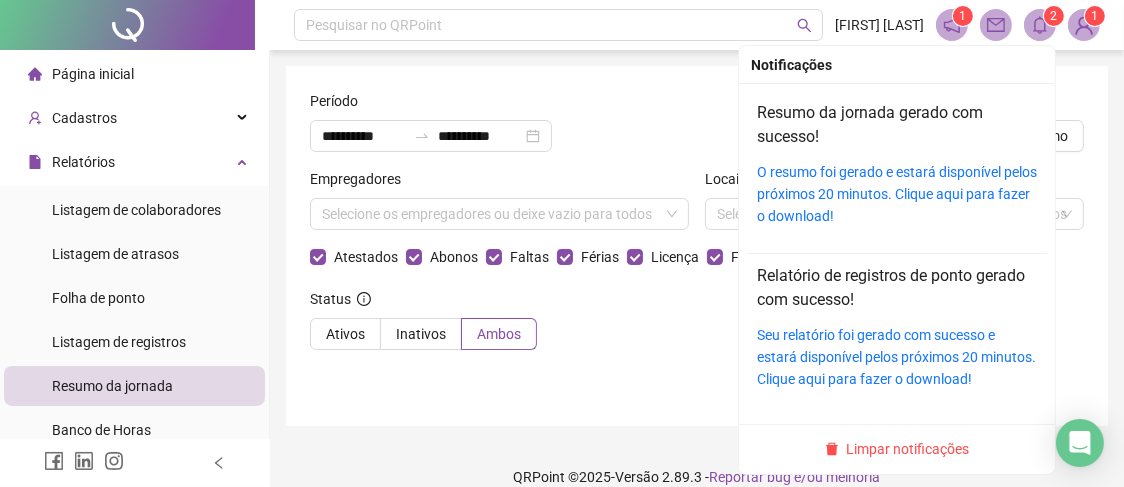 click 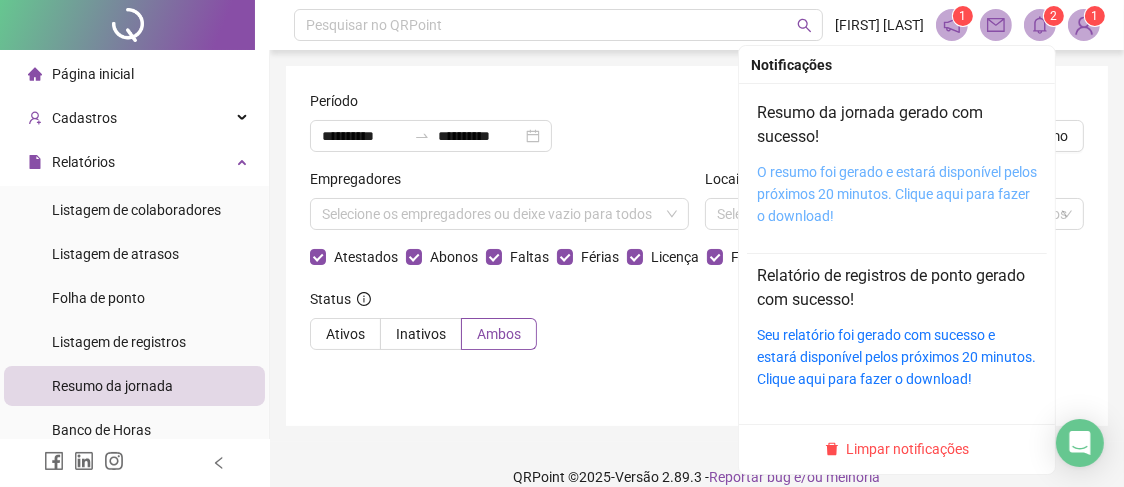 click on "O resumo foi gerado e estará disponível pelos próximos 20 minutos.
Clique aqui para fazer o download!" at bounding box center (897, 194) 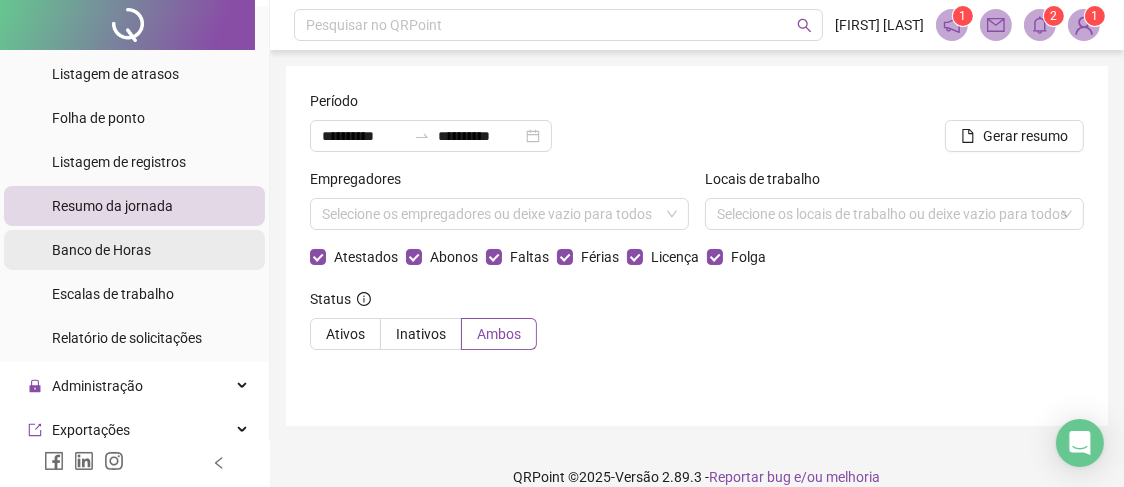 scroll, scrollTop: 300, scrollLeft: 0, axis: vertical 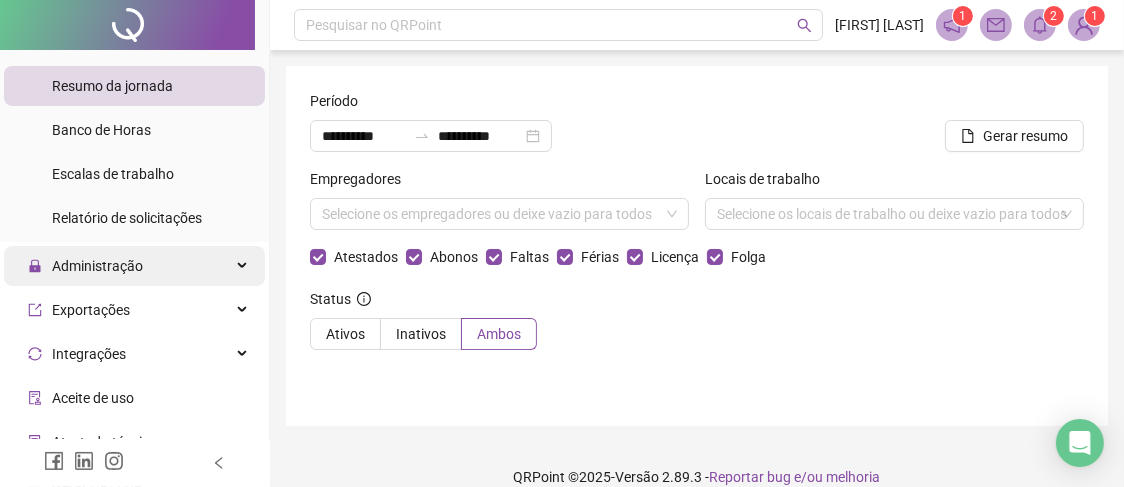 click on "Administração" at bounding box center (134, 266) 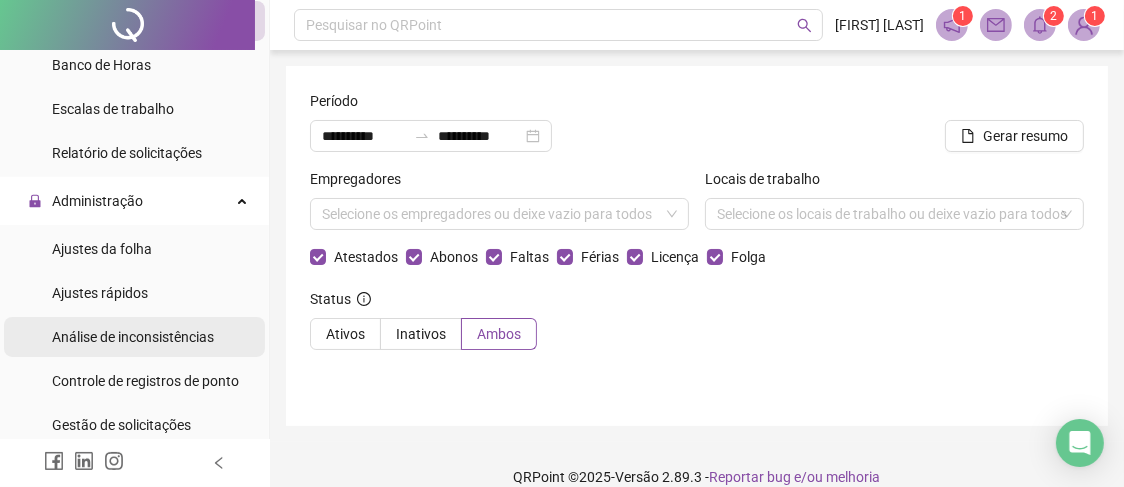 scroll, scrollTop: 399, scrollLeft: 0, axis: vertical 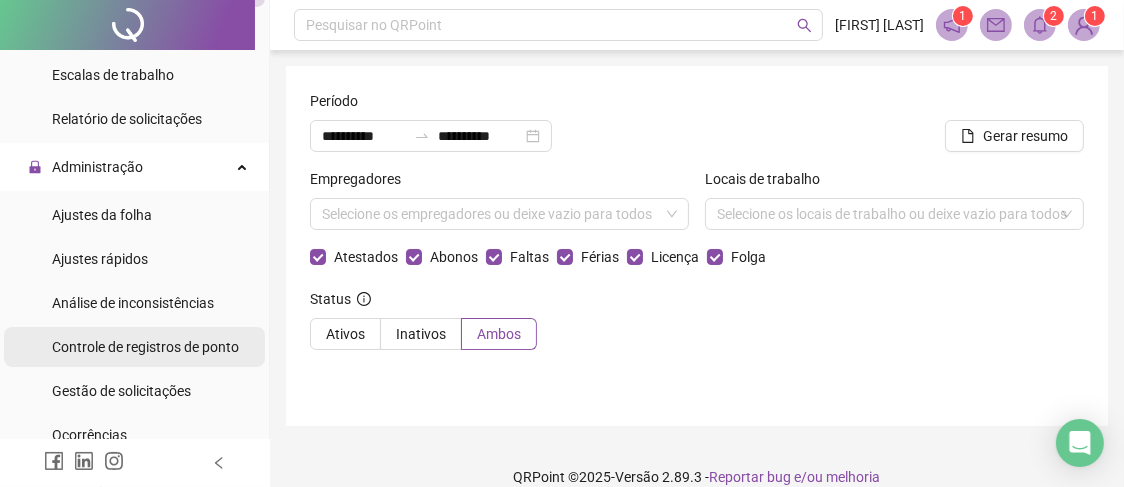 click on "Controle de registros de ponto" at bounding box center (145, 347) 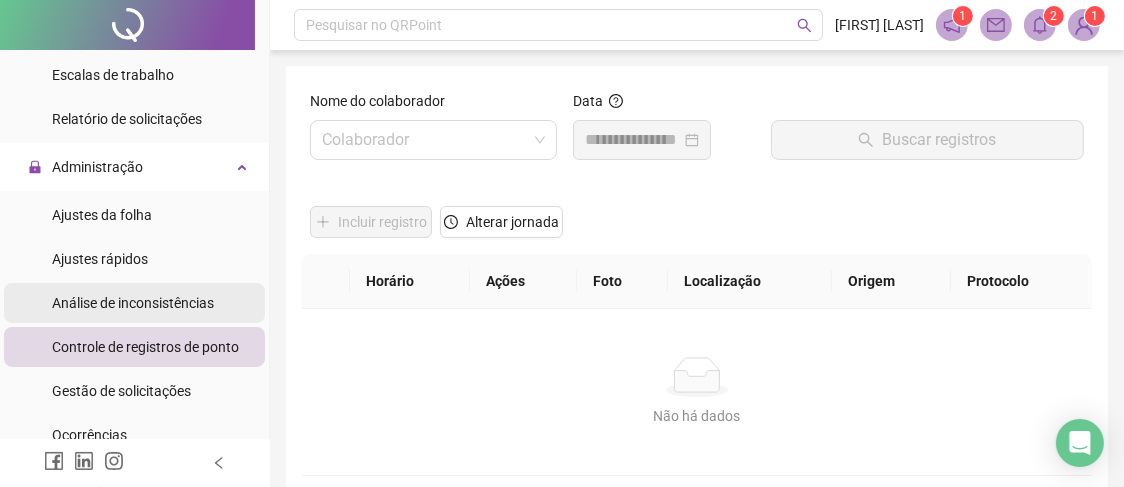 click on "Análise de inconsistências" at bounding box center [133, 303] 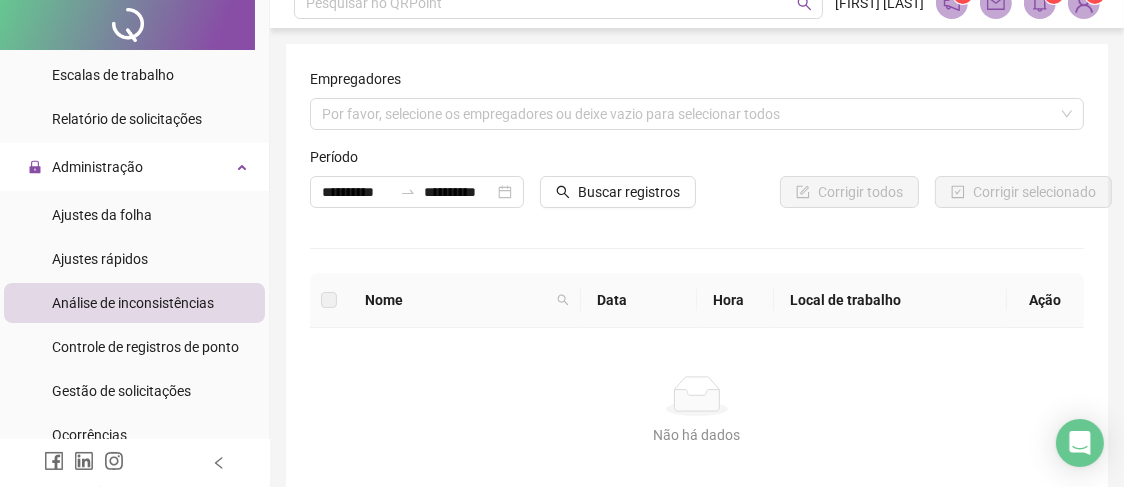 scroll, scrollTop: 0, scrollLeft: 0, axis: both 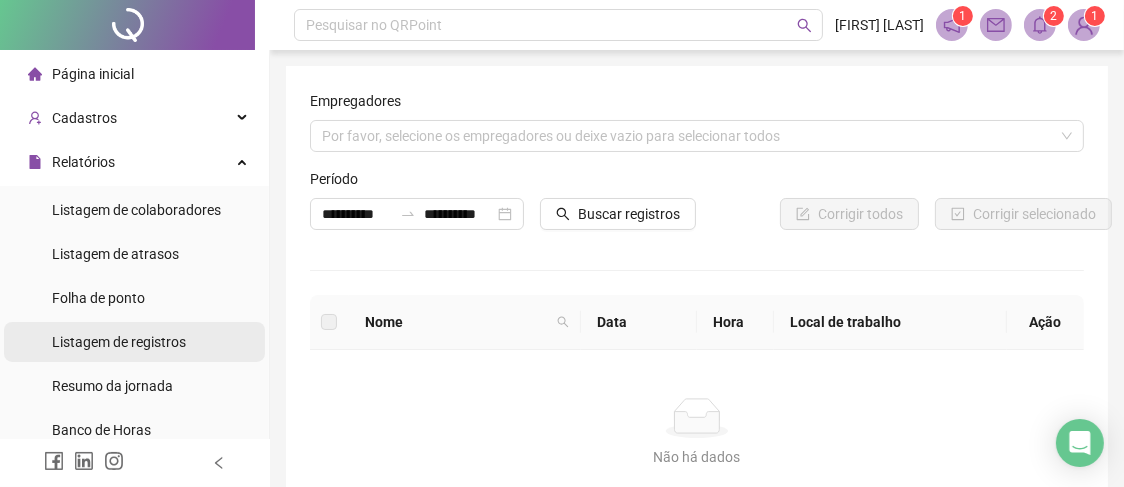 click on "Listagem de registros" at bounding box center [119, 342] 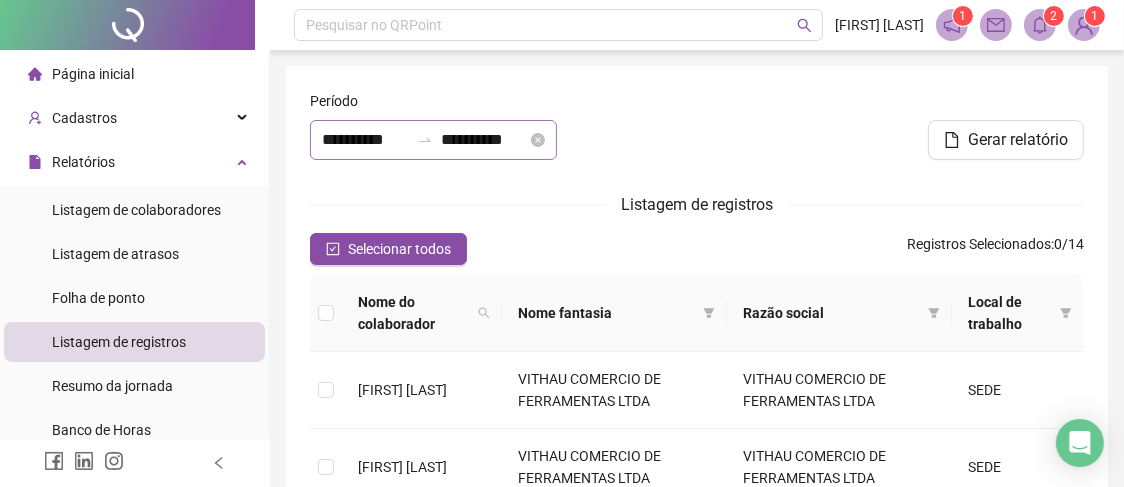 click 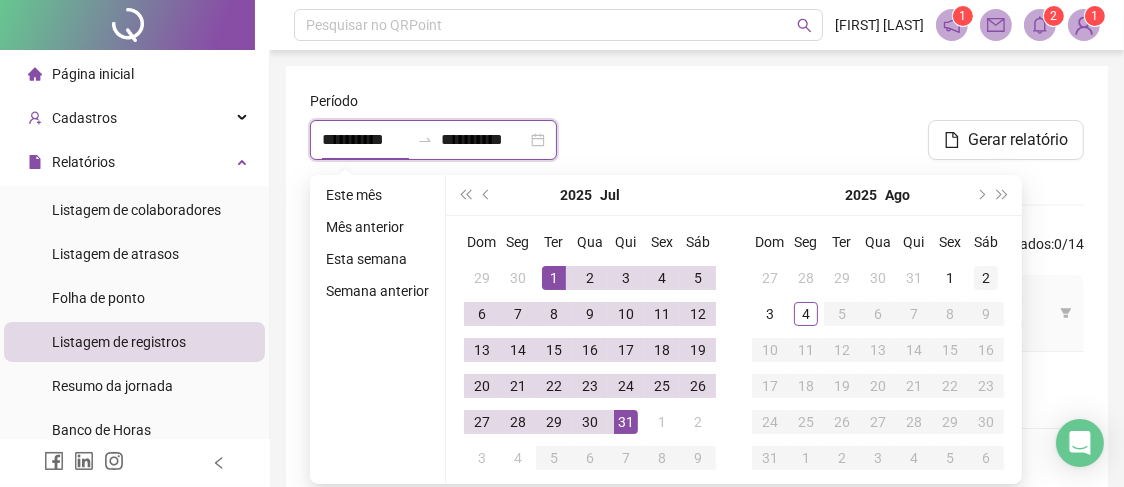 type on "**********" 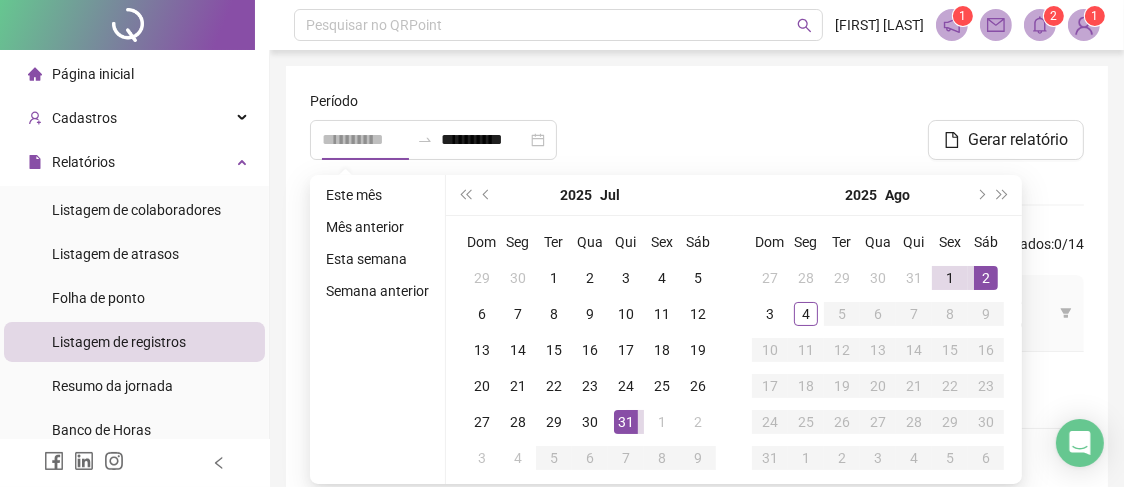 click on "2" at bounding box center (986, 278) 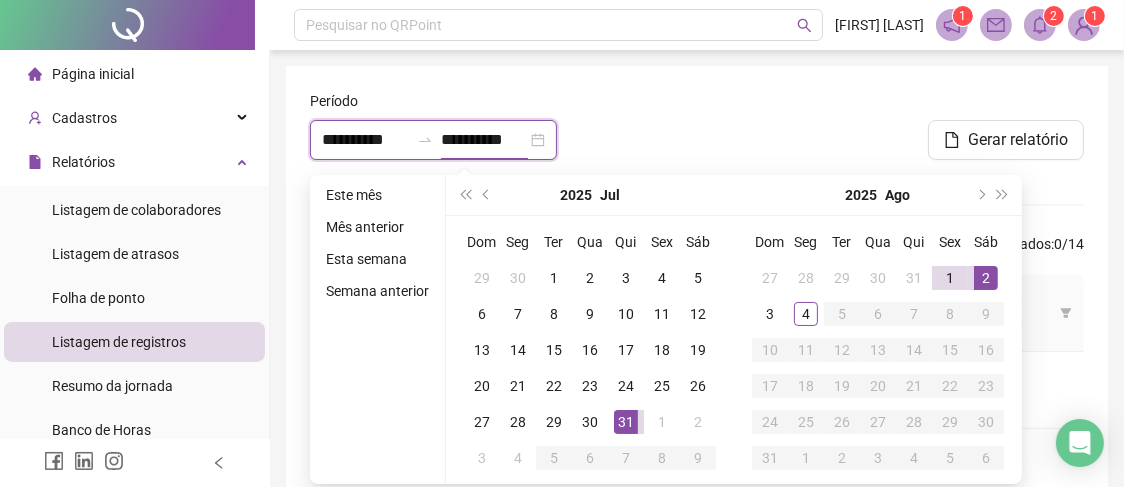 type on "**********" 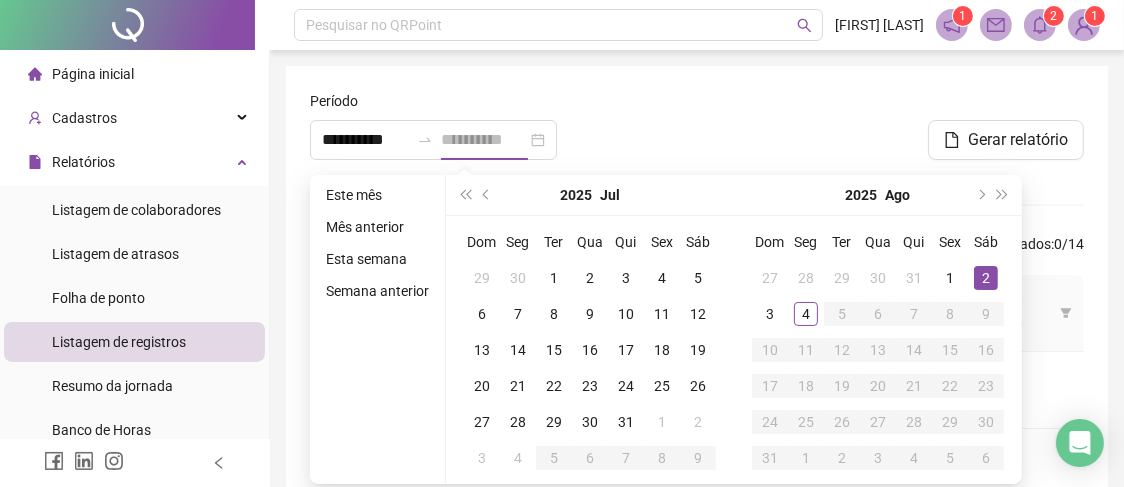 click on "2" at bounding box center [986, 278] 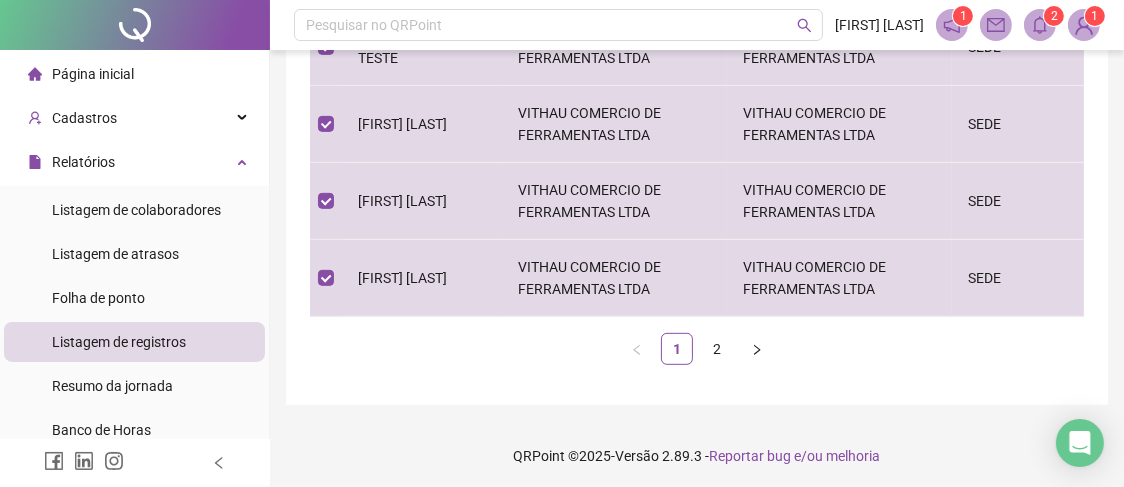 scroll, scrollTop: 807, scrollLeft: 0, axis: vertical 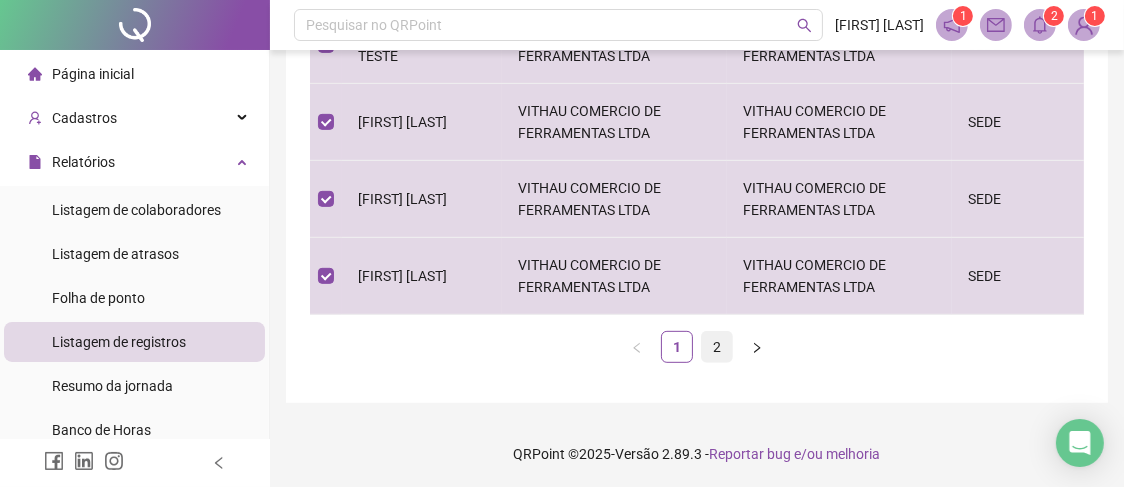 click on "2" at bounding box center (717, 347) 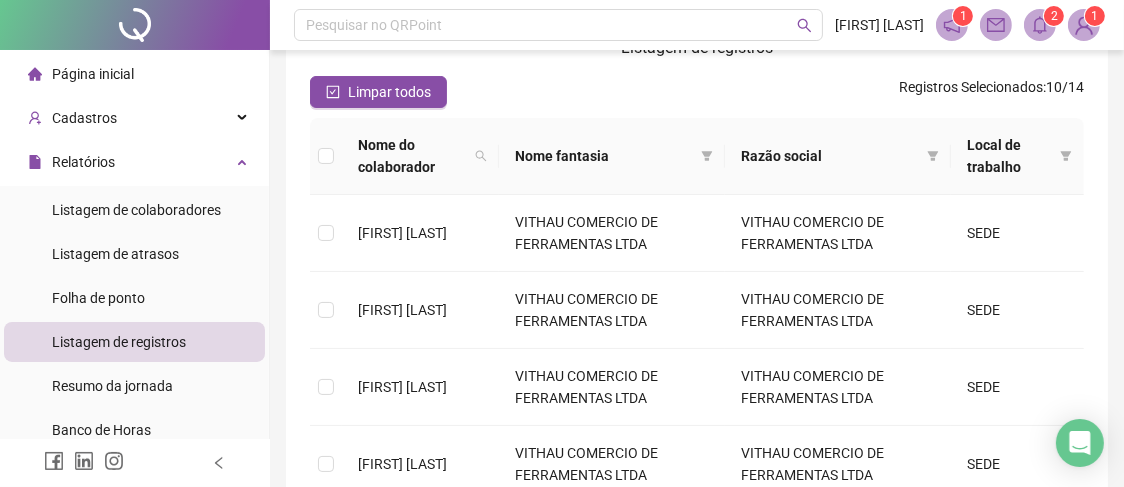 scroll, scrollTop: 0, scrollLeft: 0, axis: both 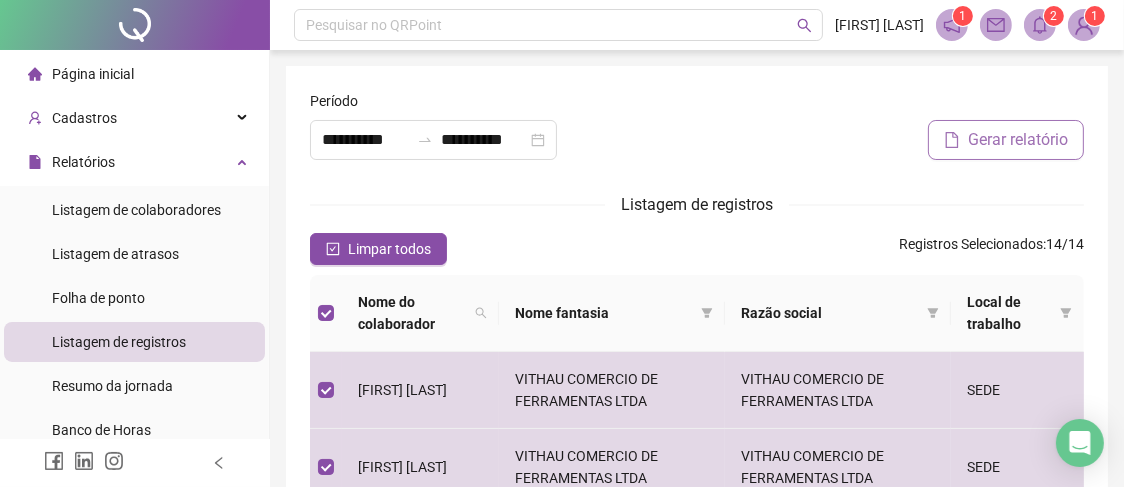 click on "Gerar relatório" at bounding box center (1018, 140) 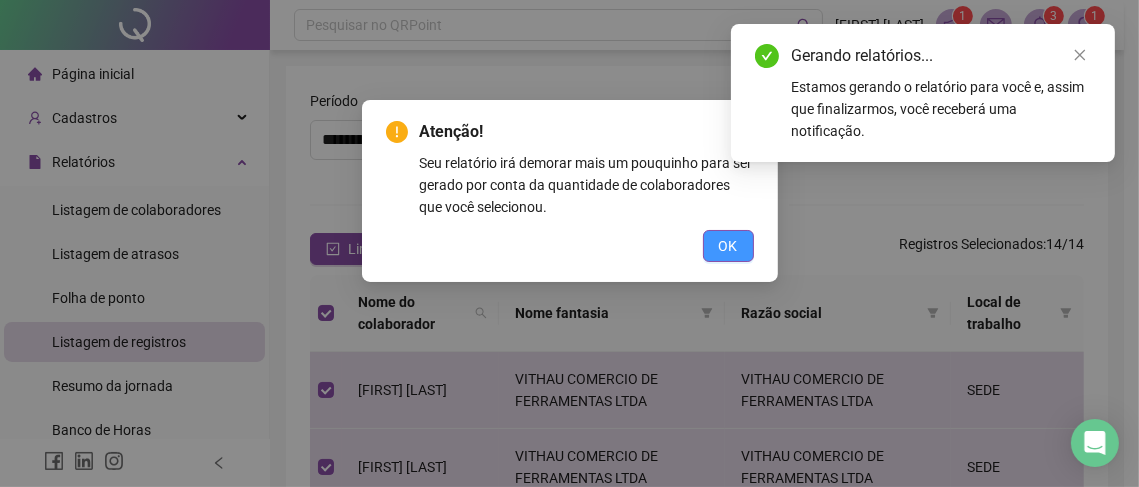 click on "OK" at bounding box center (728, 246) 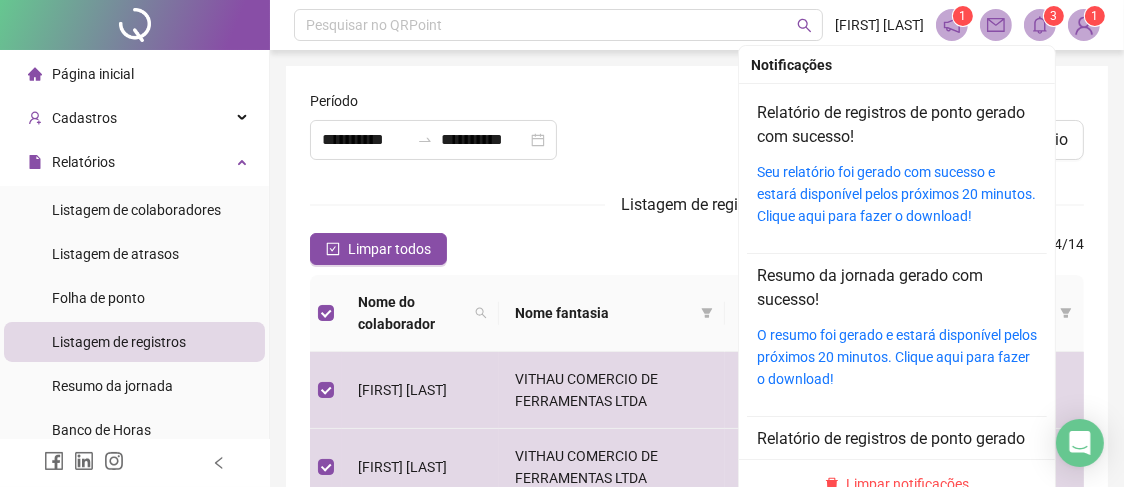 click 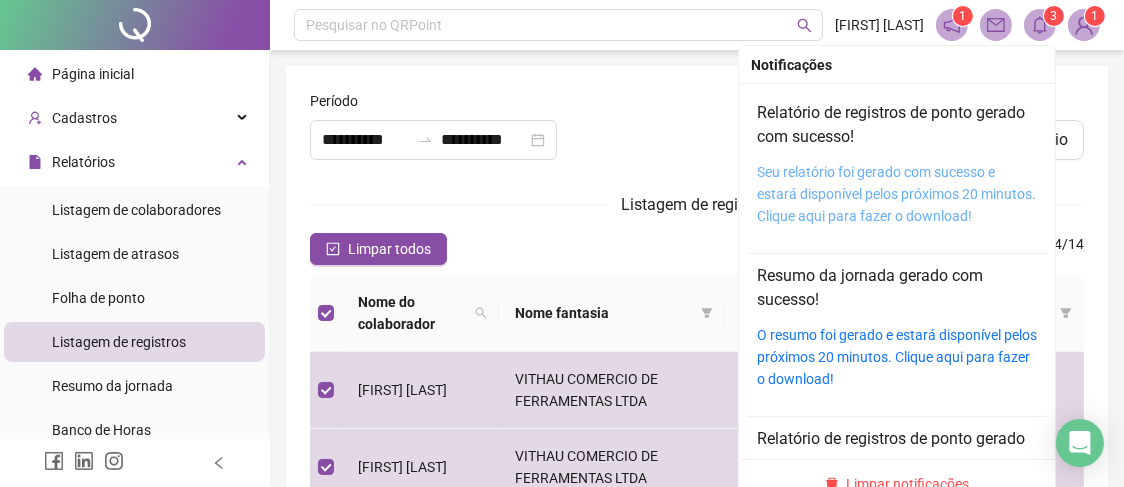 click on "Seu relatório foi gerado com sucesso e estará disponível pelos próximos 20 minutos.
Clique aqui para fazer o download!" at bounding box center (896, 194) 